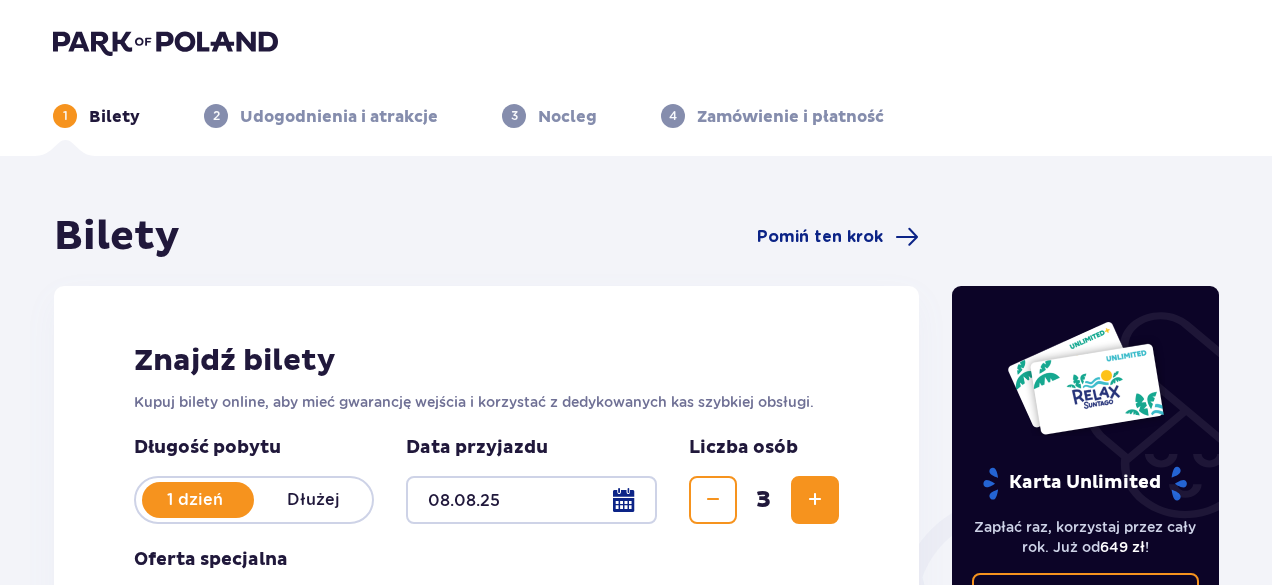 scroll, scrollTop: 0, scrollLeft: 0, axis: both 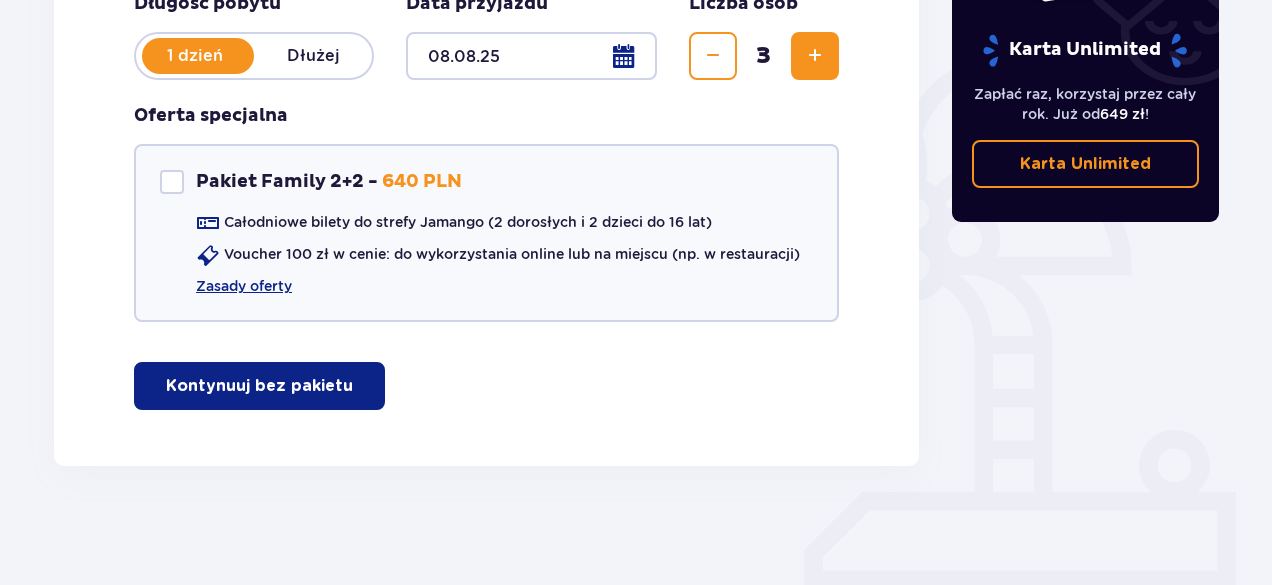 click at bounding box center [357, 386] 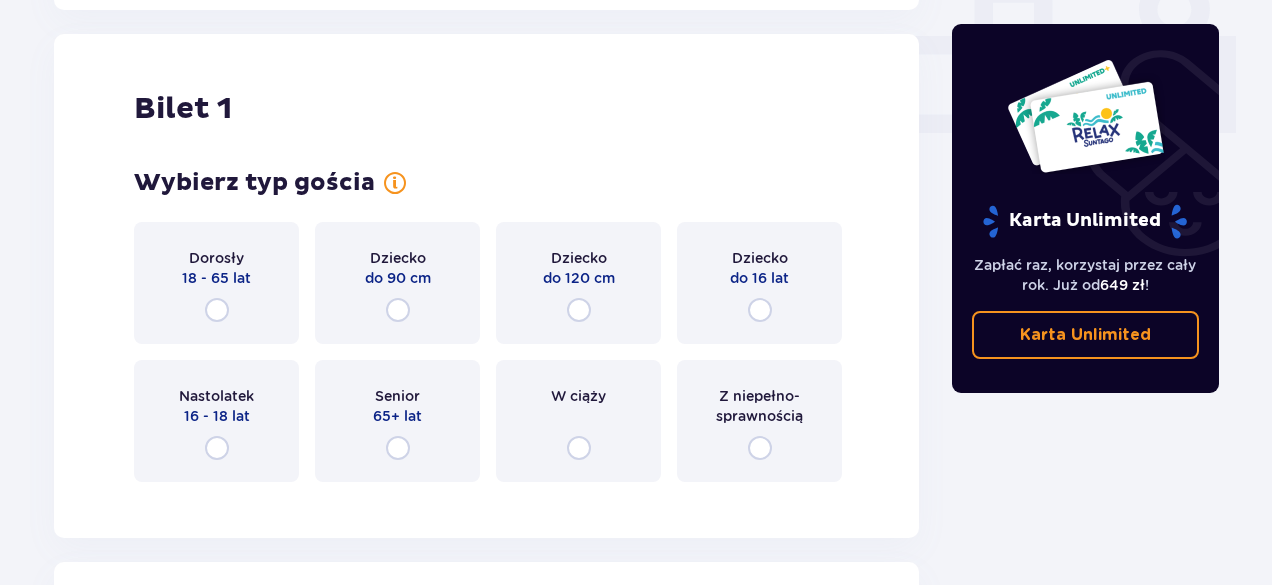 scroll, scrollTop: 910, scrollLeft: 0, axis: vertical 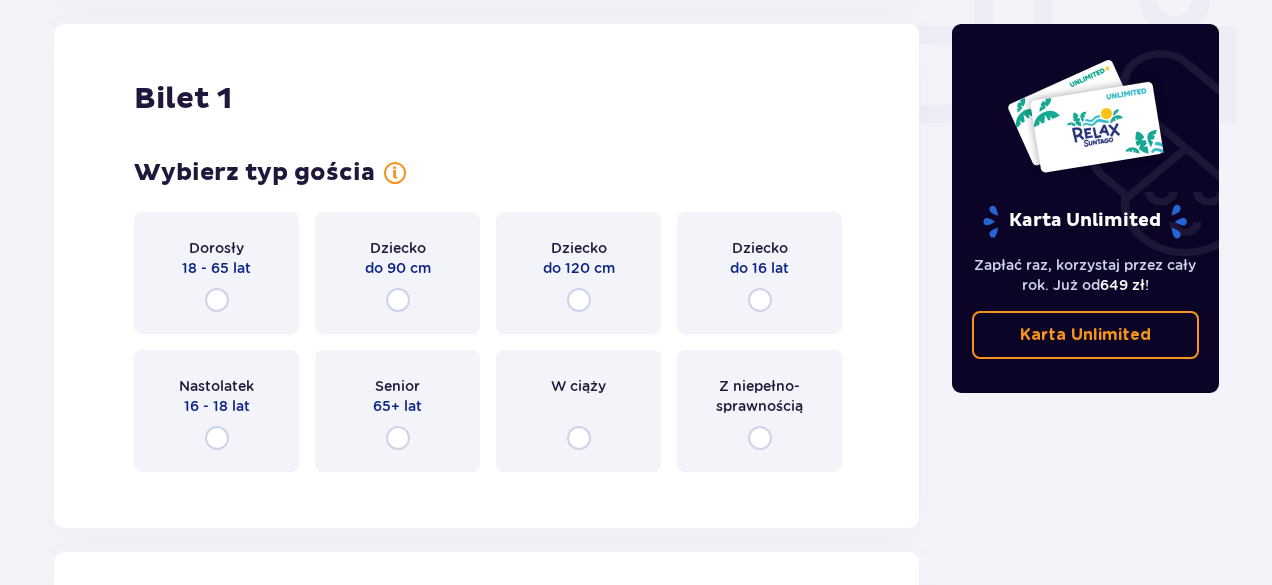 click on "Dziecko do 16 lat" at bounding box center [759, 273] 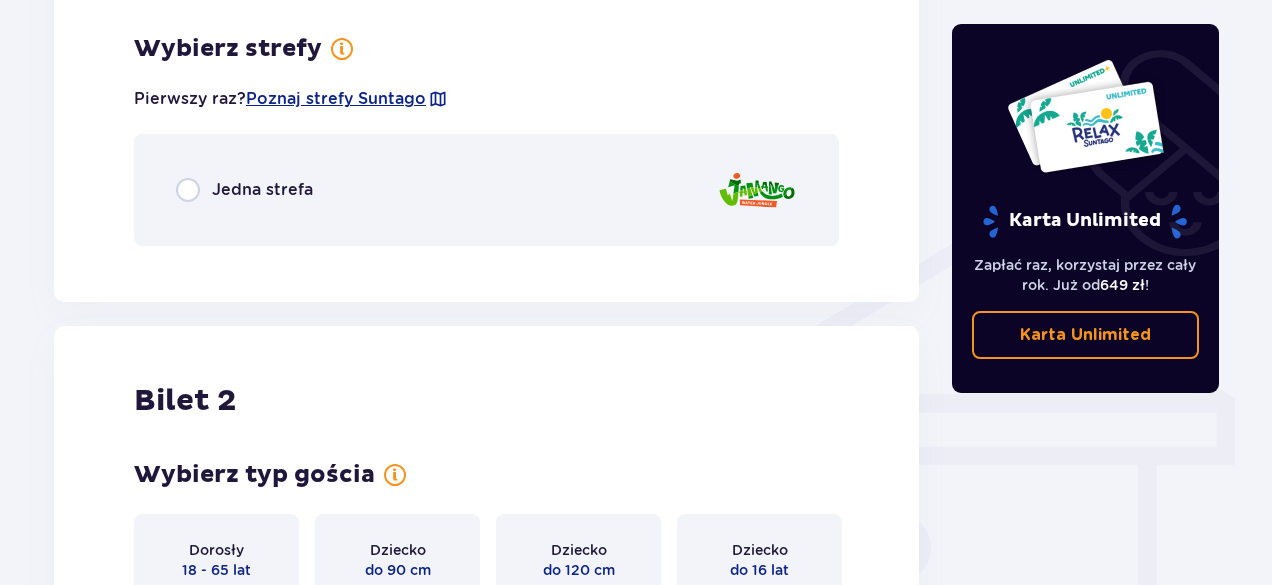scroll, scrollTop: 1398, scrollLeft: 0, axis: vertical 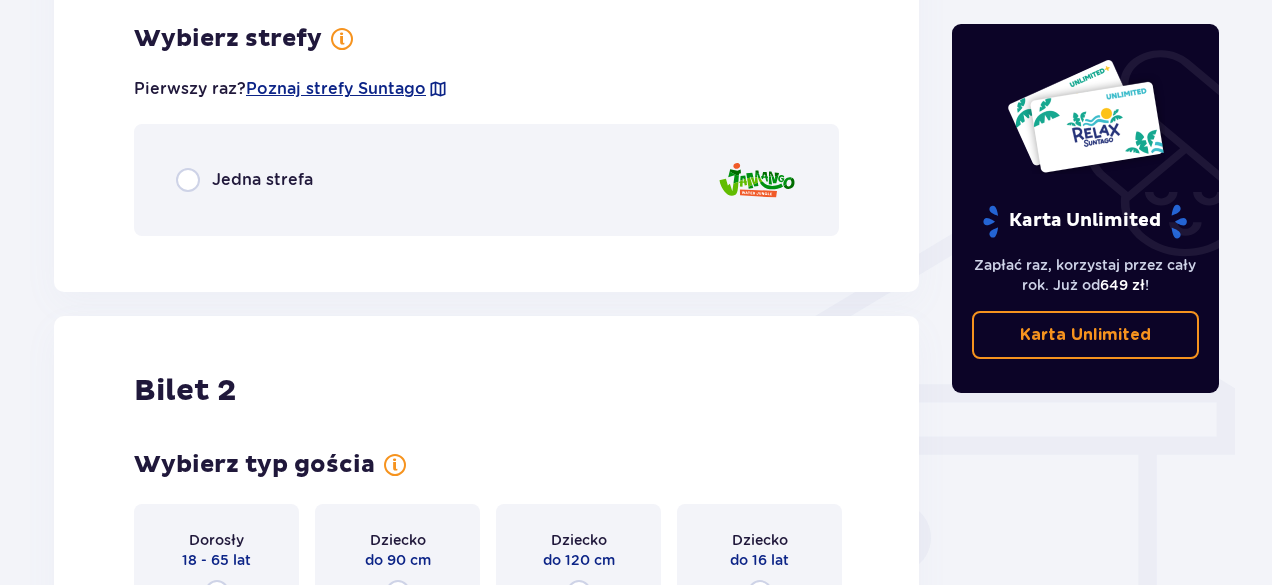 click on "Jedna strefa" at bounding box center [486, 180] 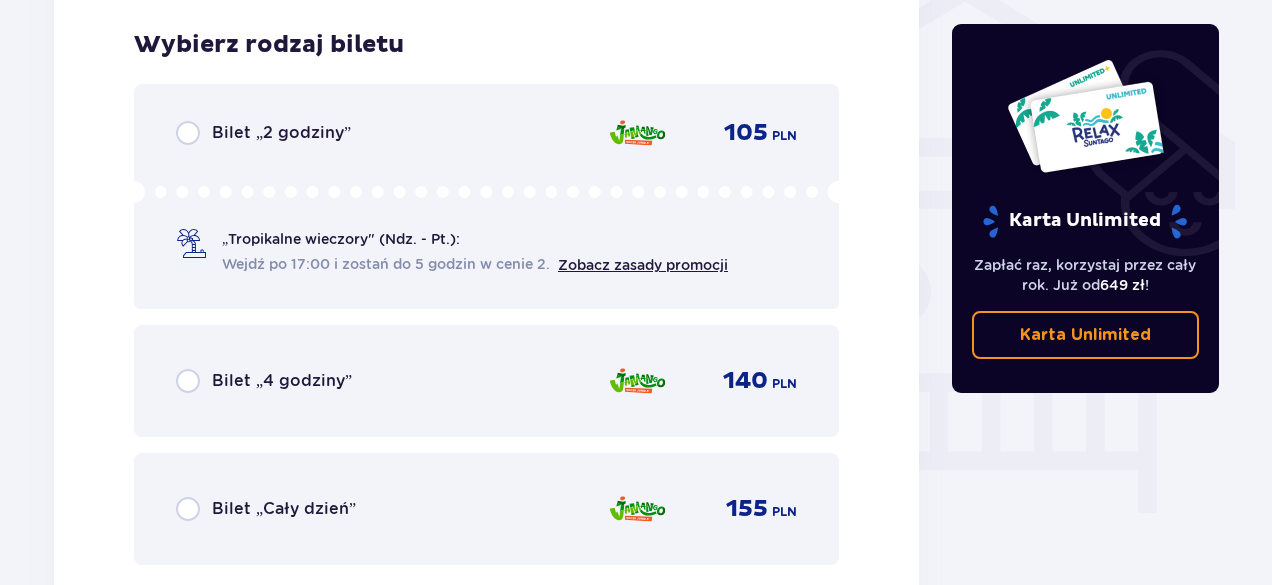 scroll, scrollTop: 1650, scrollLeft: 0, axis: vertical 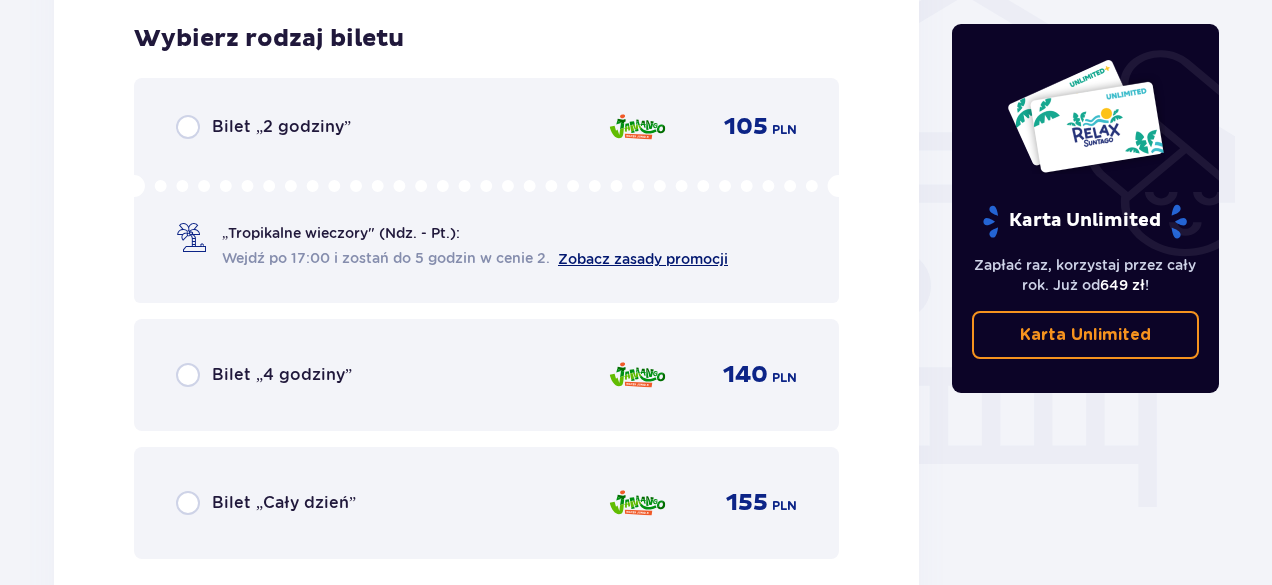 click on "Zobacz zasady promocji" at bounding box center [643, 259] 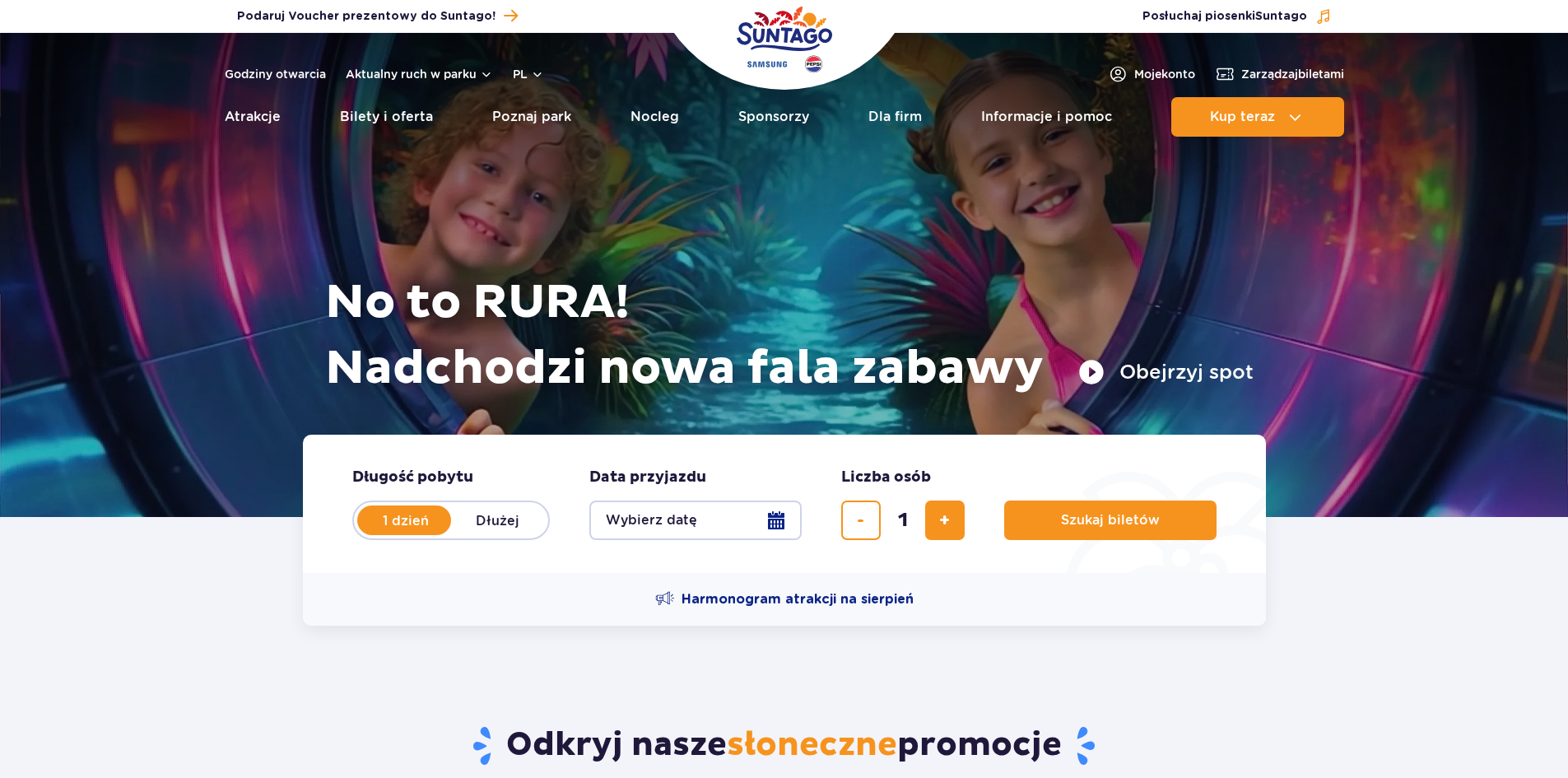 scroll, scrollTop: 0, scrollLeft: 0, axis: both 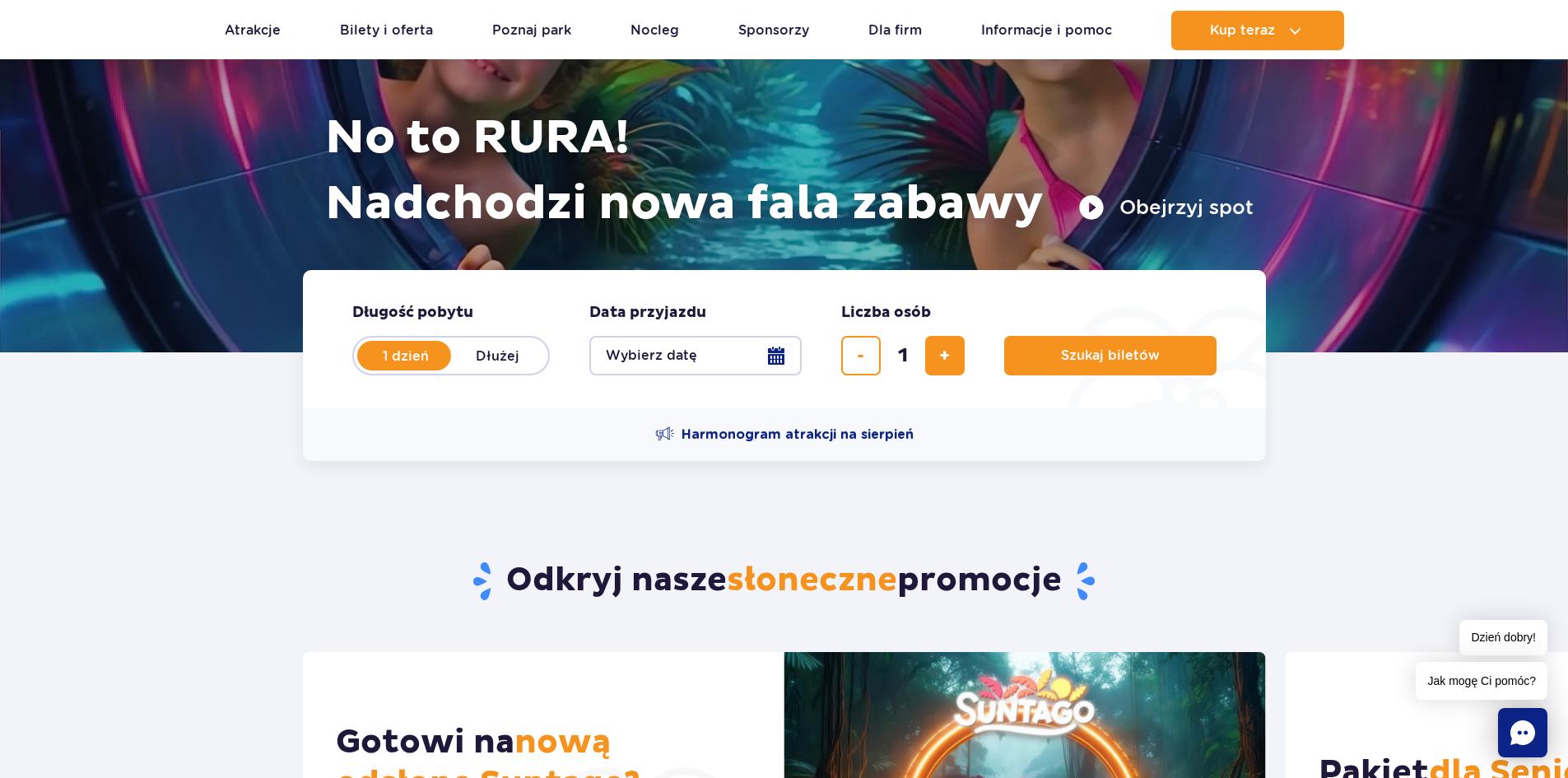 click on "Wybierz datę" at bounding box center (696, 356) 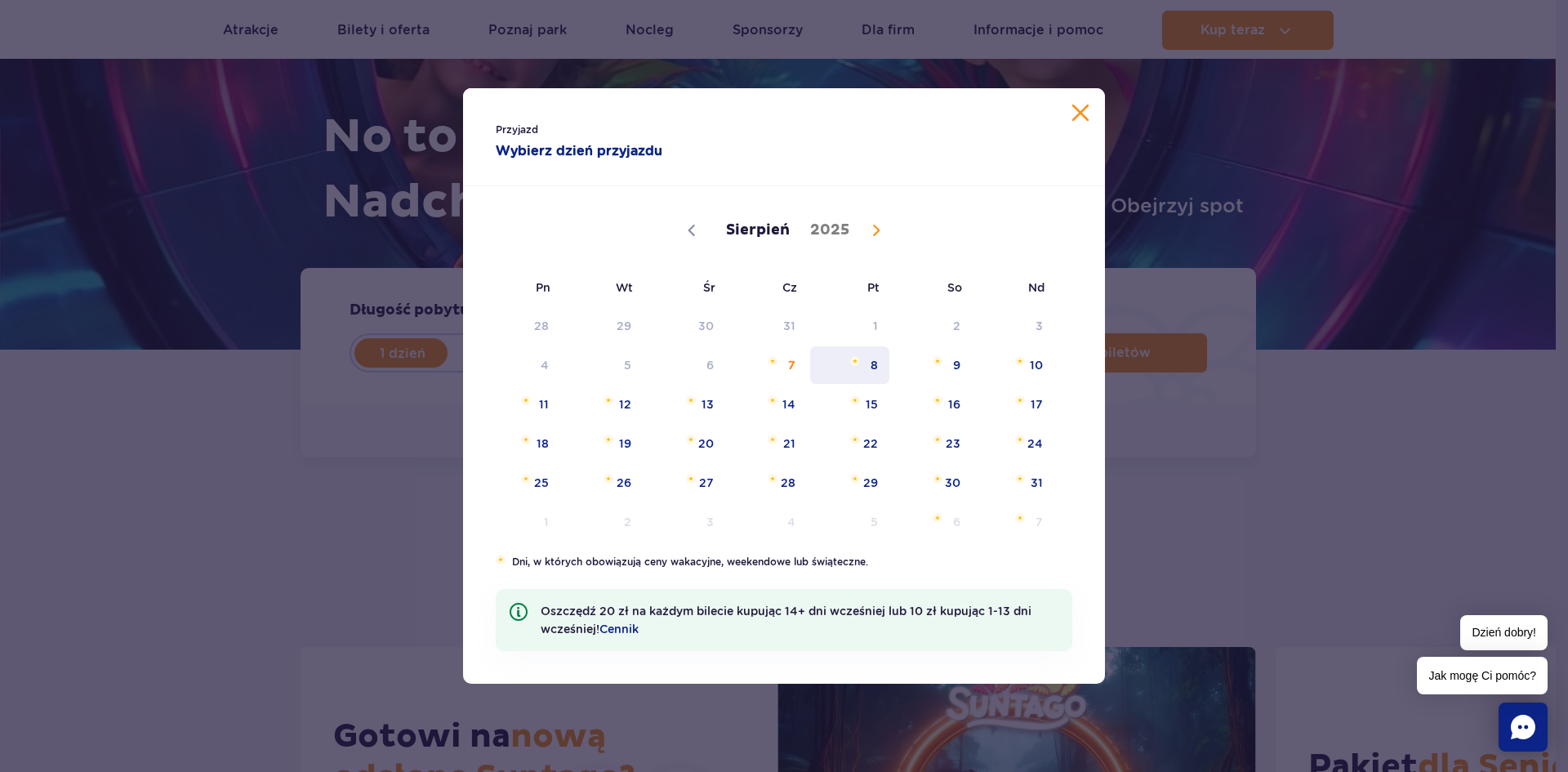 click on "8" at bounding box center (849, 365) 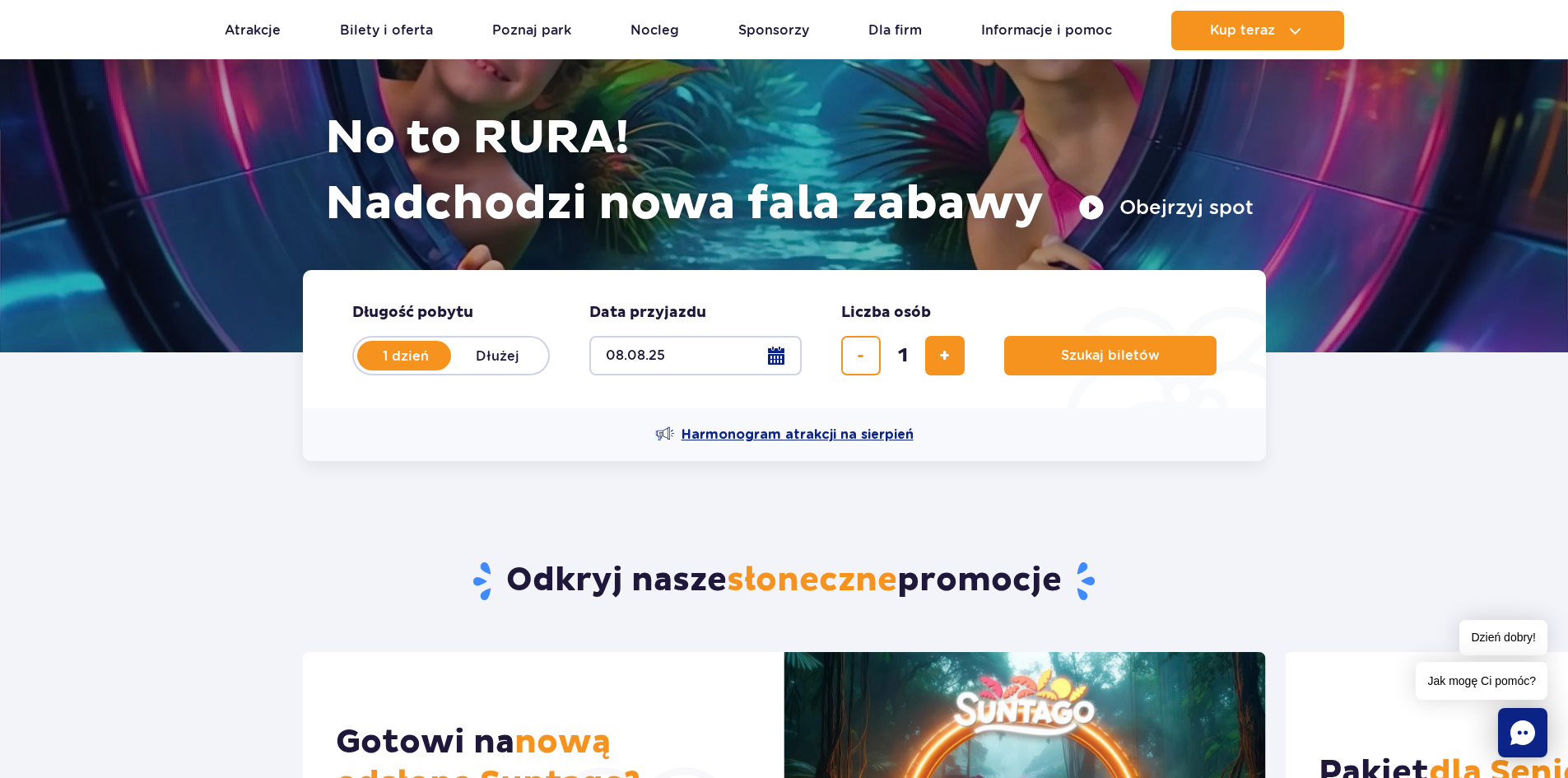 click on "Harmonogram atrakcji na sierpień" at bounding box center [798, 435] 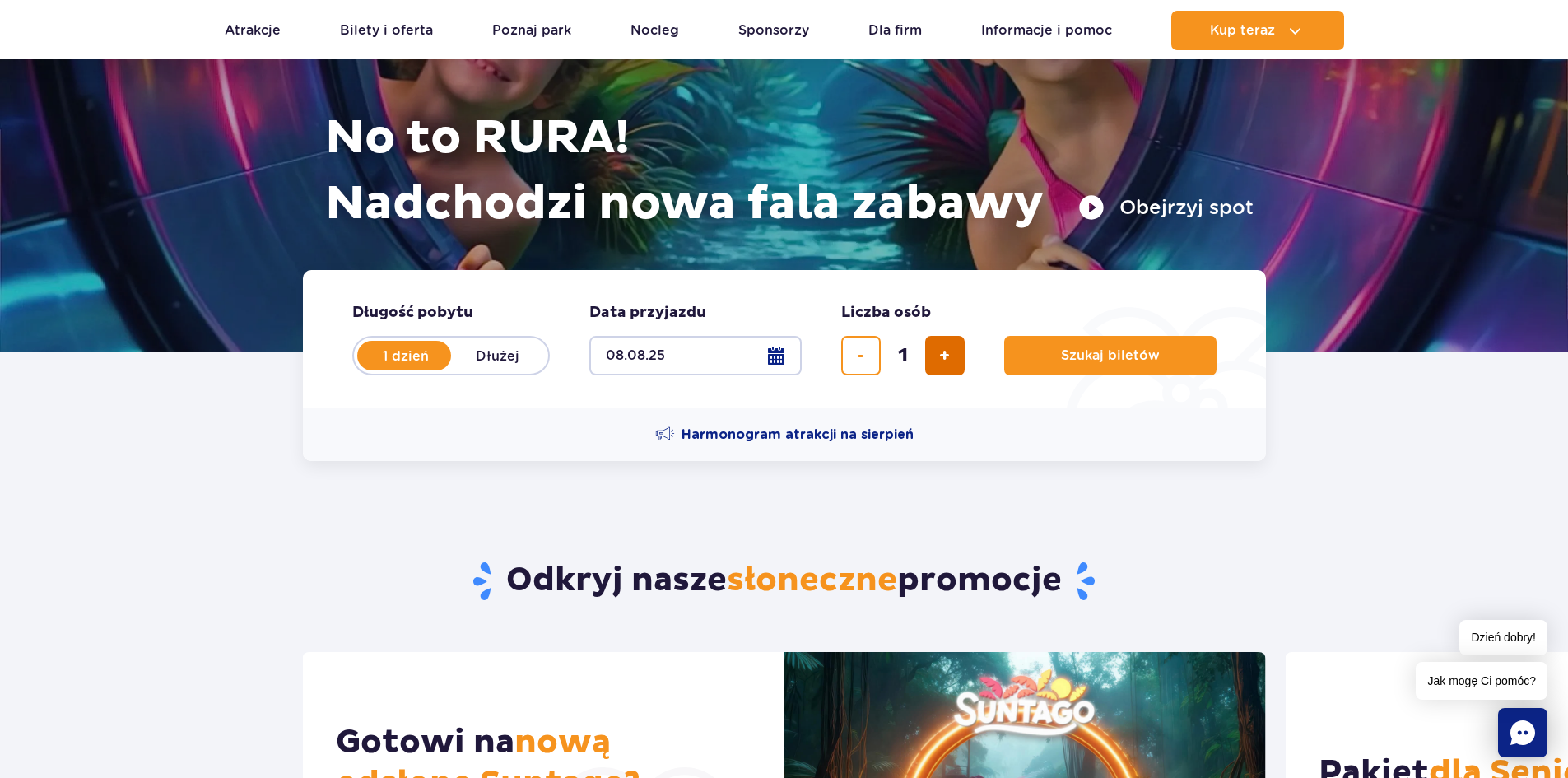 click at bounding box center [944, 356] 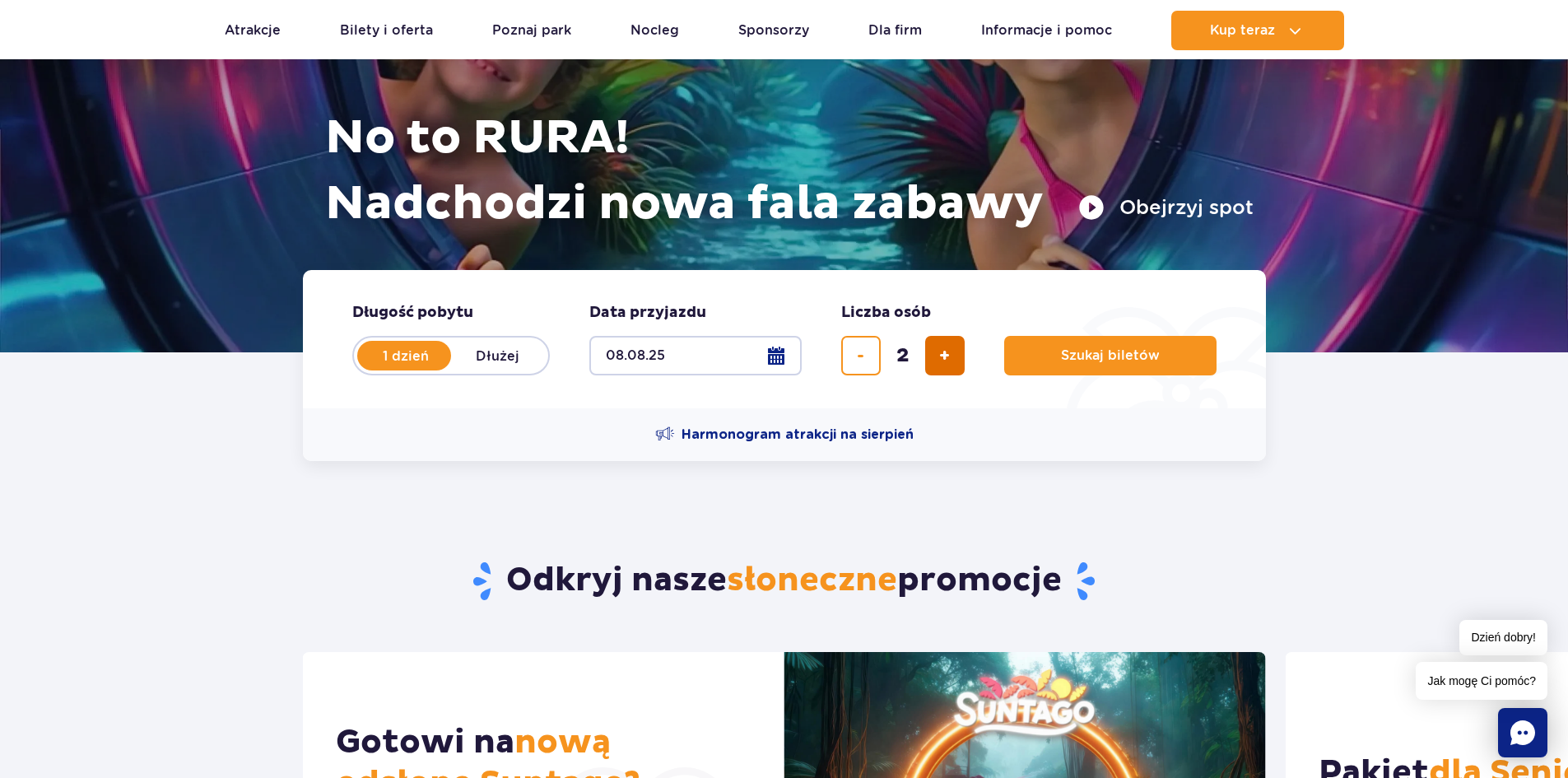 click at bounding box center (944, 356) 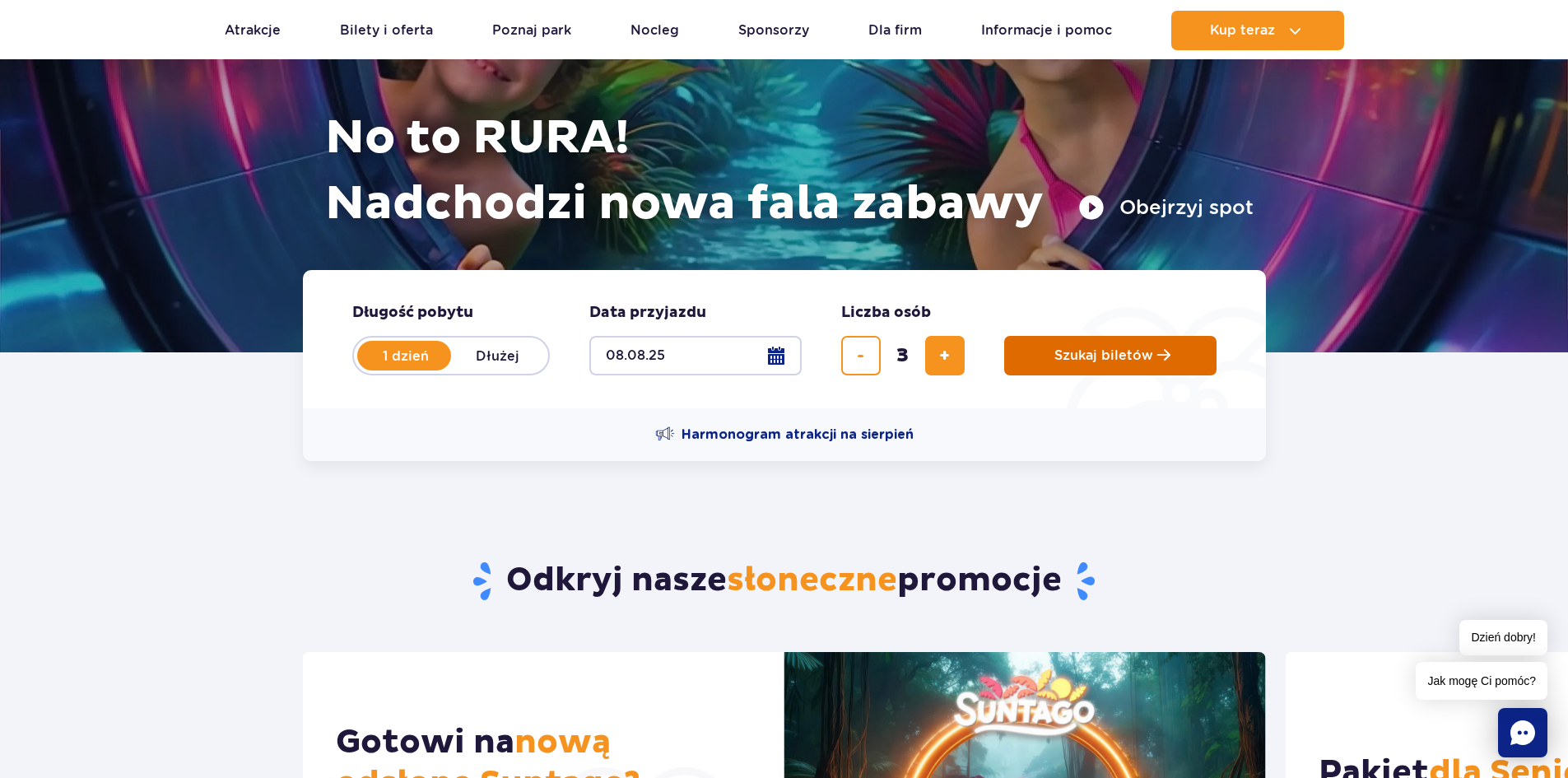 click on "Szukaj biletów" at bounding box center [1110, 356] 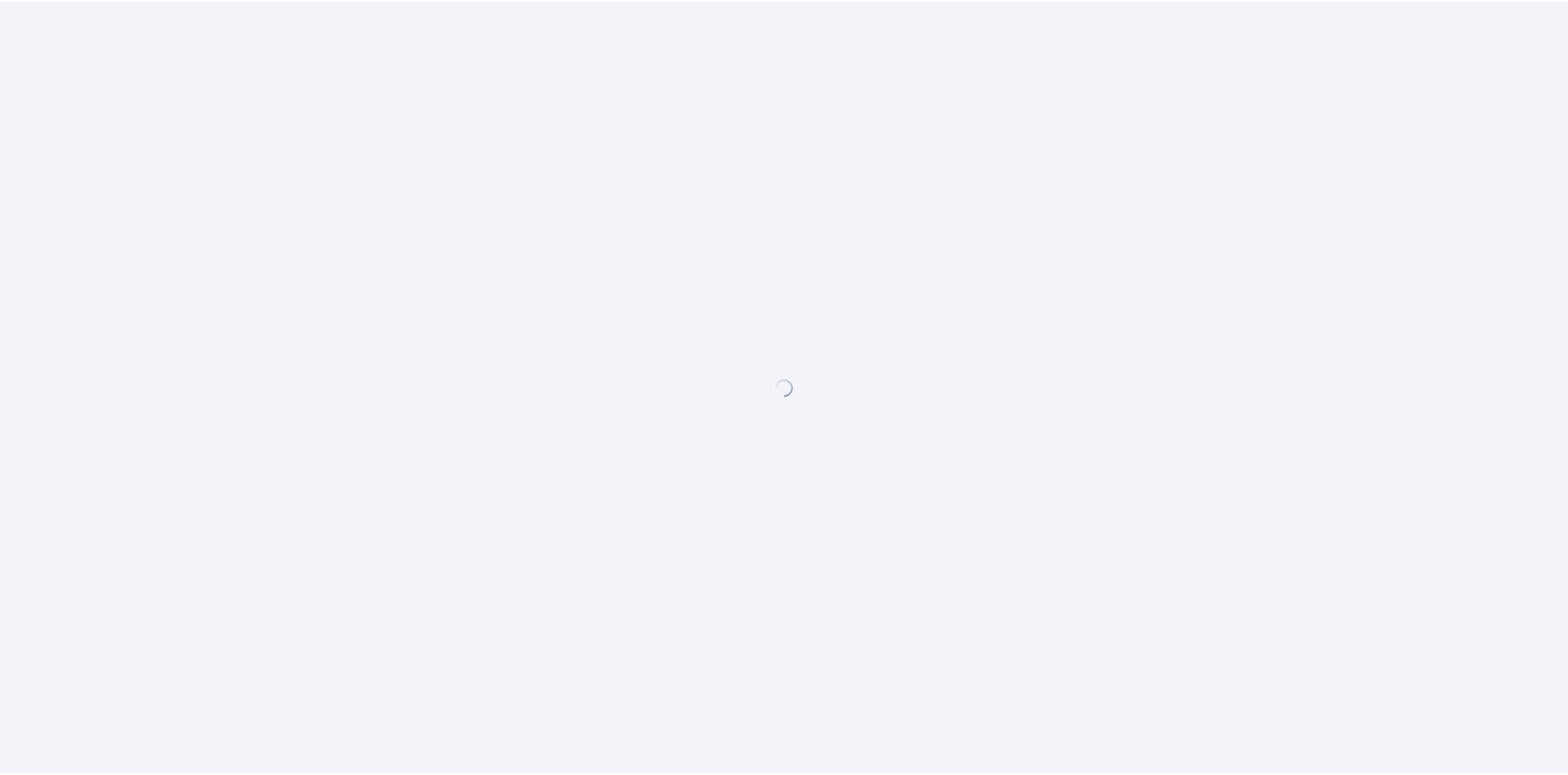 scroll, scrollTop: 0, scrollLeft: 0, axis: both 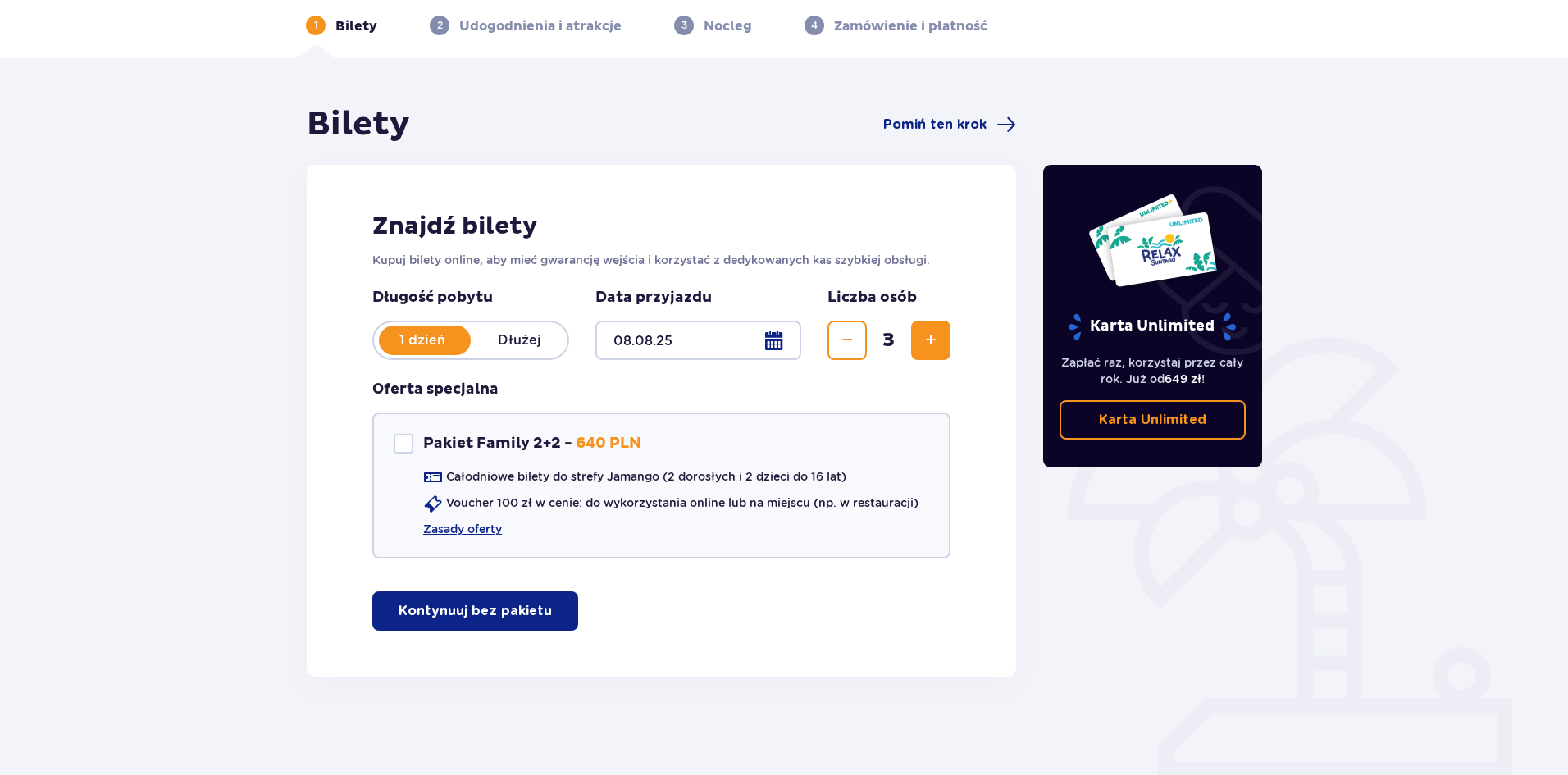 click on "Kontynuuj bez pakietu" at bounding box center [475, 611] 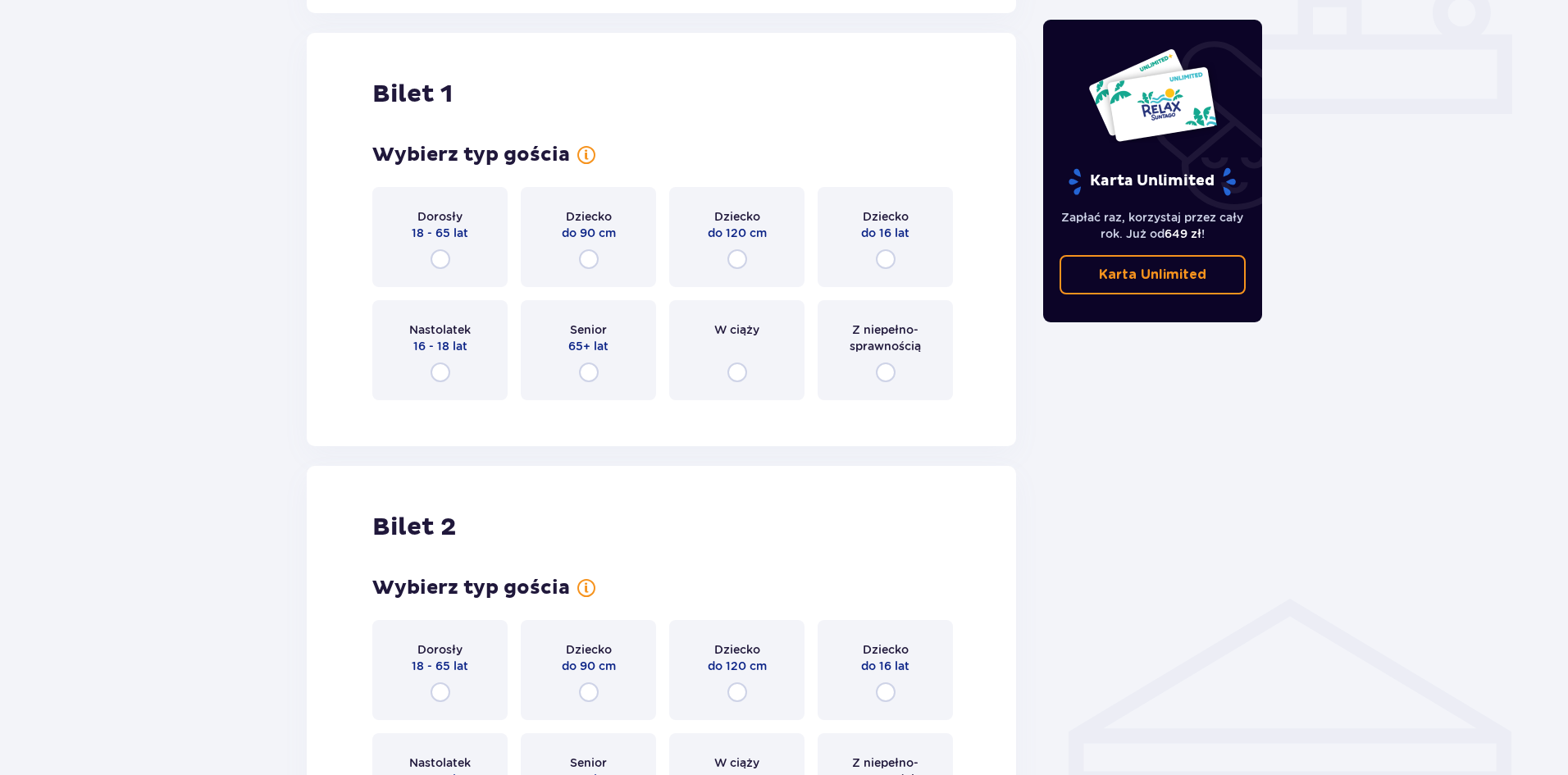 scroll, scrollTop: 746, scrollLeft: 0, axis: vertical 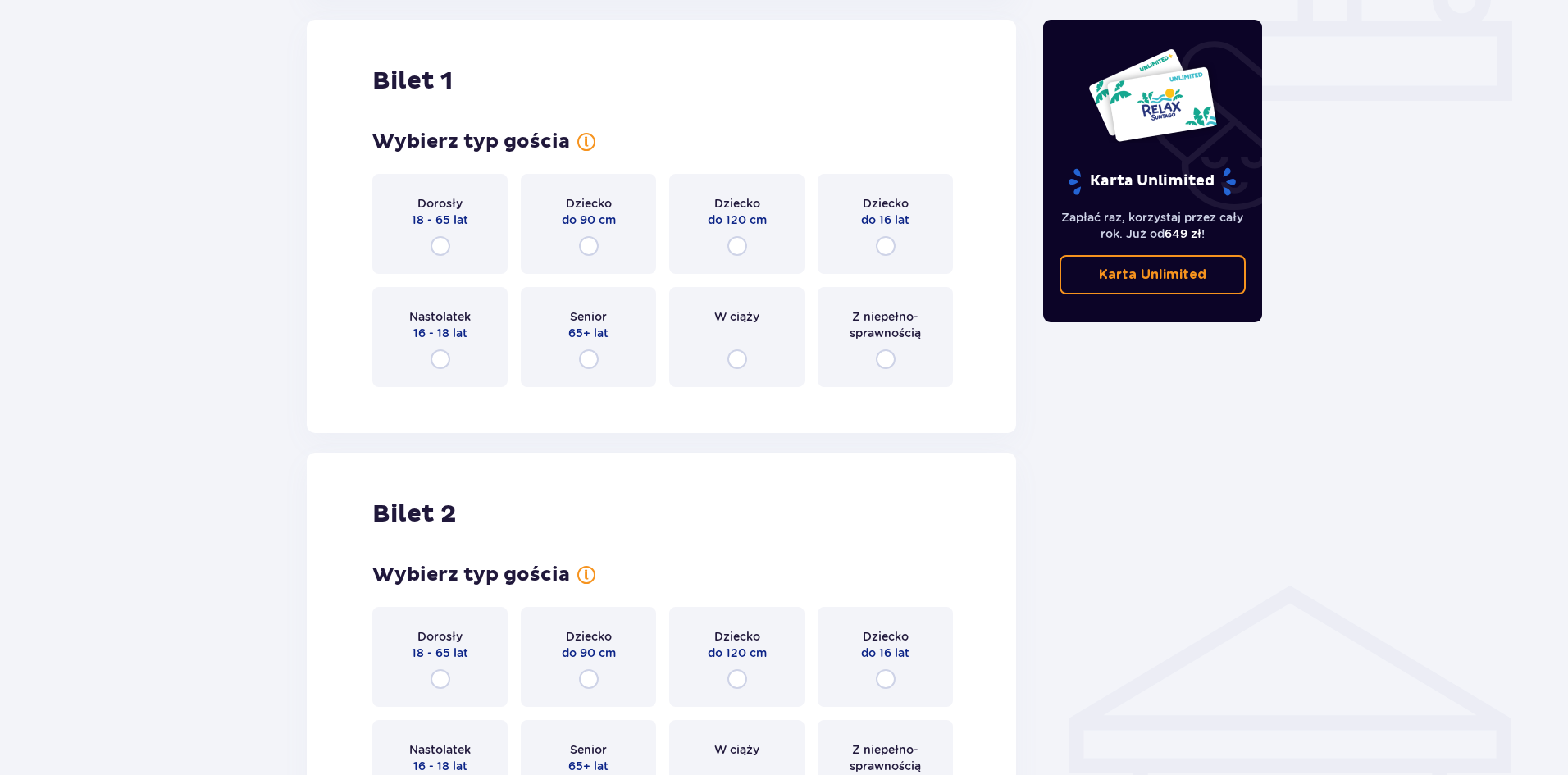 click on "Dorosły 18 - 65 lat" at bounding box center (440, 224) 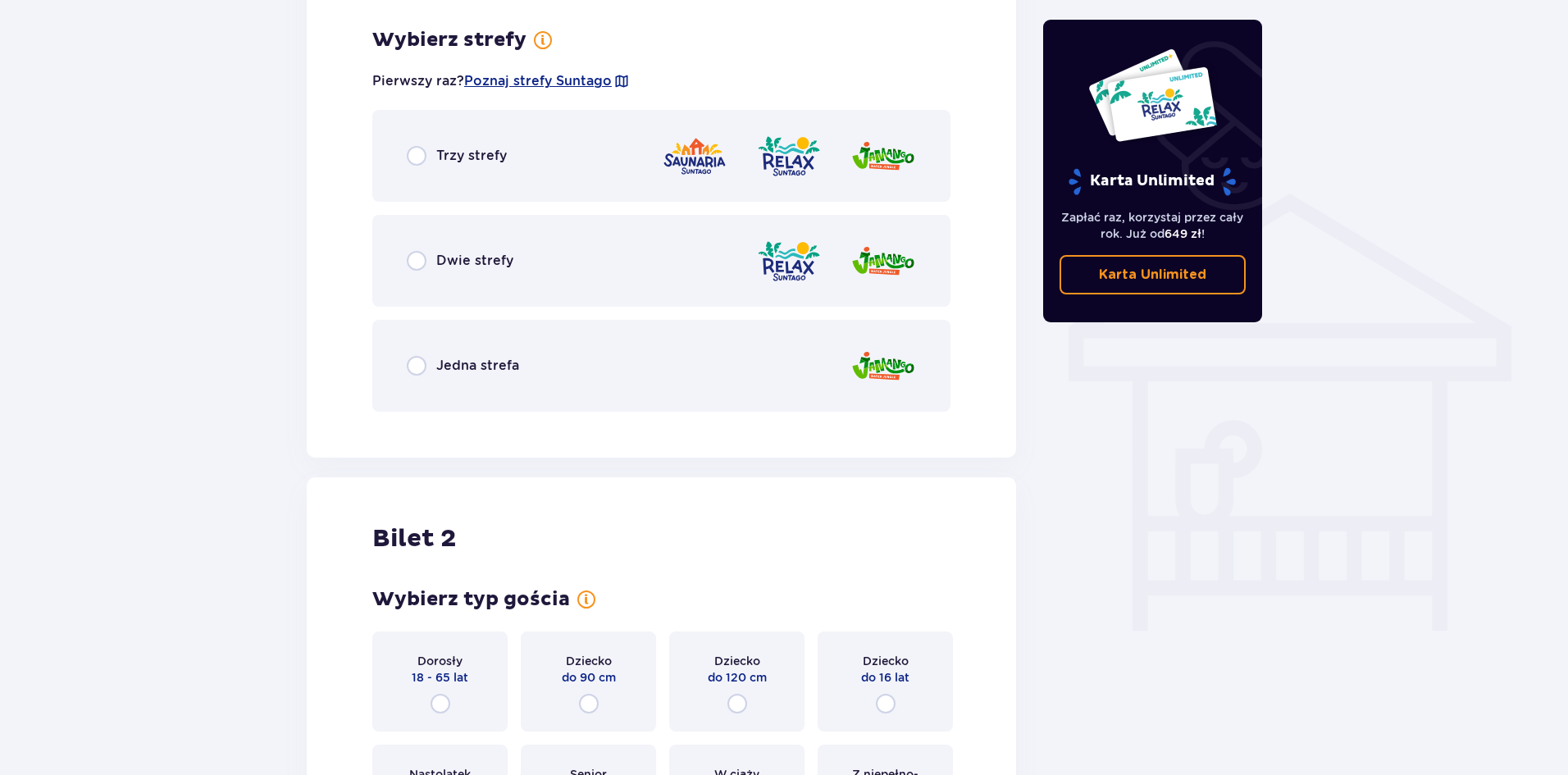 scroll, scrollTop: 1147, scrollLeft: 0, axis: vertical 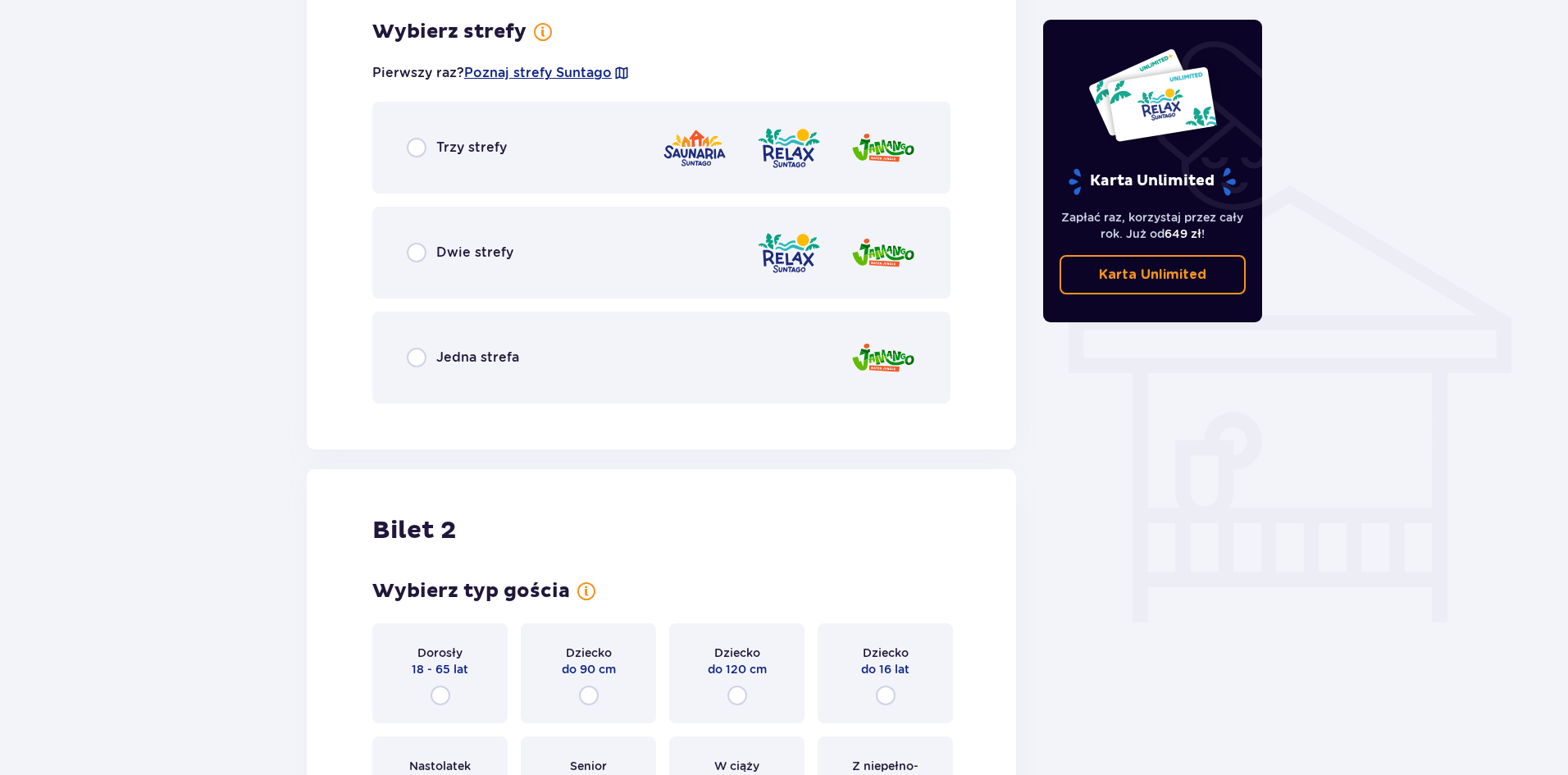 click on "Jedna strefa" at bounding box center (661, 358) 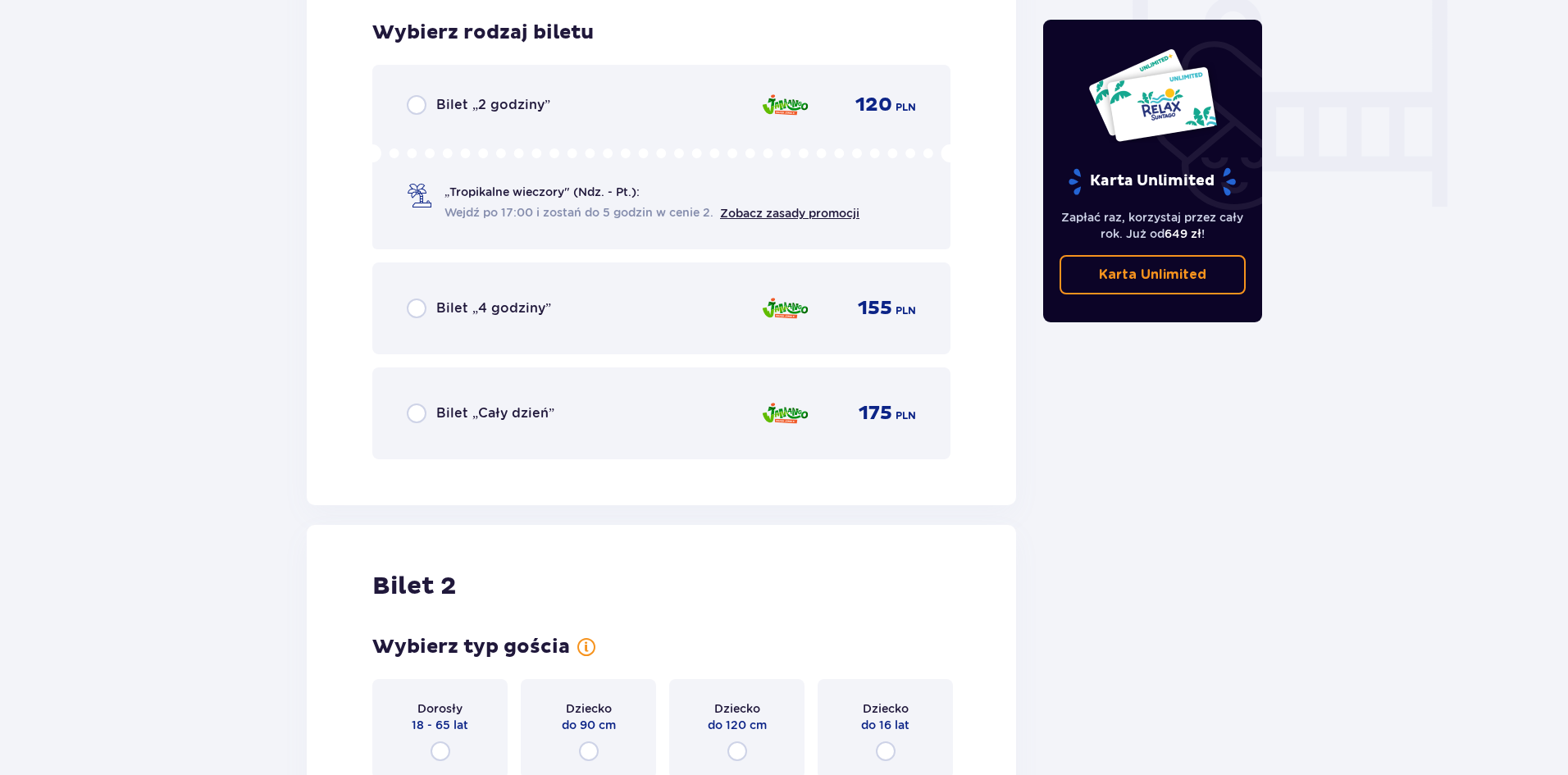 scroll, scrollTop: 1563, scrollLeft: 0, axis: vertical 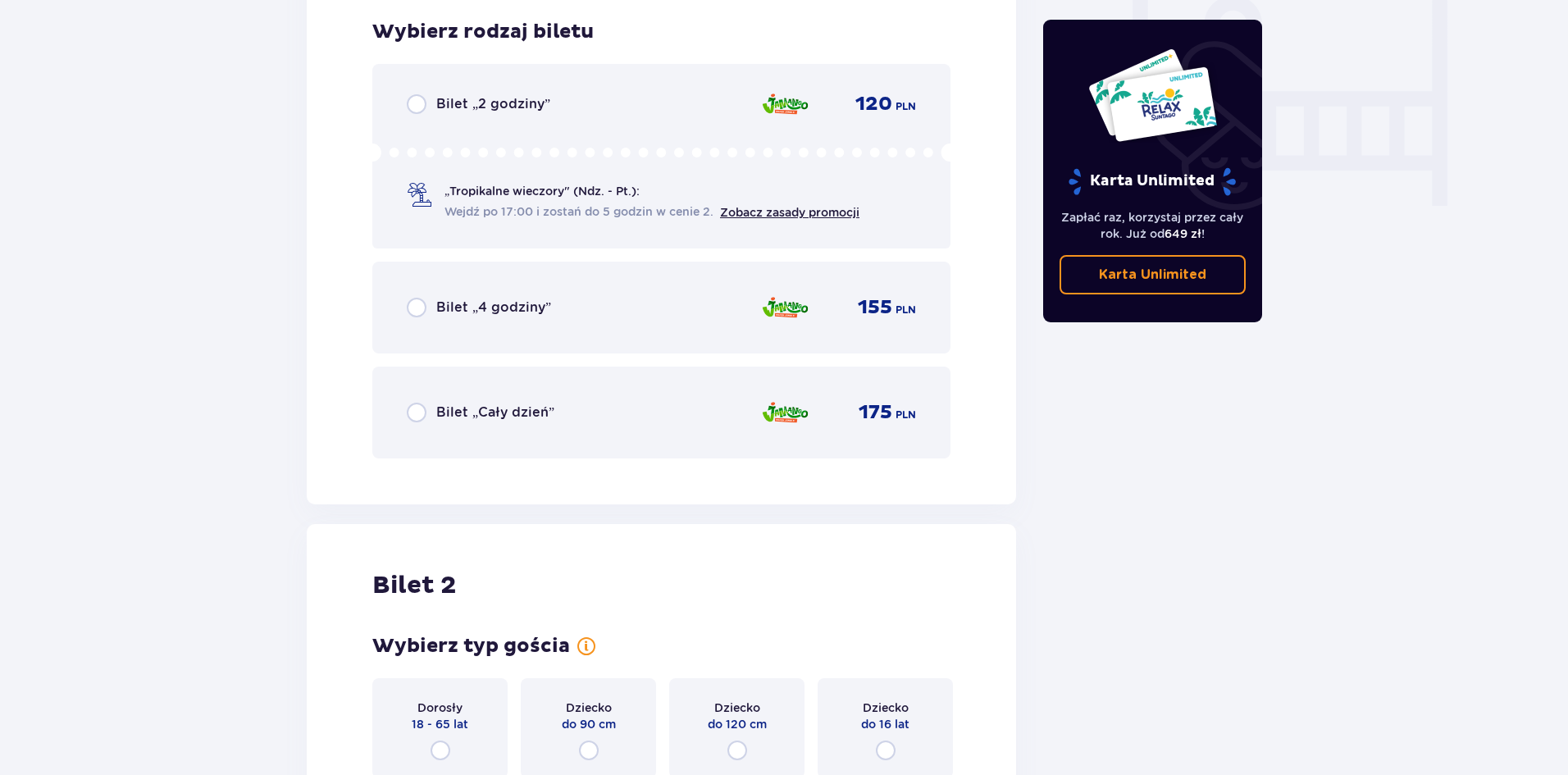 click on "„Tropikalne wieczory" (Ndz. - Pt.): Wejdź po 17:00 i zostań do 5 godzin w cenie 2. Zobacz zasady promocji" at bounding box center [661, 182] 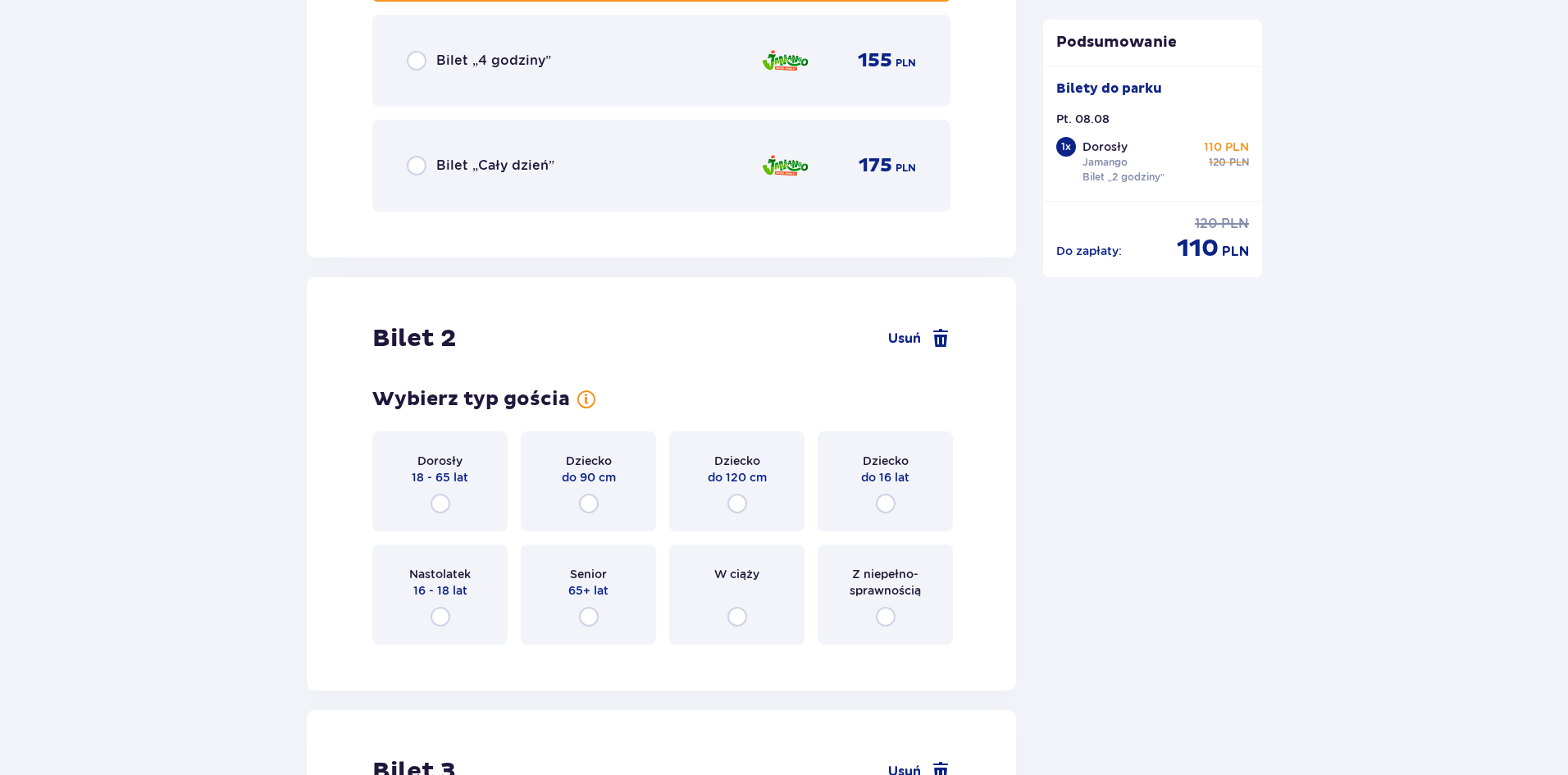 scroll, scrollTop: 1903, scrollLeft: 0, axis: vertical 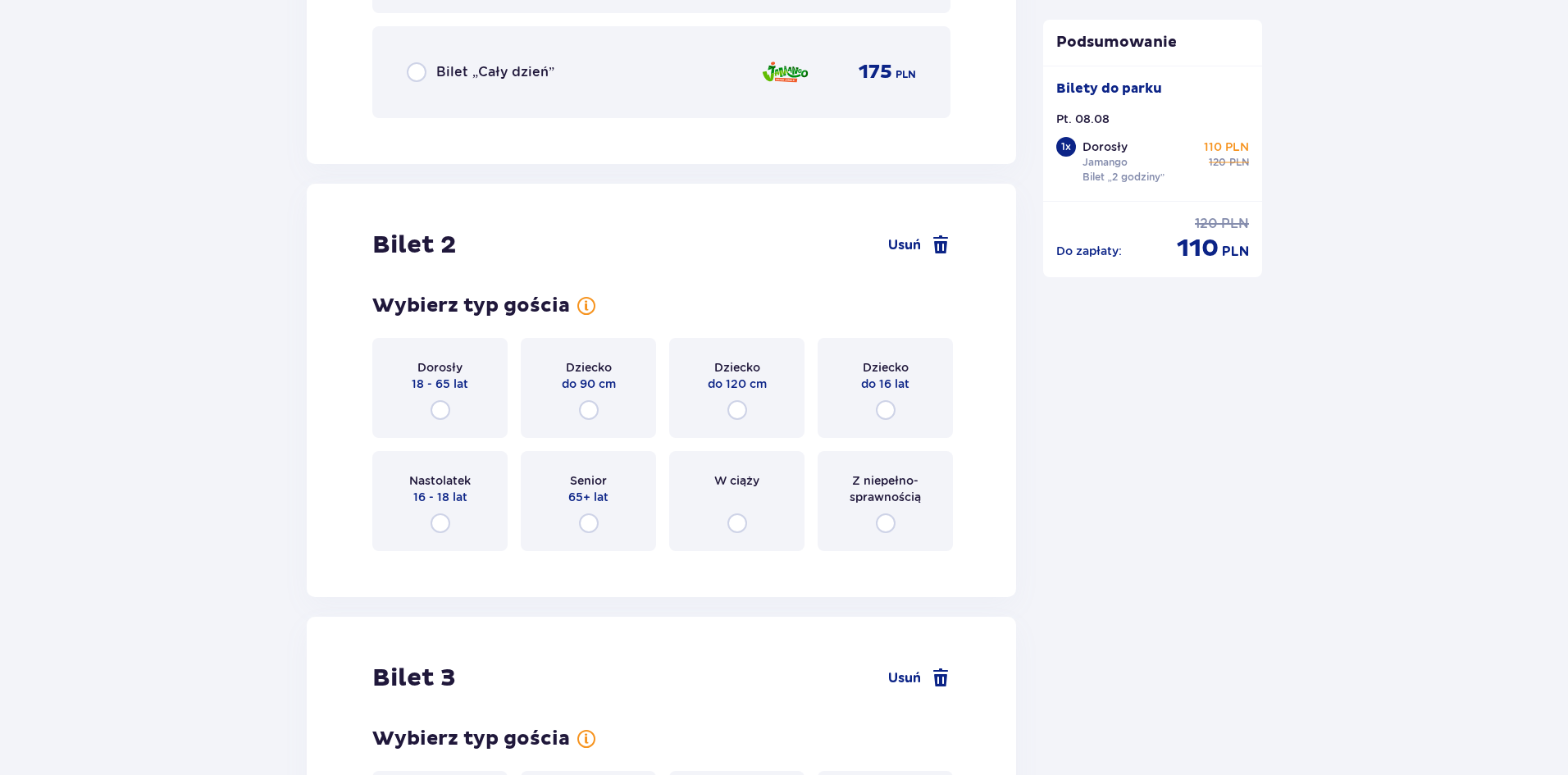 click on "18 - 65 lat" at bounding box center [440, 384] 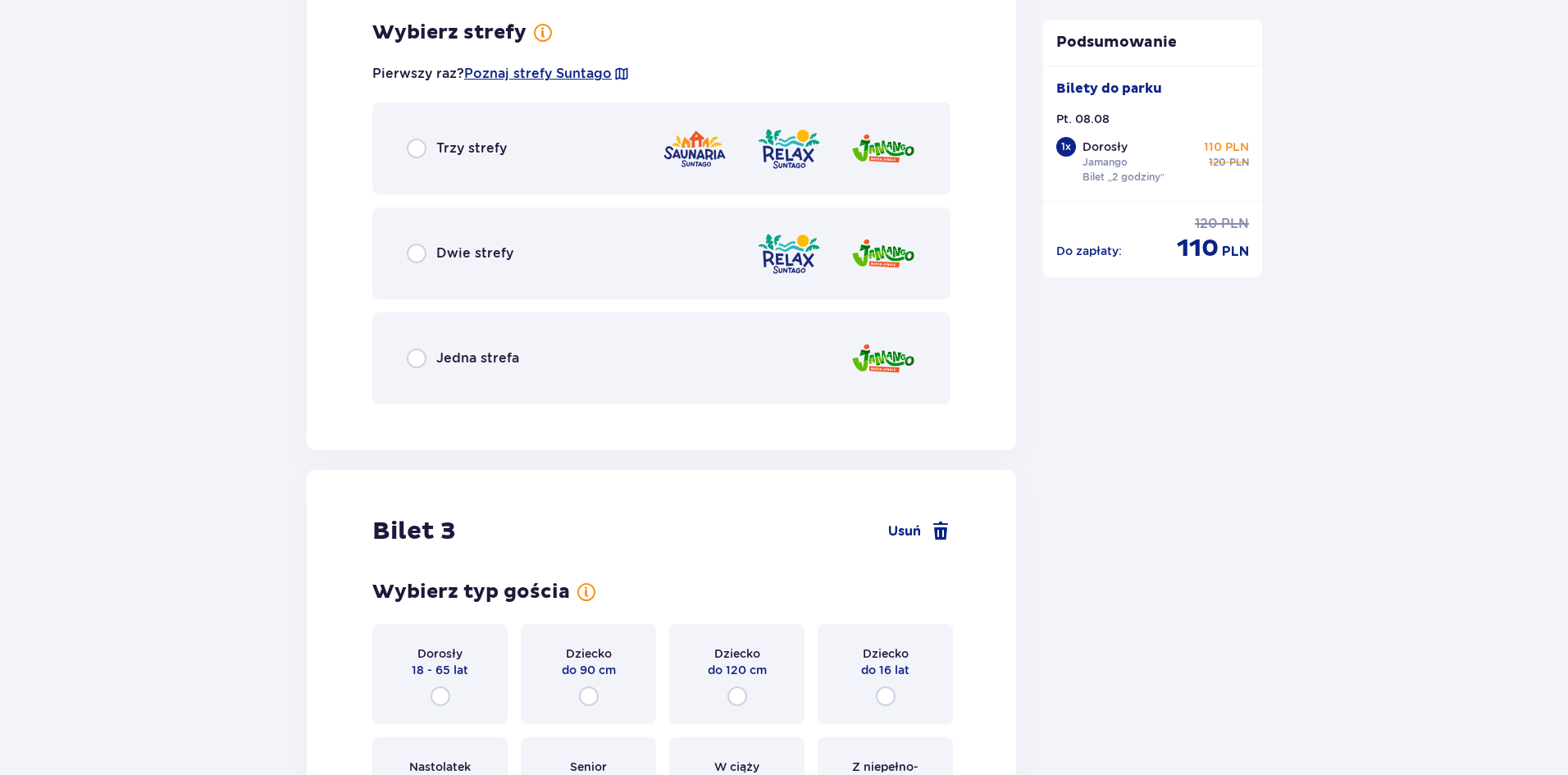 scroll, scrollTop: 2468, scrollLeft: 0, axis: vertical 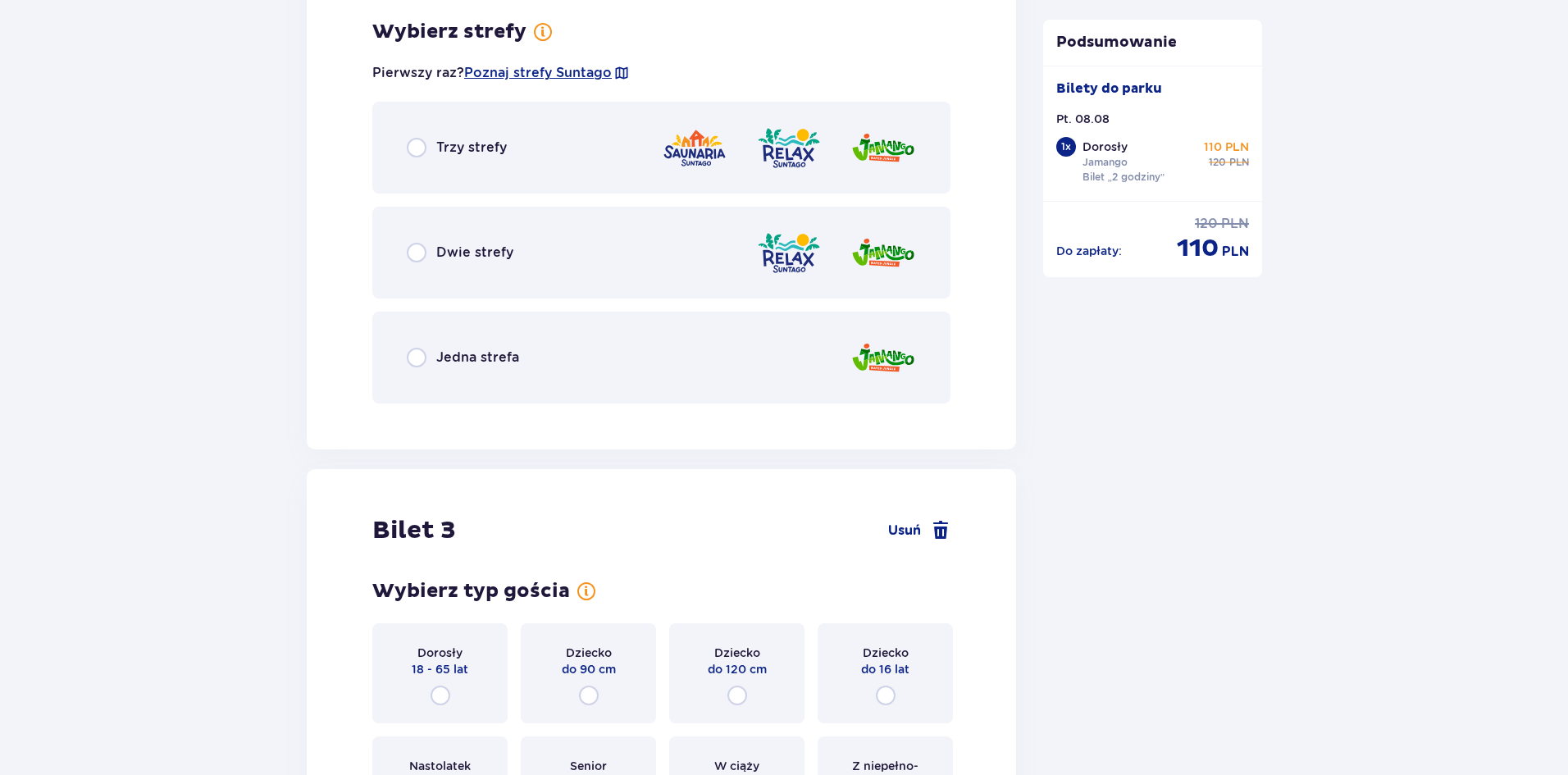 click on "Jedna strefa" at bounding box center (661, 358) 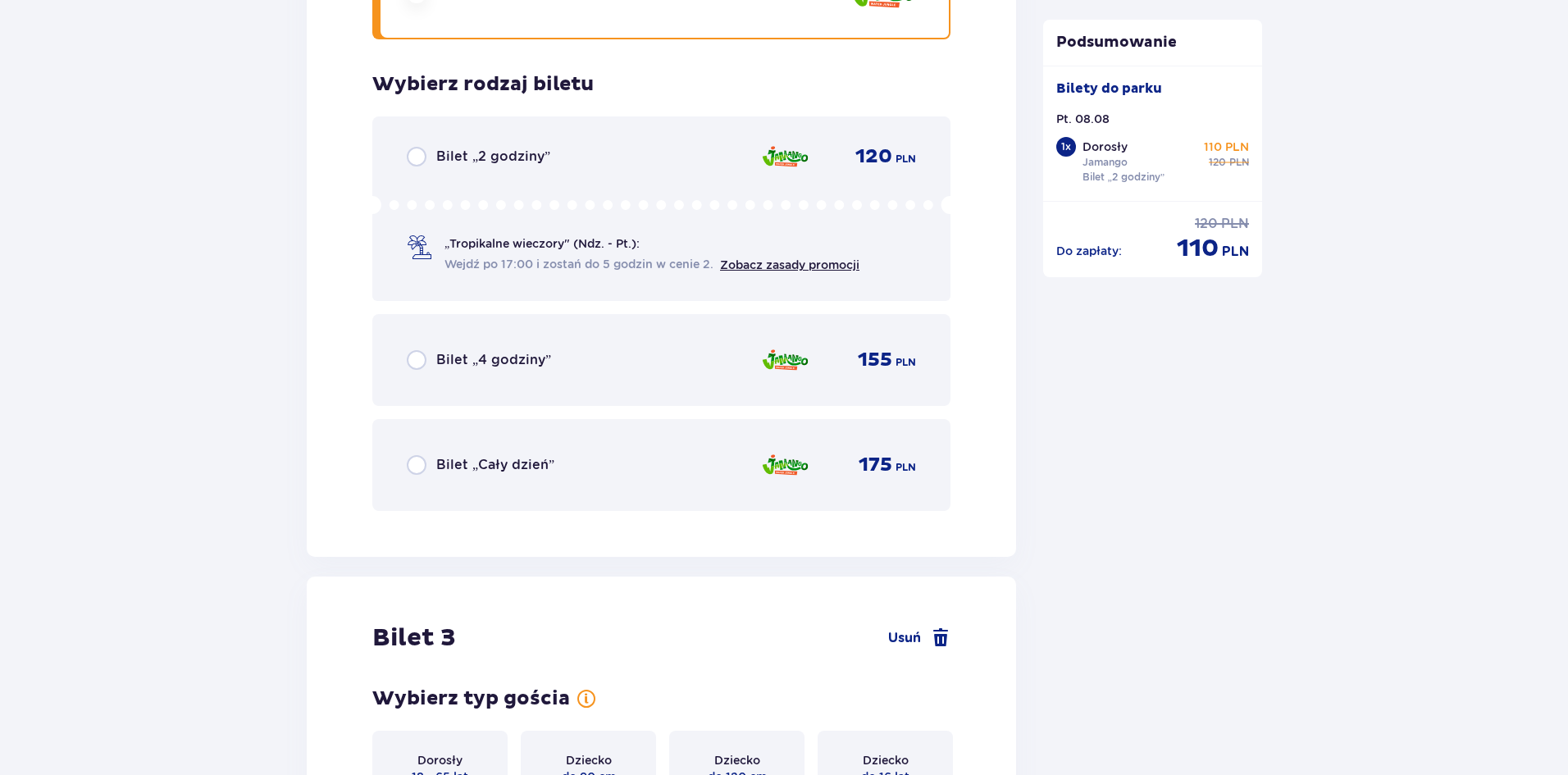 scroll, scrollTop: 2884, scrollLeft: 0, axis: vertical 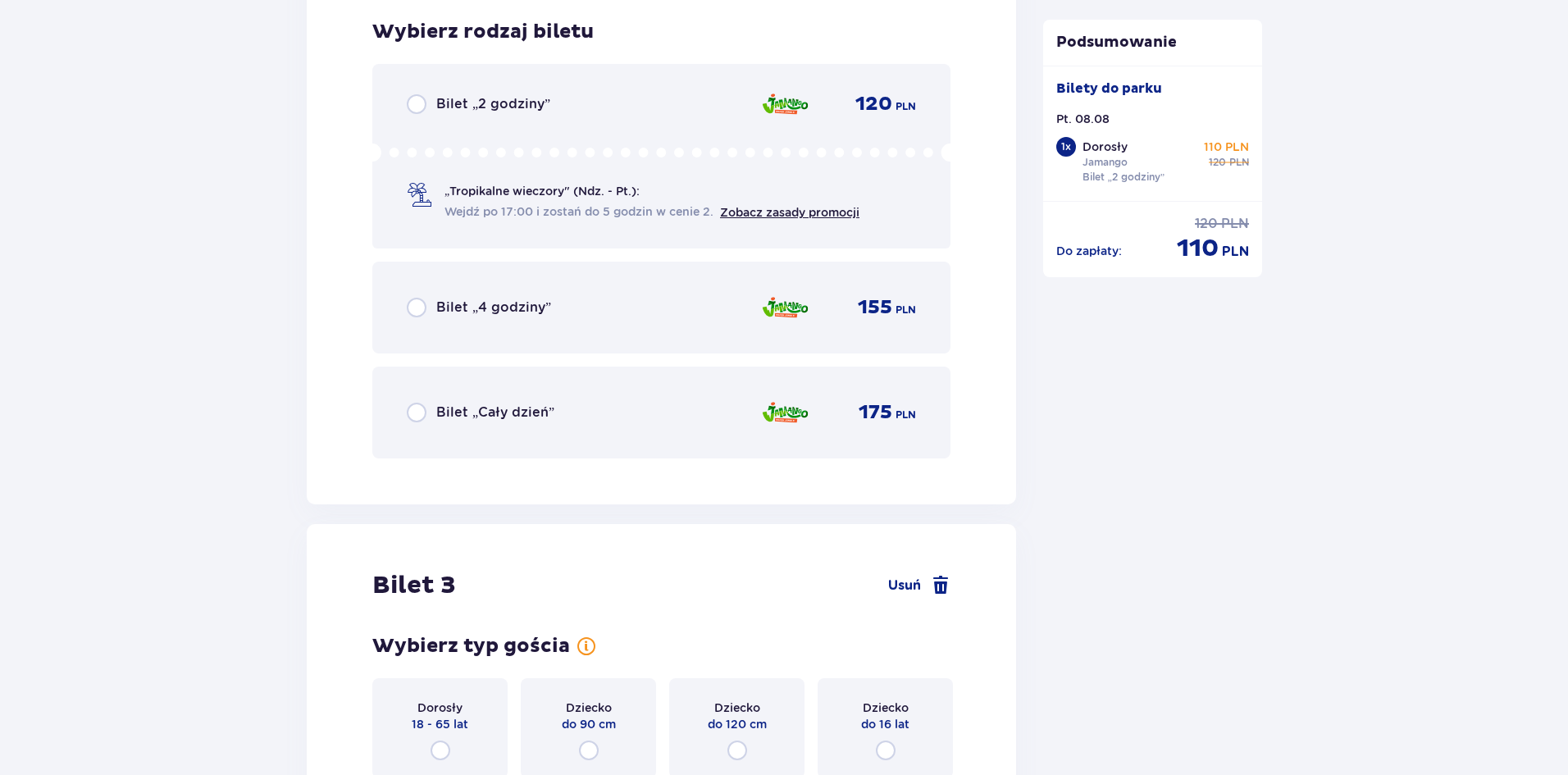 click on "Wejdź po 17:00 i zostań do 5 godzin w cenie 2." at bounding box center [579, 212] 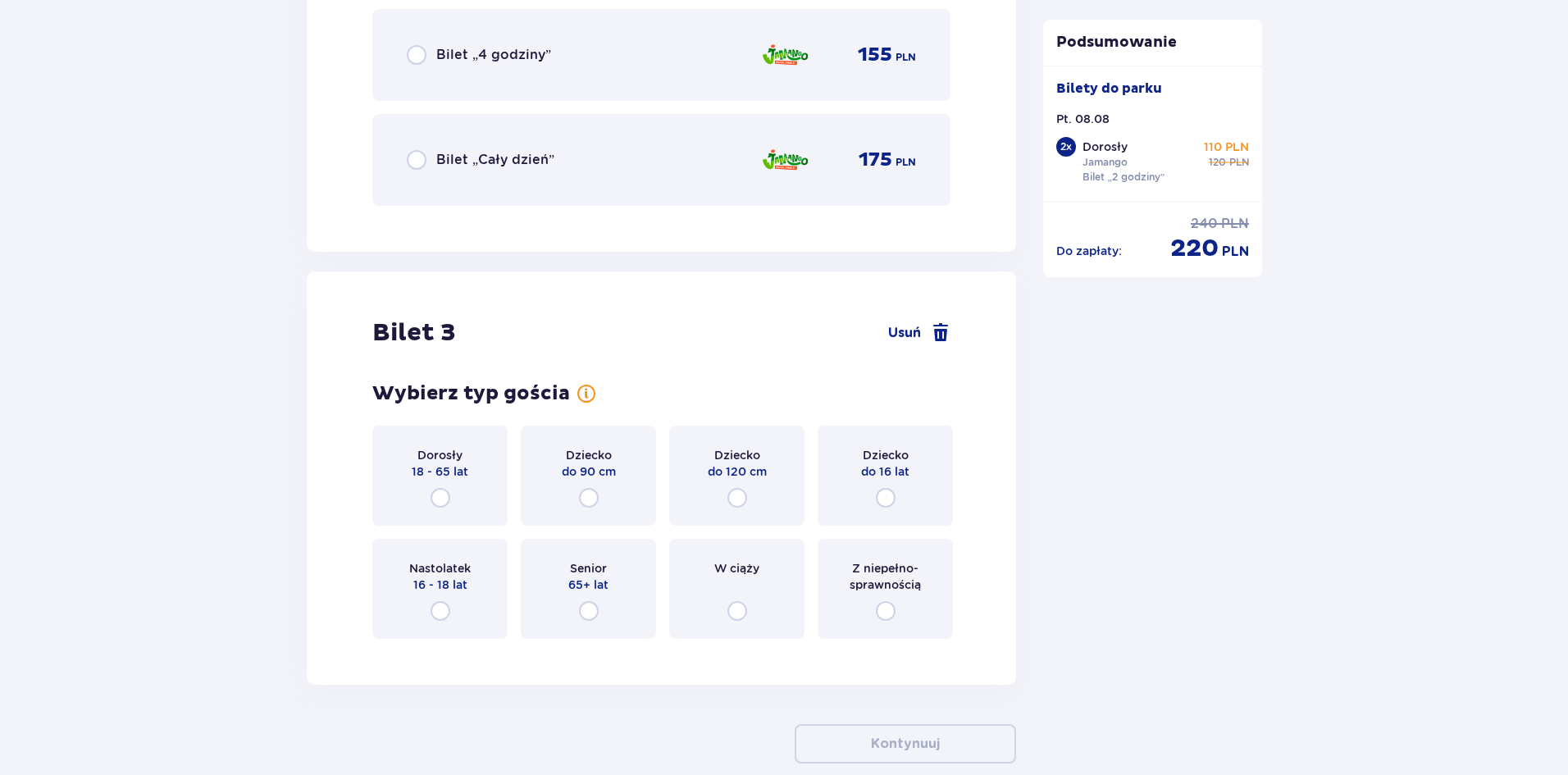 scroll, scrollTop: 3224, scrollLeft: 0, axis: vertical 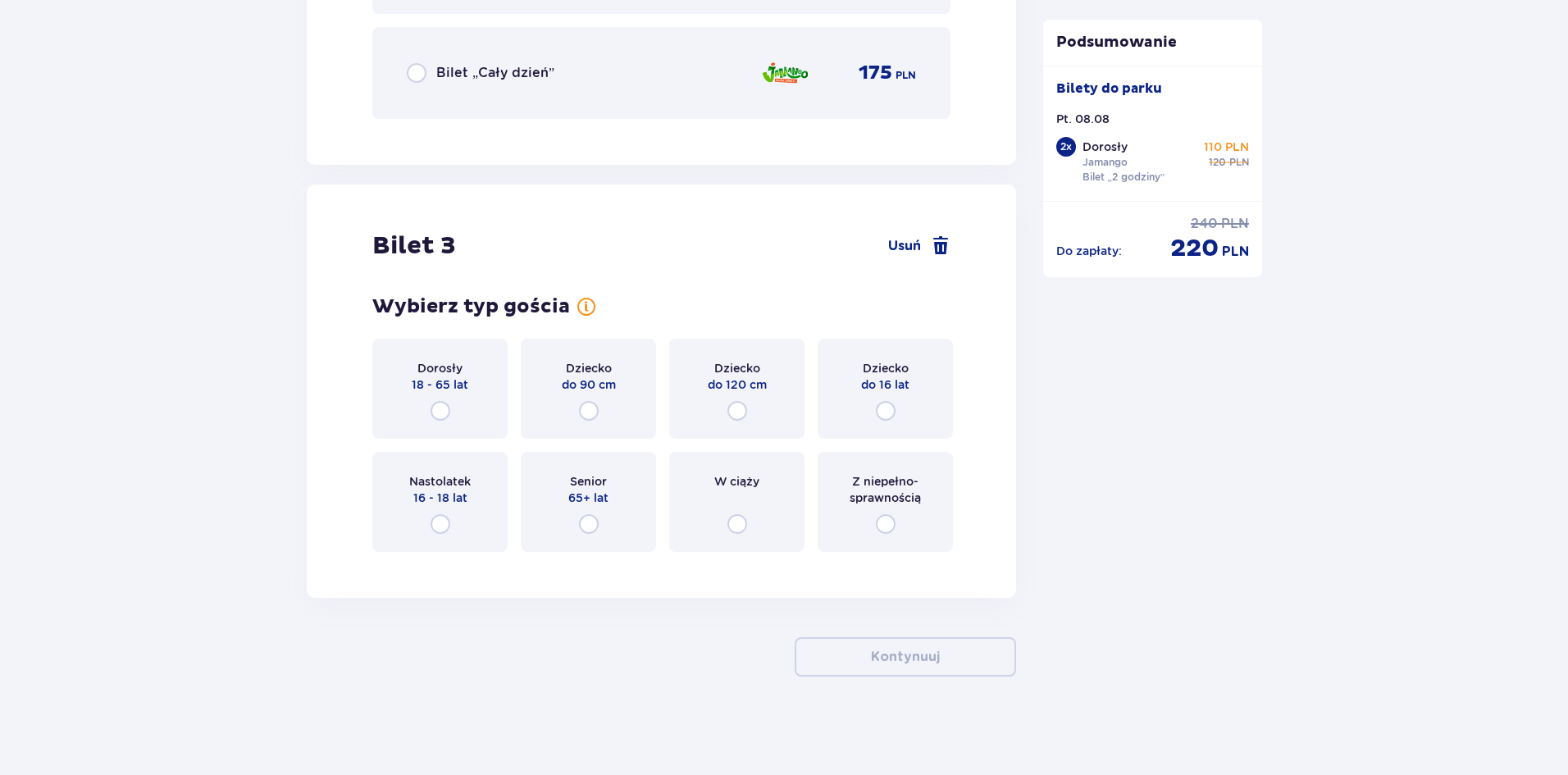 click on "Dziecko" at bounding box center (886, 368) 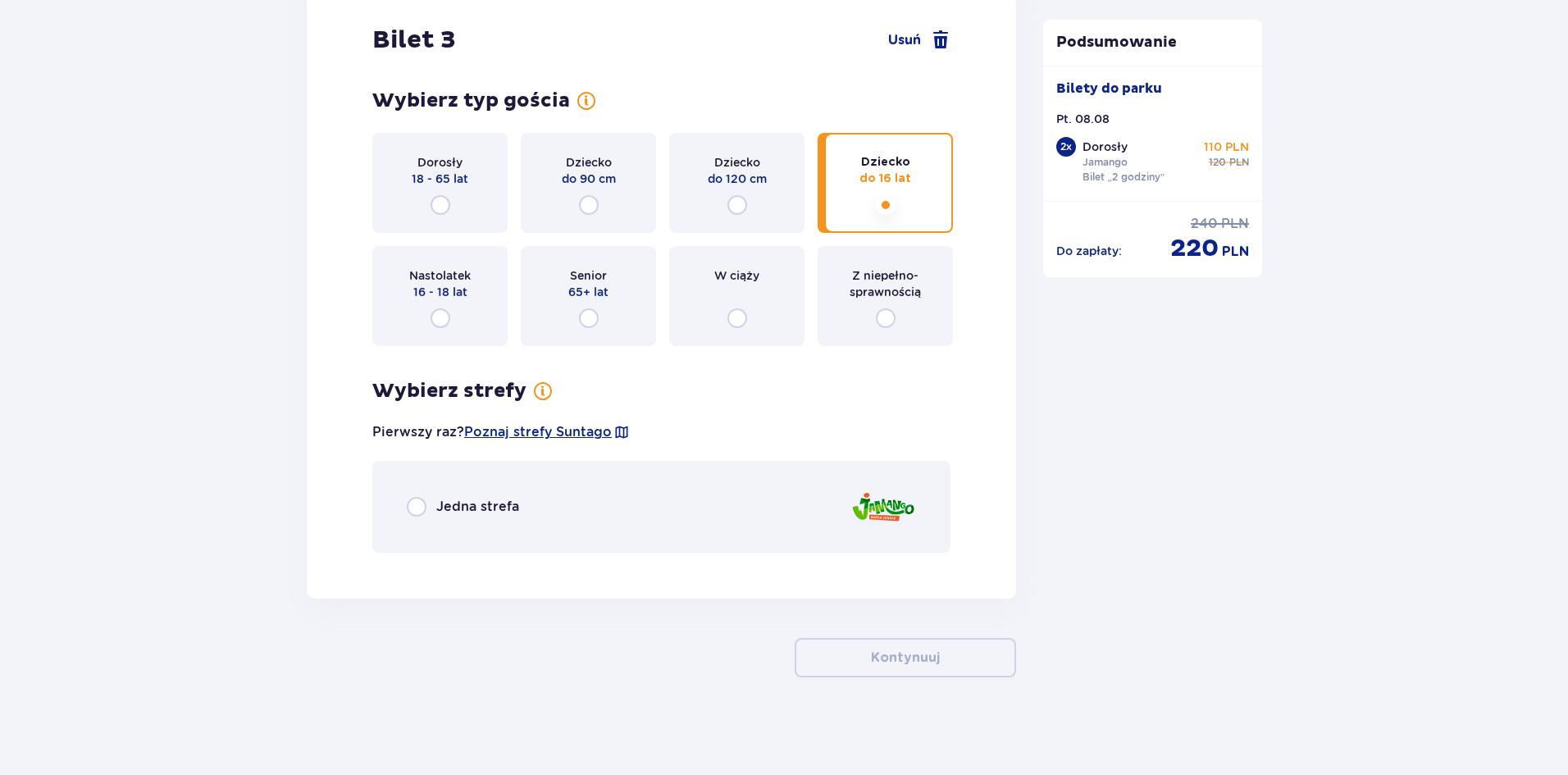 scroll, scrollTop: 3431, scrollLeft: 0, axis: vertical 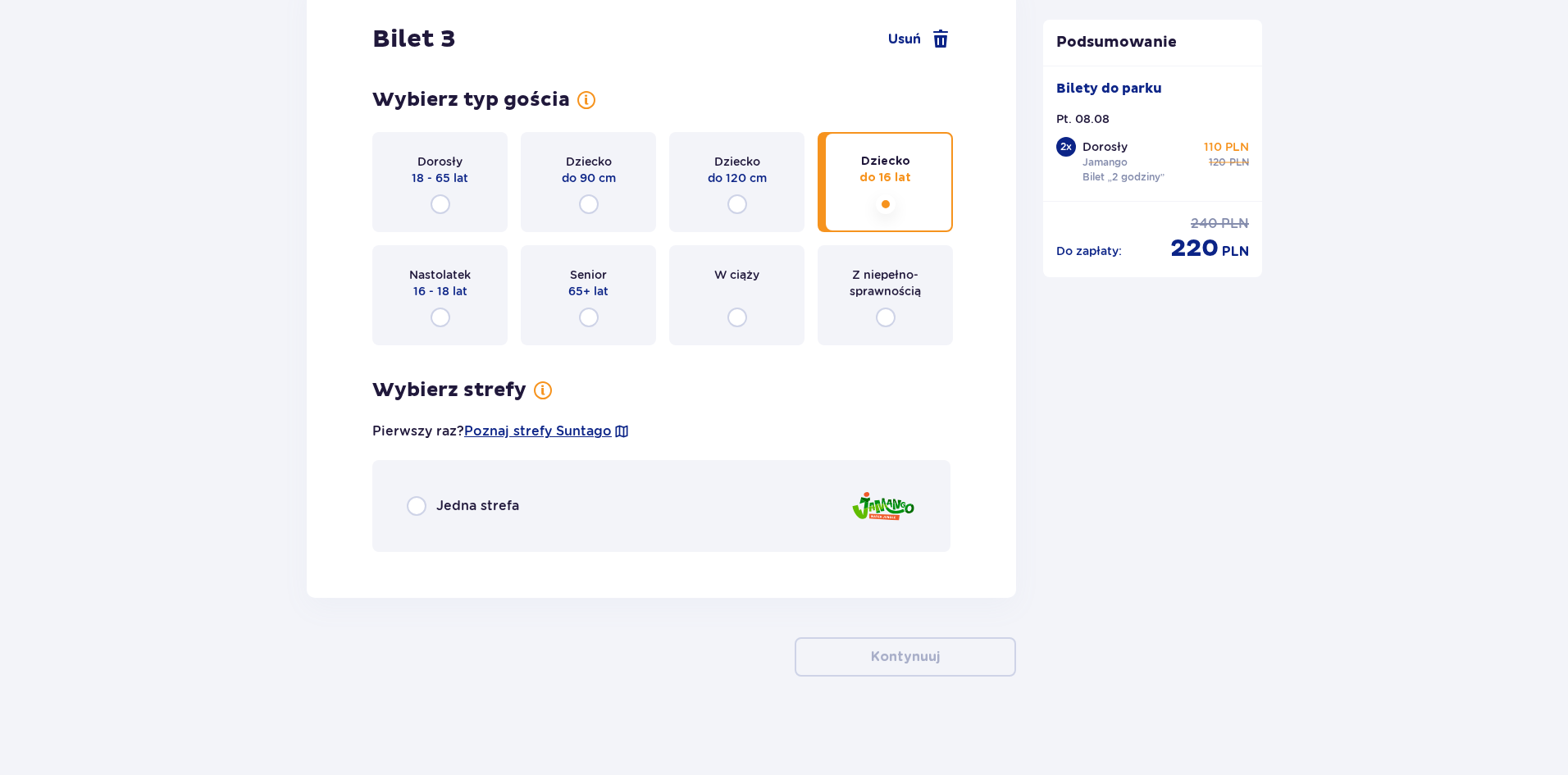 click on "Jedna strefa" at bounding box center (661, 506) 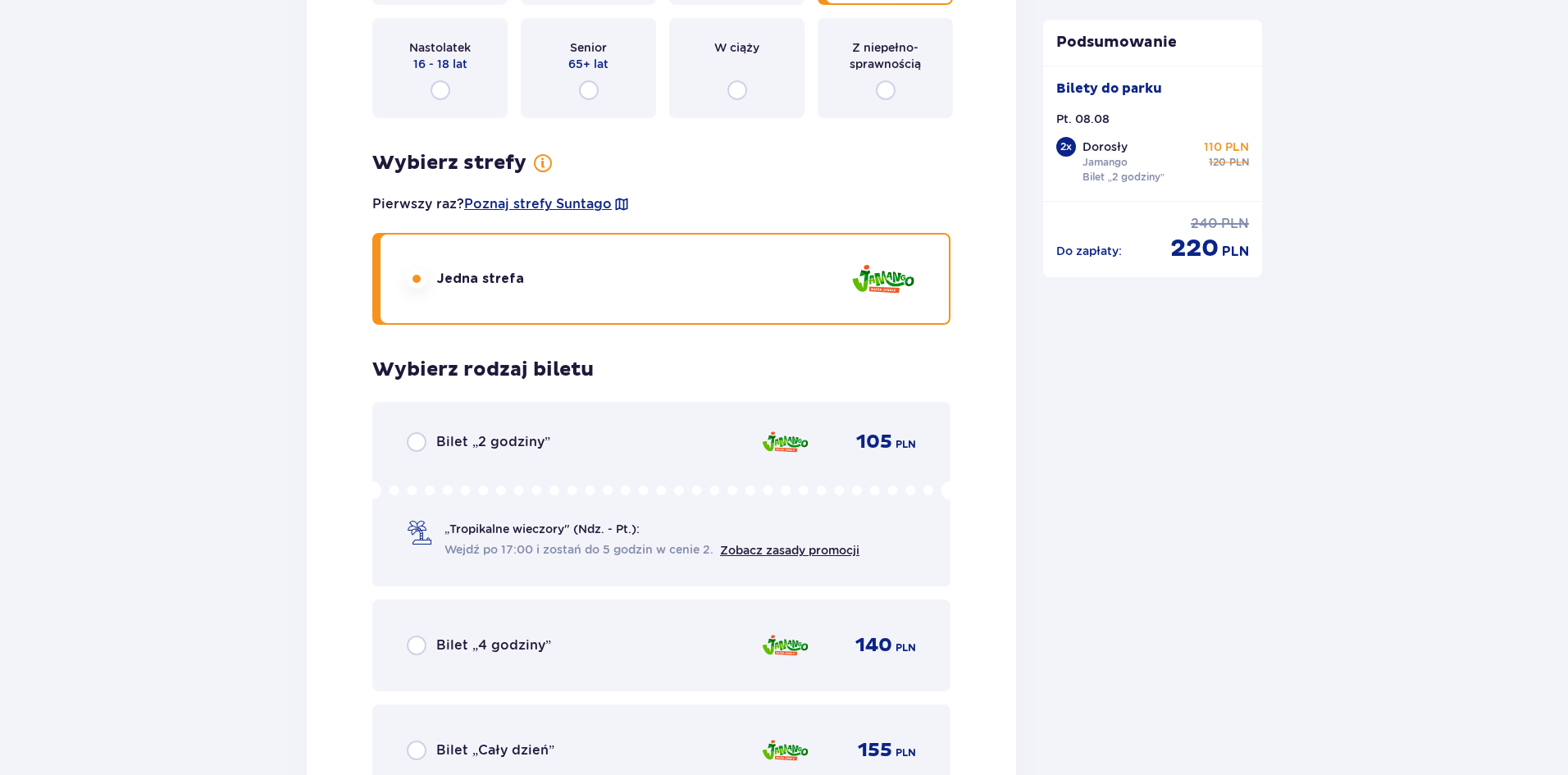 scroll, scrollTop: 3656, scrollLeft: 0, axis: vertical 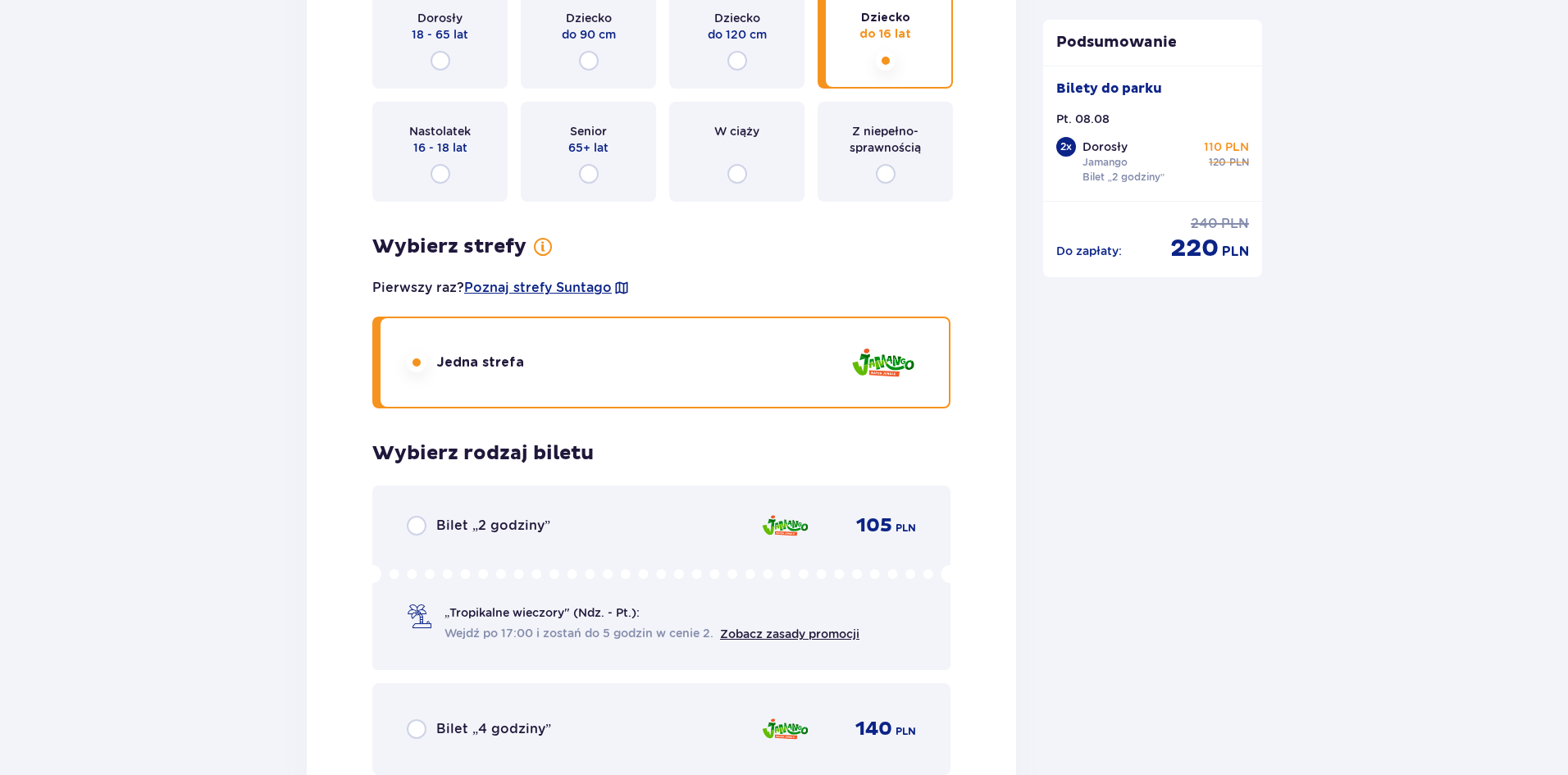 click on "Nastolatek" at bounding box center (440, 131) 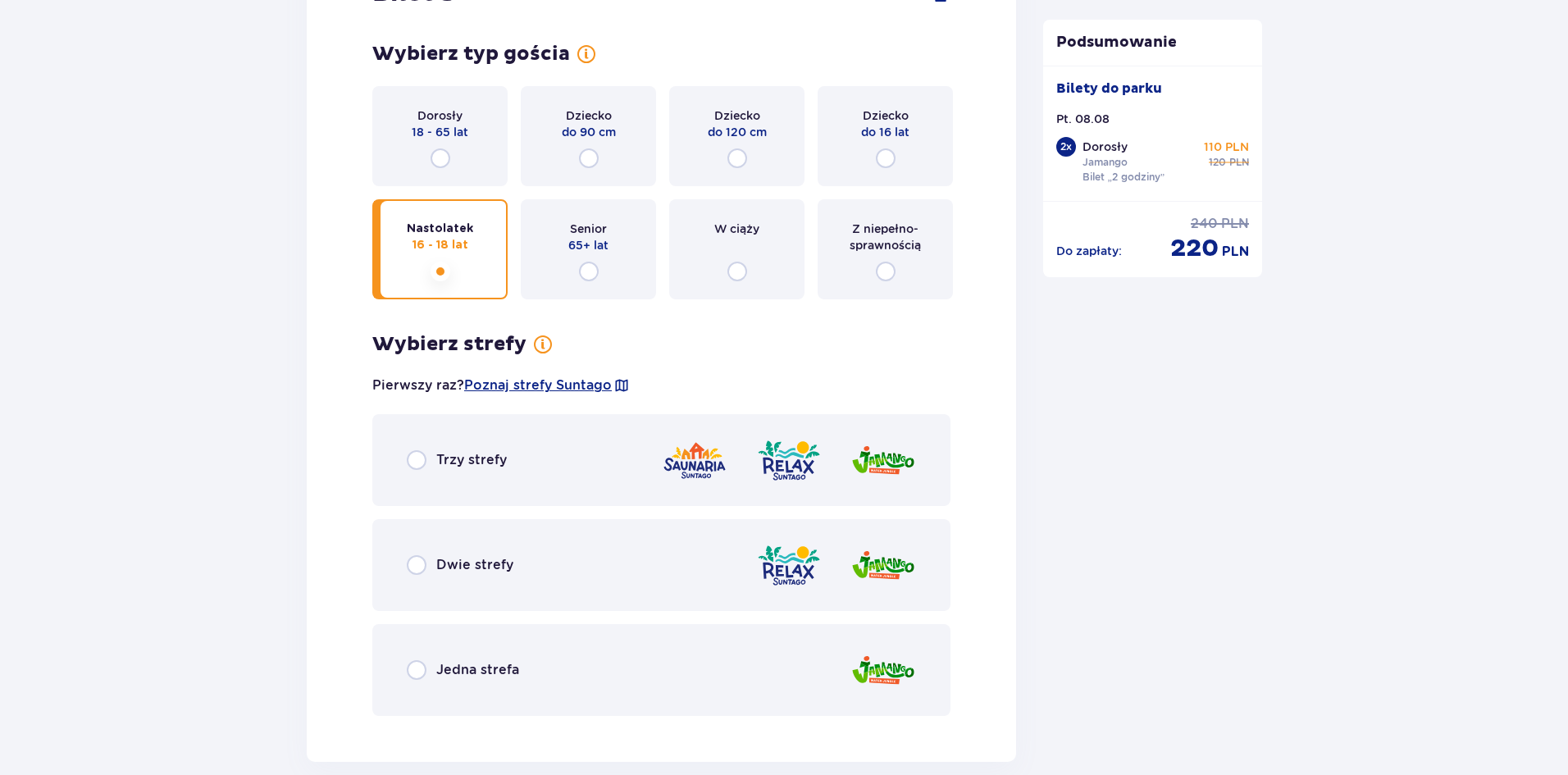 click on "do 16 lat" at bounding box center [885, 132] 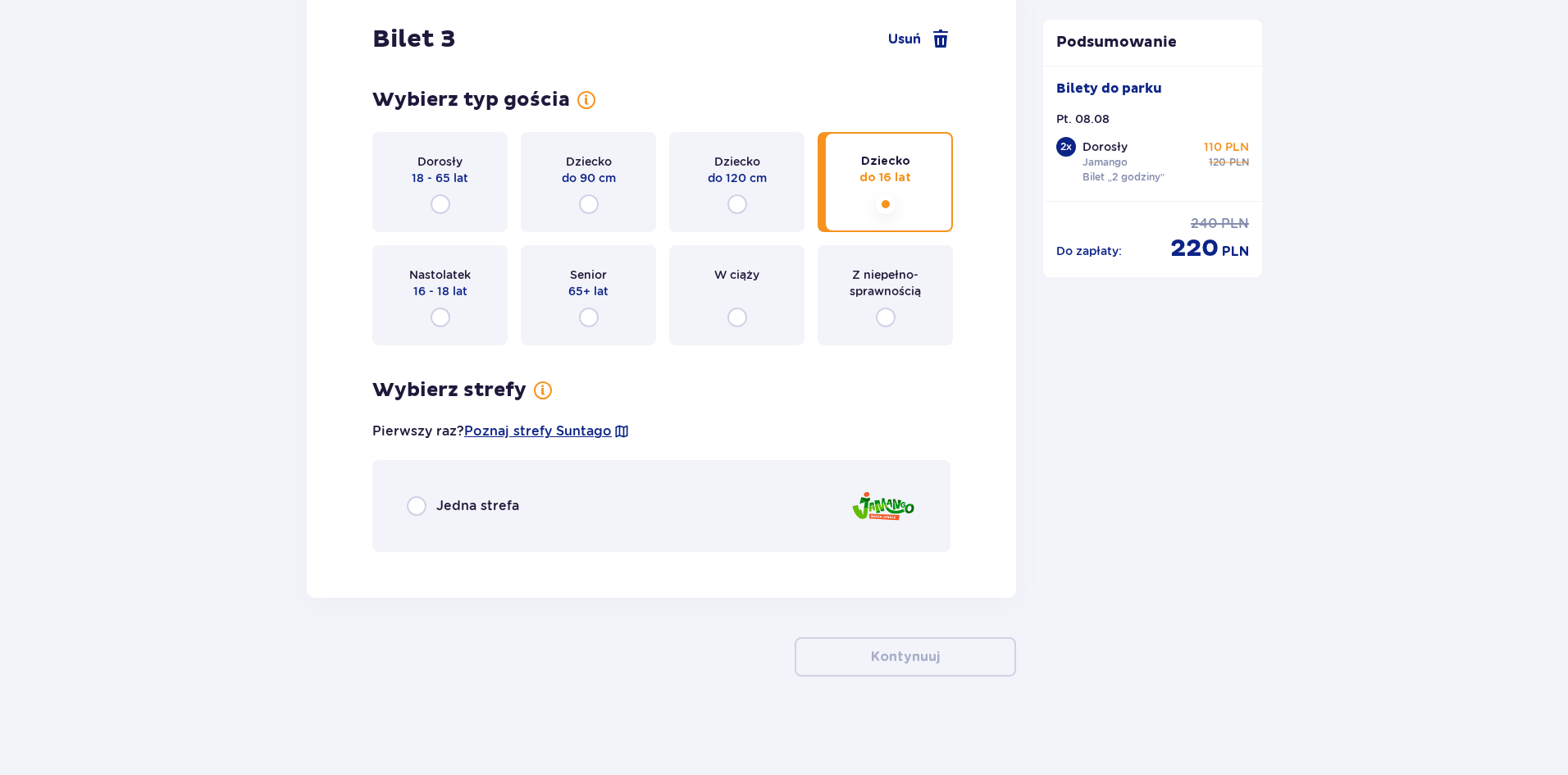 click on "Jedna strefa" at bounding box center [661, 506] 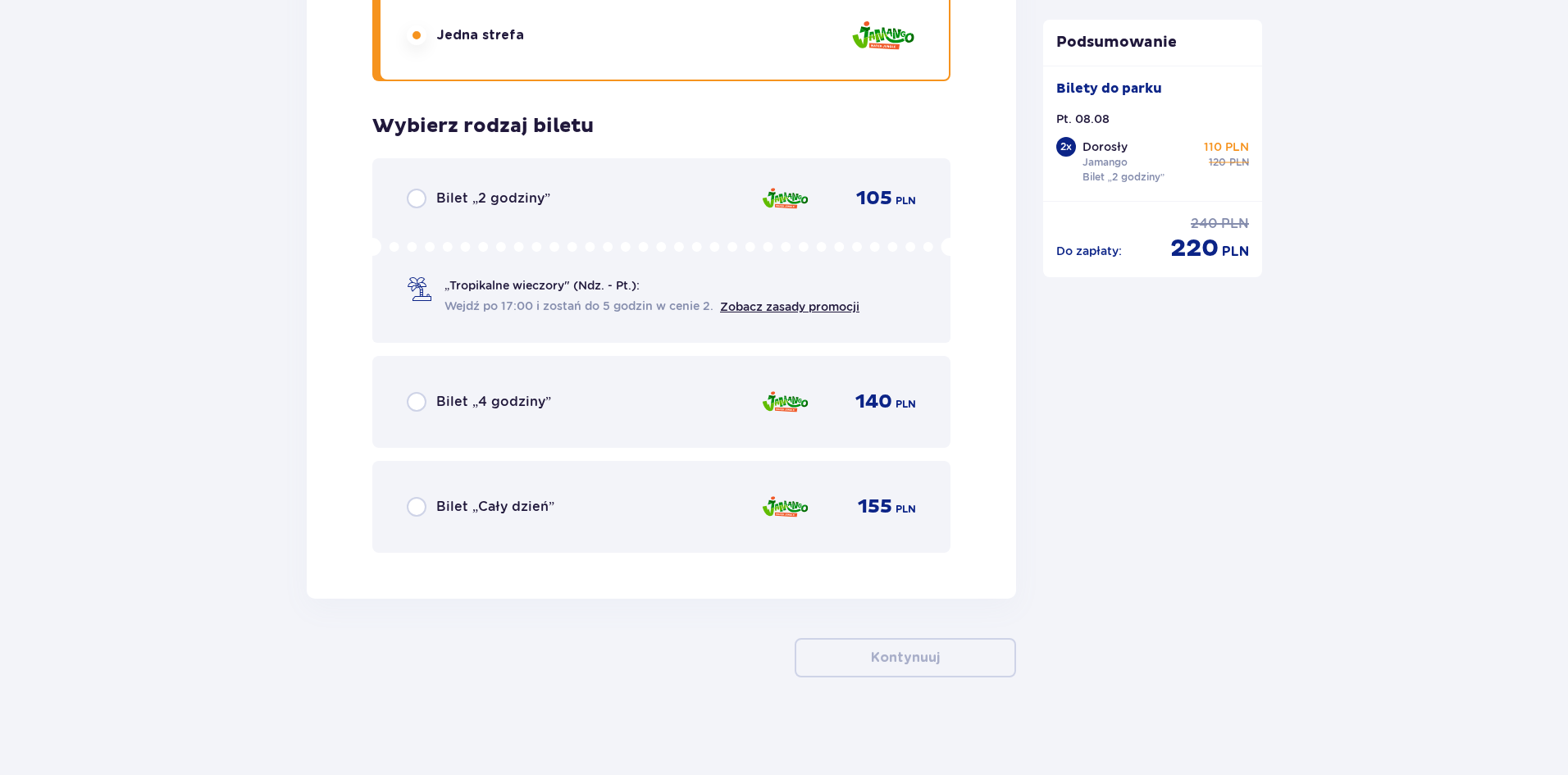 scroll, scrollTop: 3902, scrollLeft: 0, axis: vertical 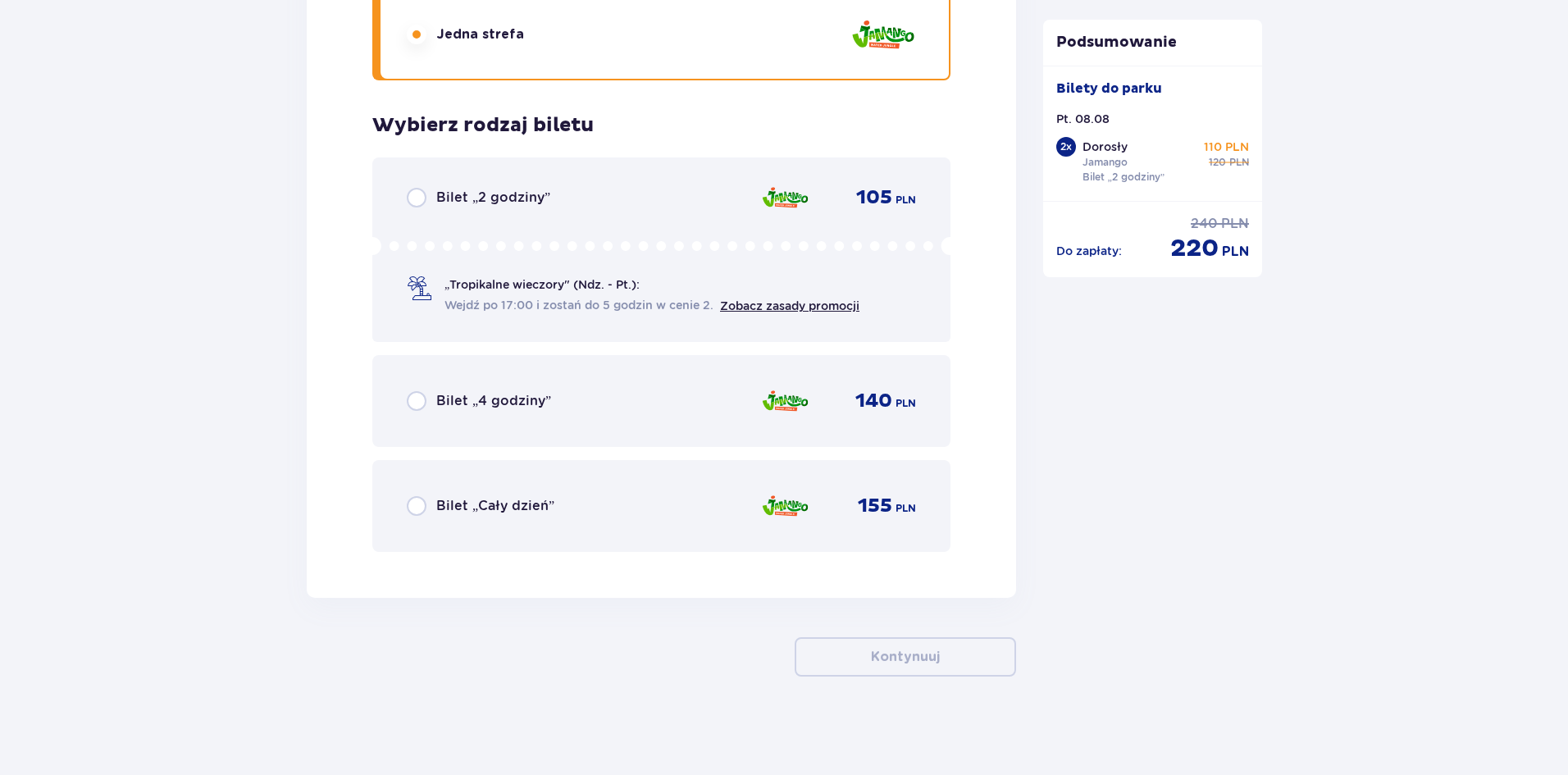 click on "„Tropikalne wieczory" (Ndz. - Pt.): Wejdź po 17:00 i zostań do 5 godzin w cenie 2. Zobacz zasady promocji" at bounding box center (652, 295) 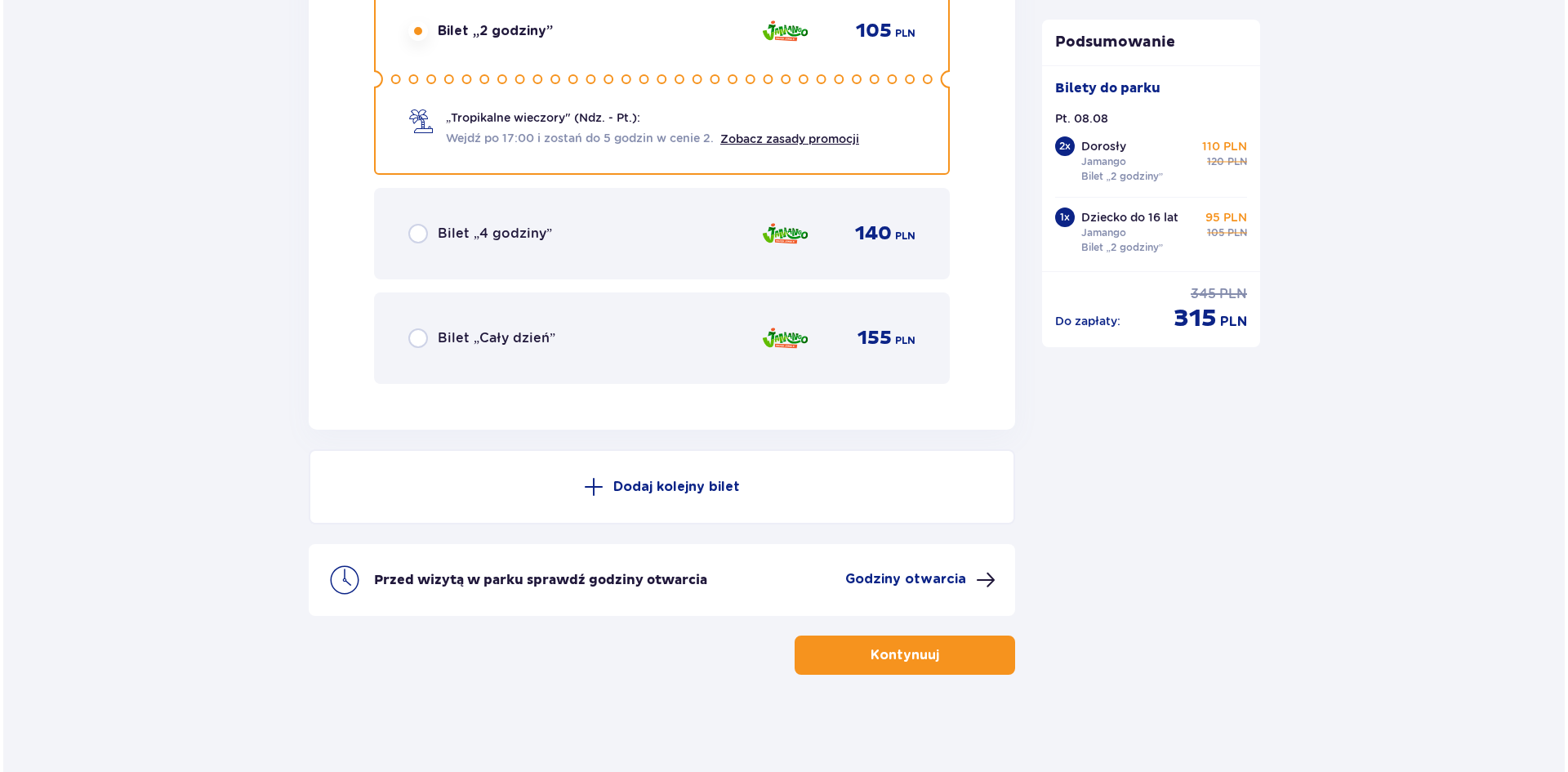 scroll, scrollTop: 4054, scrollLeft: 0, axis: vertical 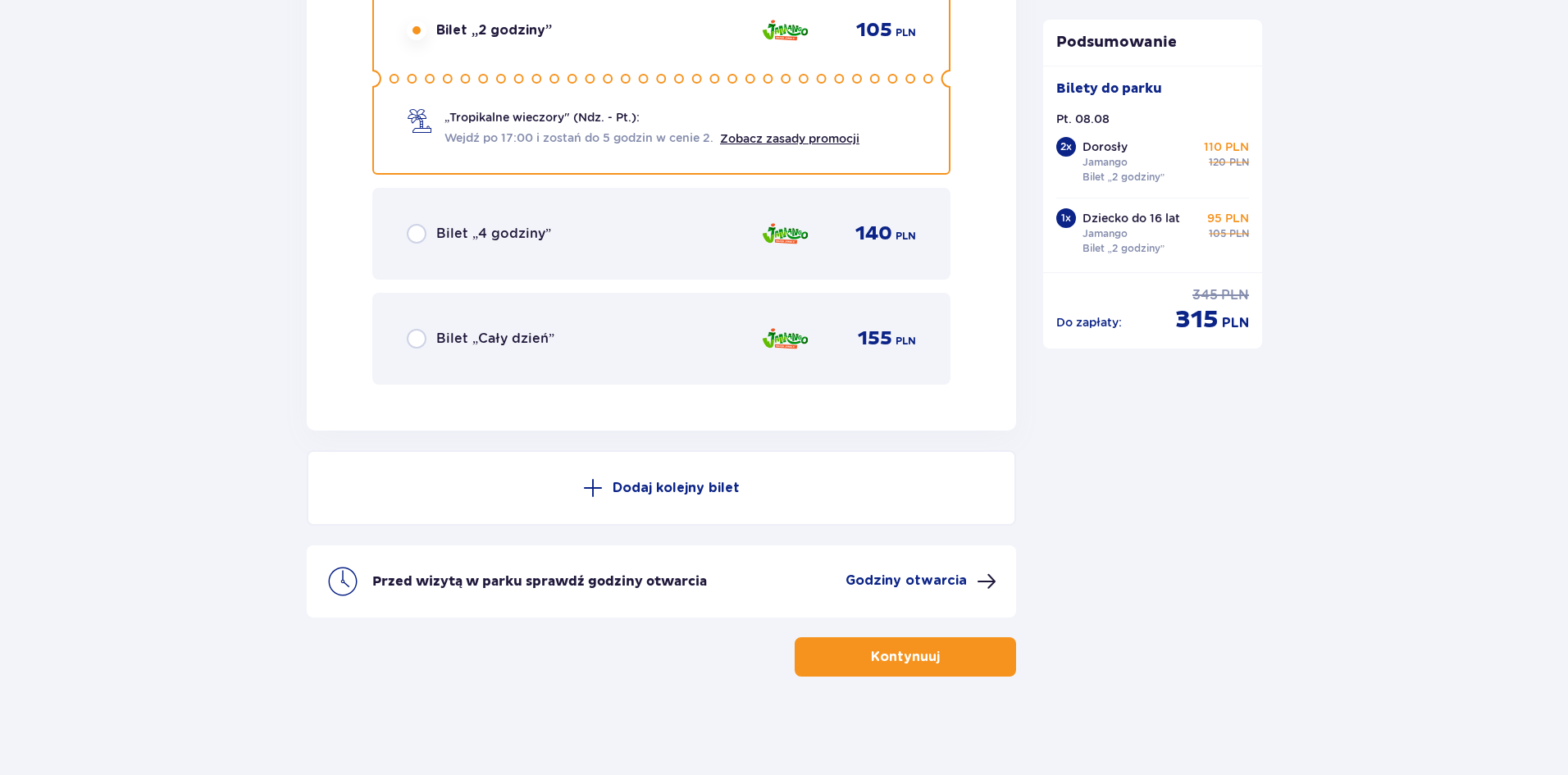 click on "Godziny otwarcia" at bounding box center (906, 581) 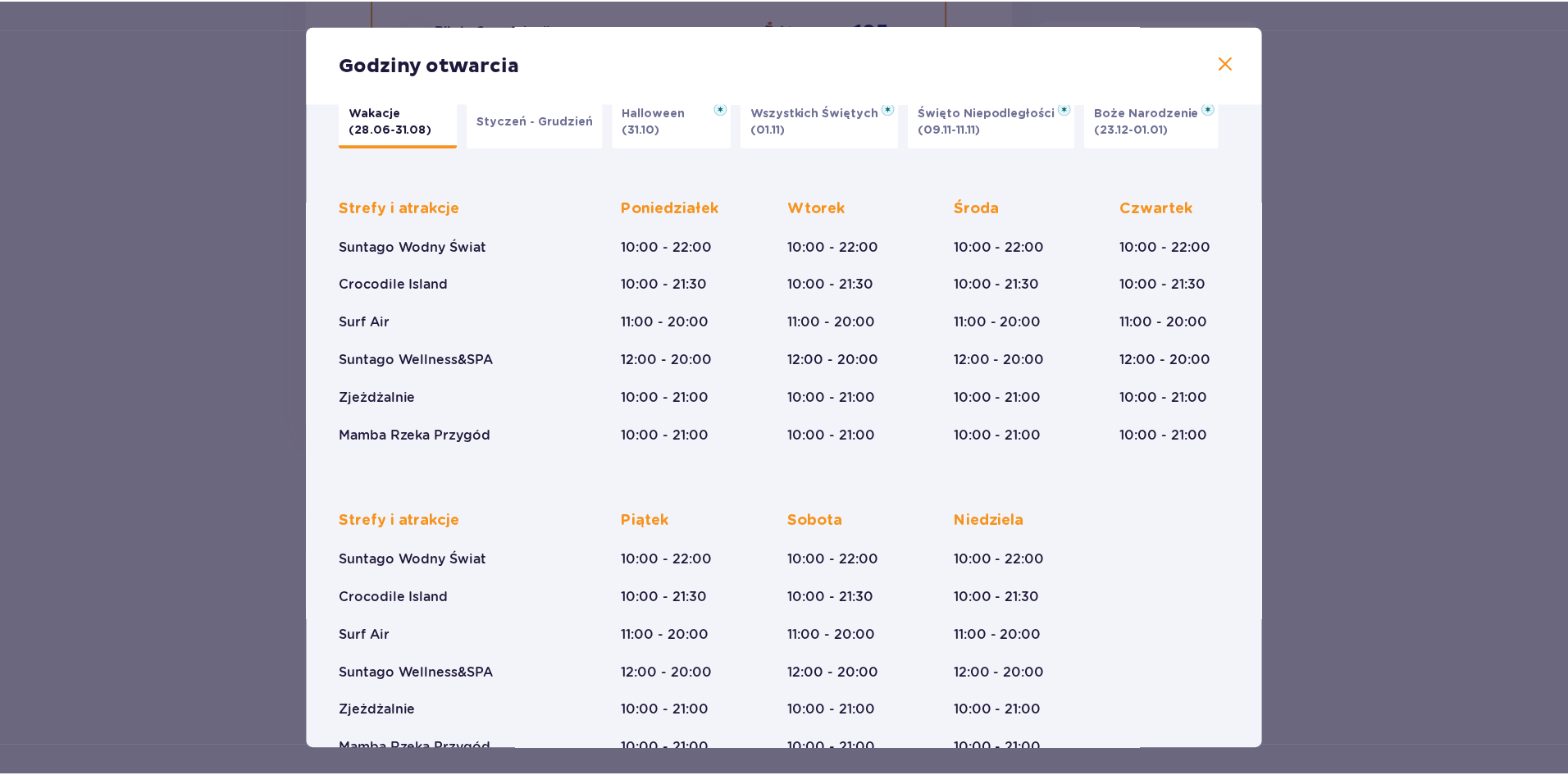 scroll, scrollTop: 0, scrollLeft: 0, axis: both 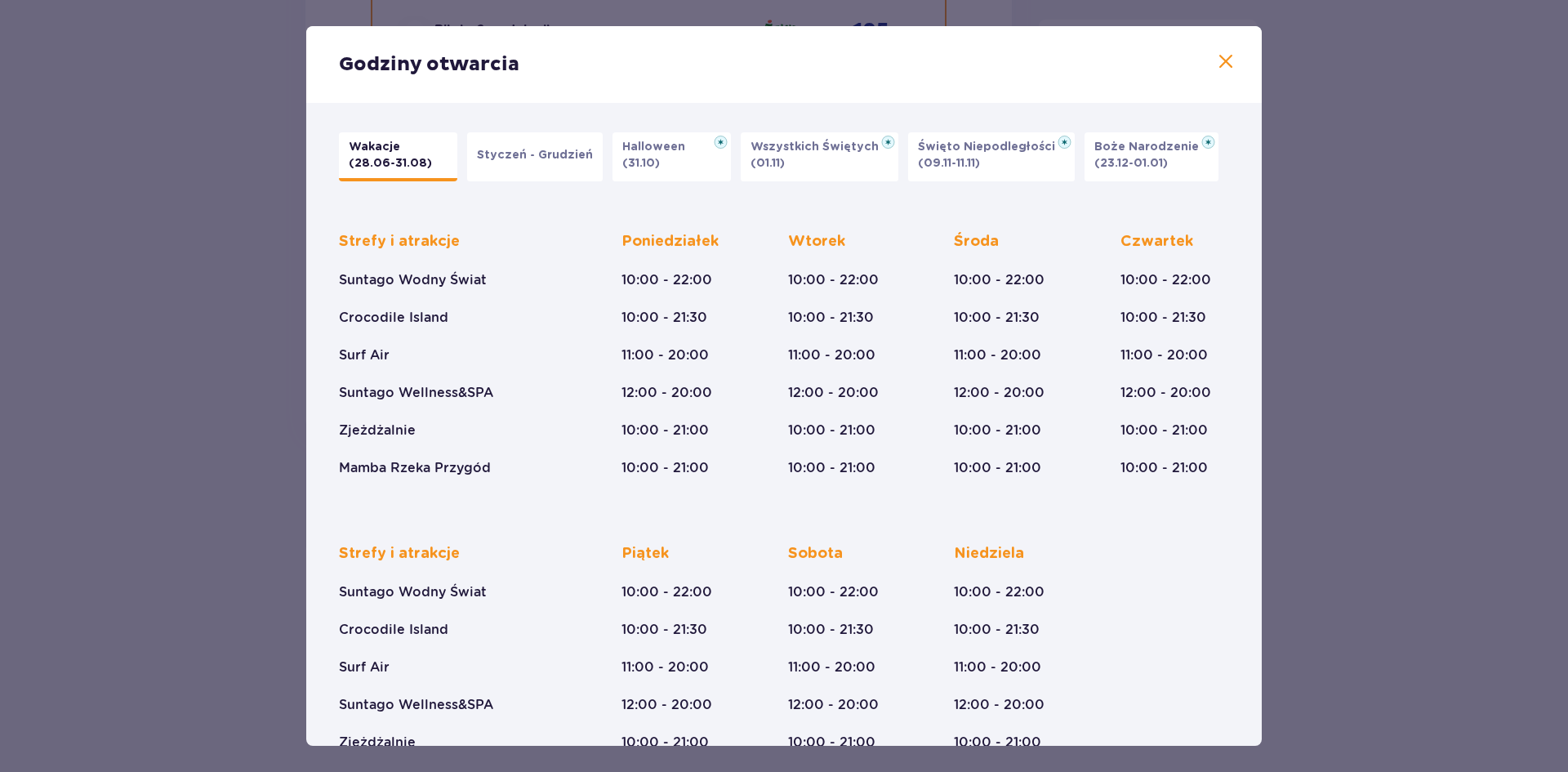 click at bounding box center (1226, 62) 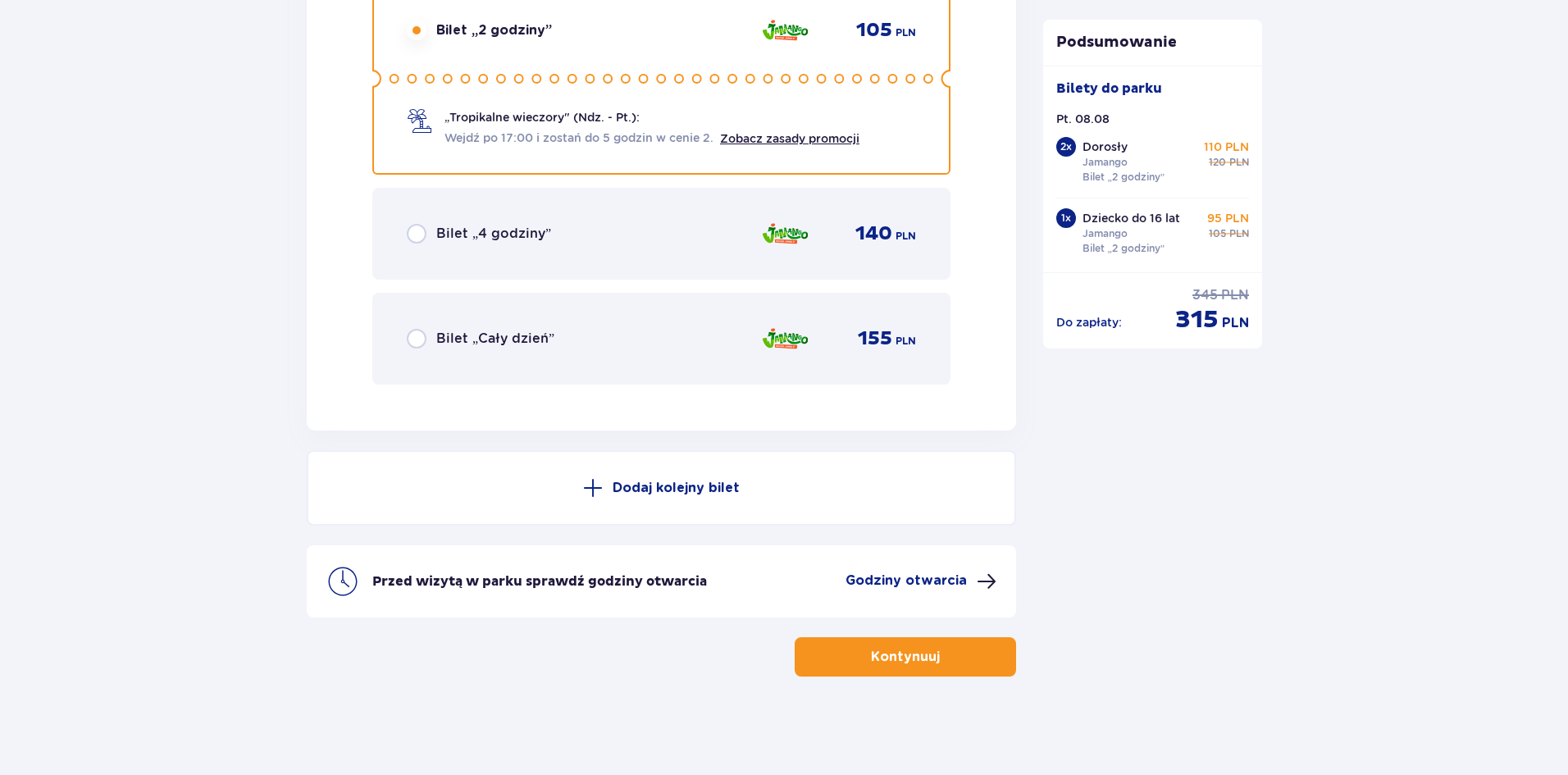 click on "Kontynuuj" at bounding box center (905, 657) 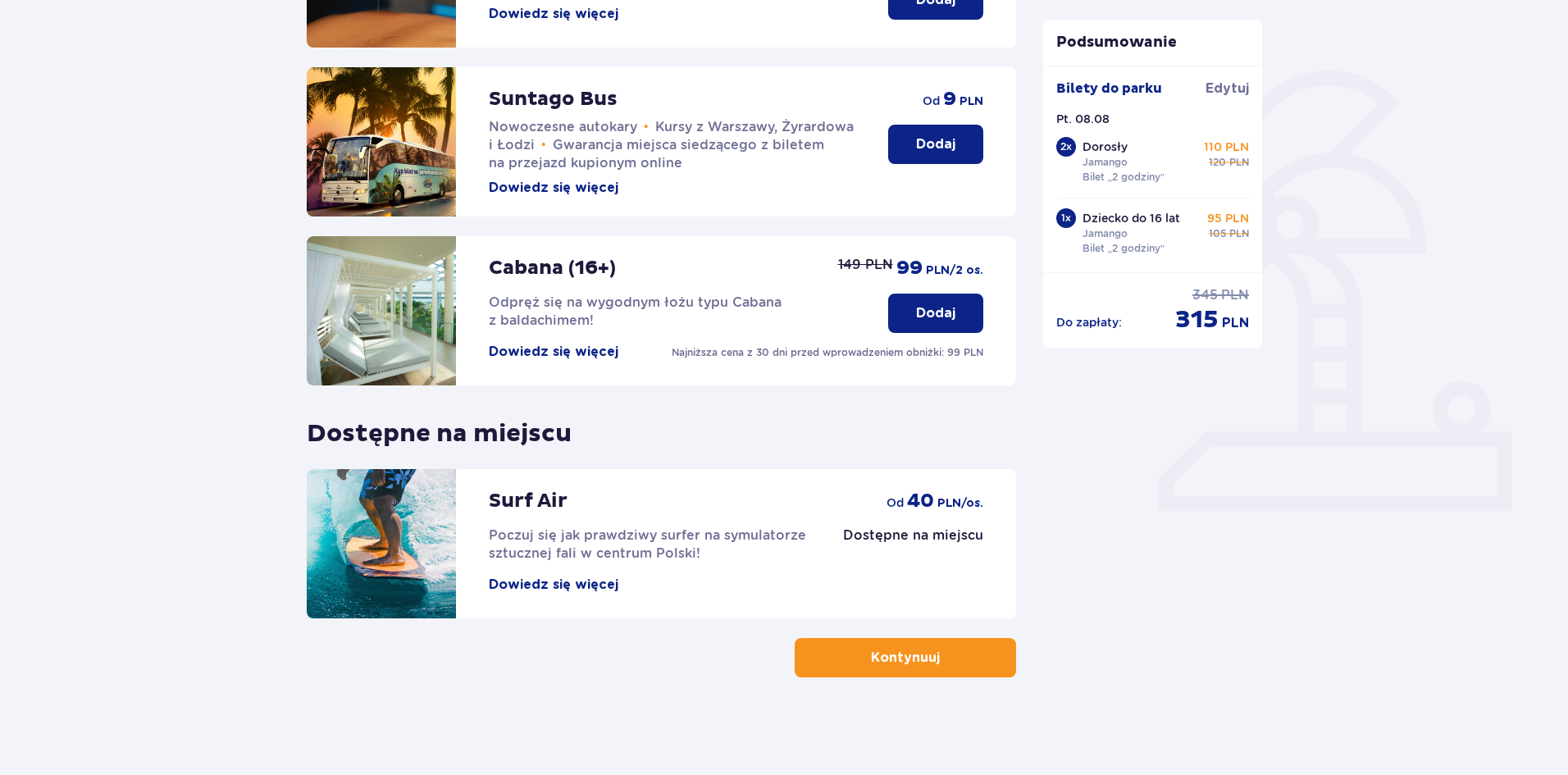 scroll, scrollTop: 337, scrollLeft: 0, axis: vertical 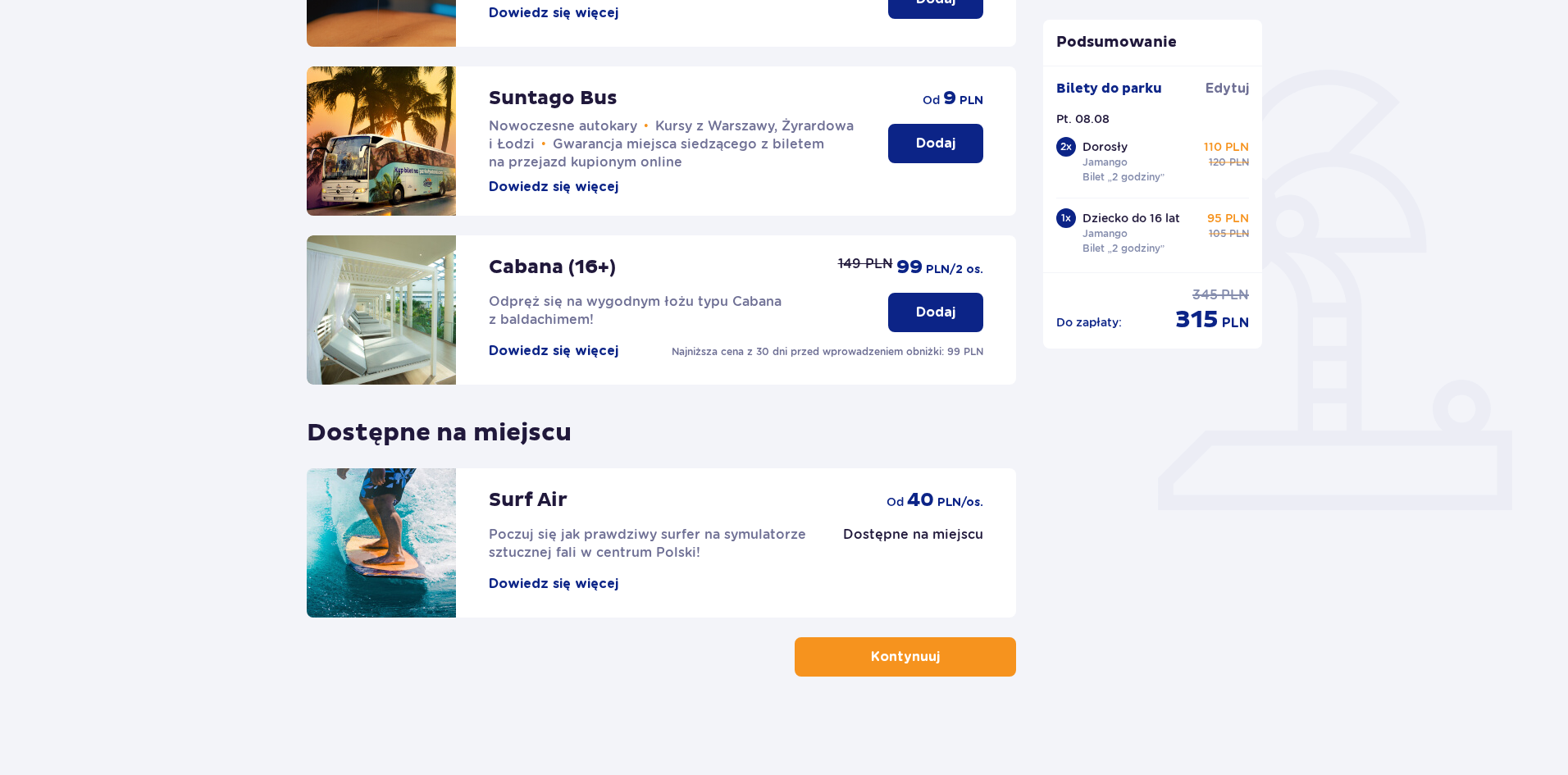 click on "Kontynuuj" at bounding box center [905, 657] 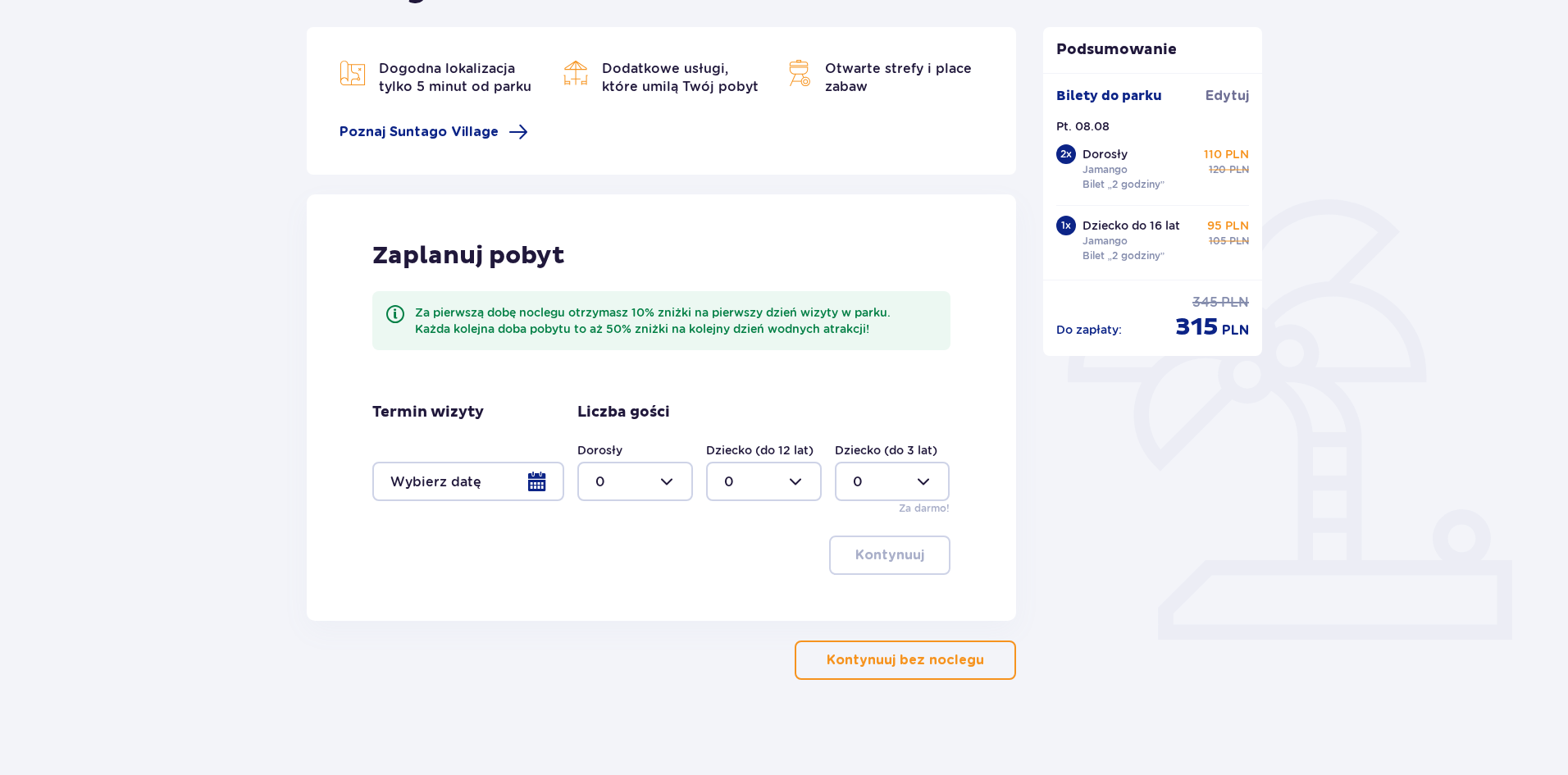 scroll, scrollTop: 211, scrollLeft: 0, axis: vertical 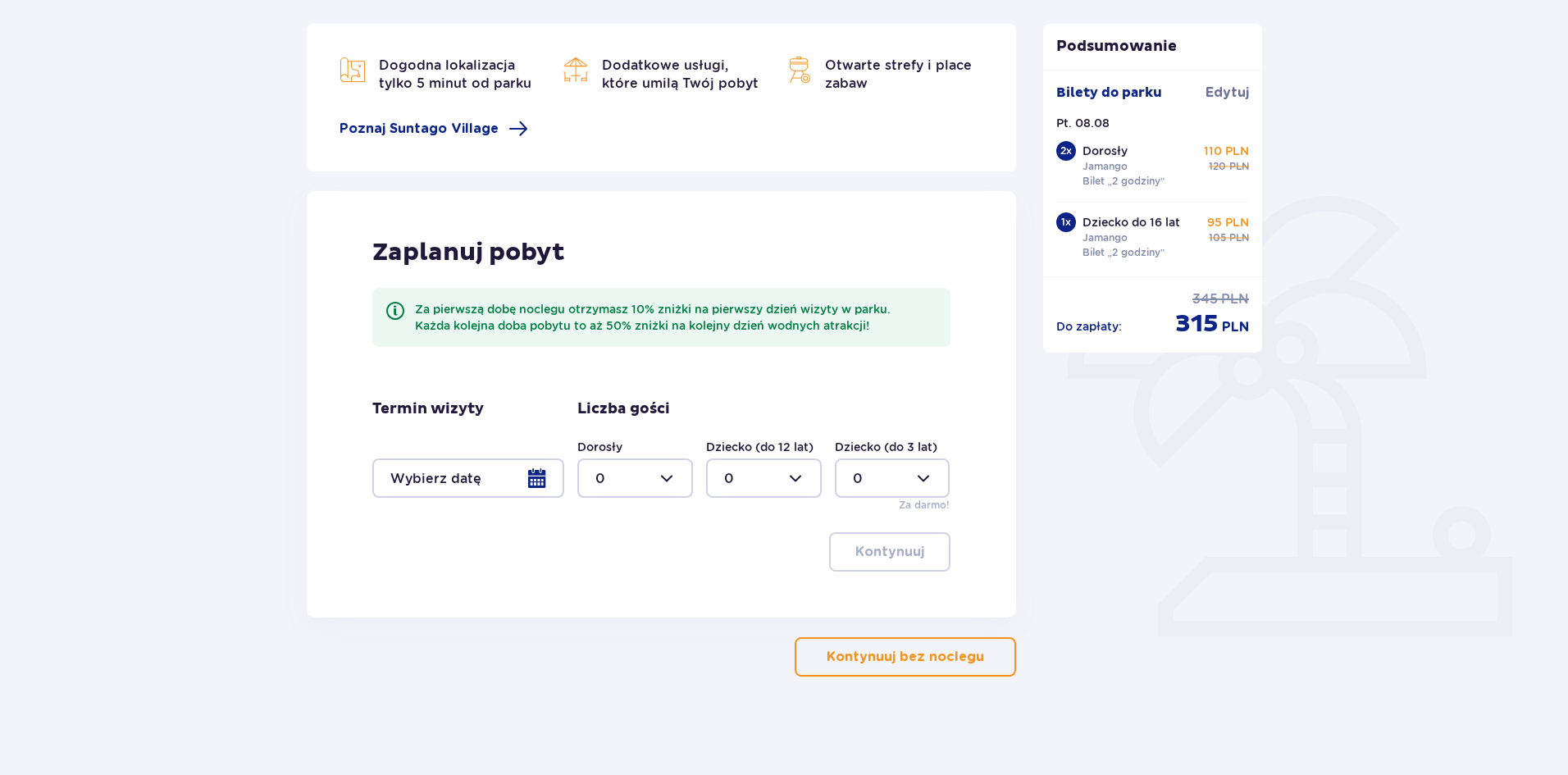 click on "Kontynuuj bez noclegu" at bounding box center [905, 657] 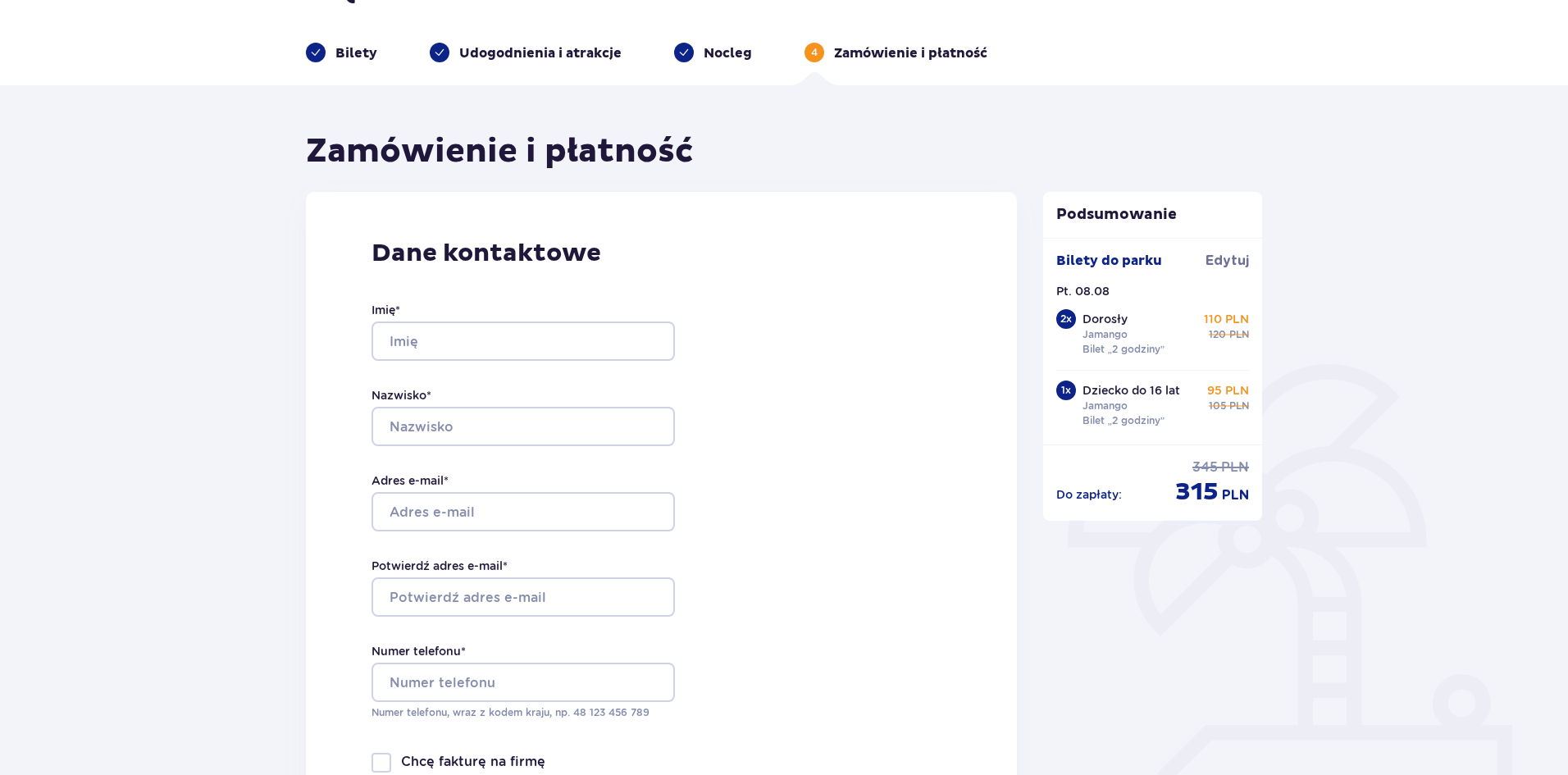 scroll, scrollTop: 82, scrollLeft: 0, axis: vertical 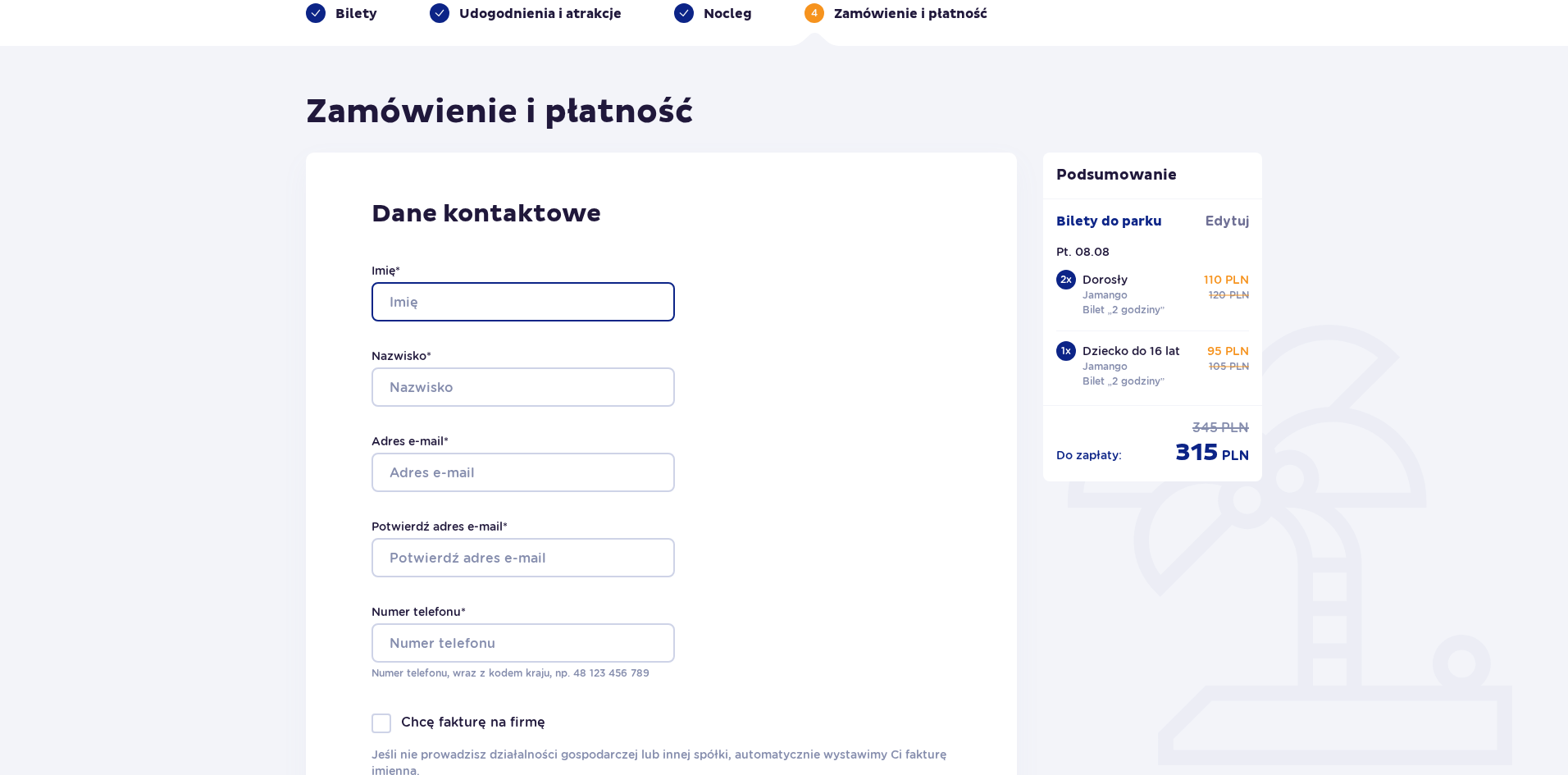click on "Imię *" at bounding box center [523, 302] 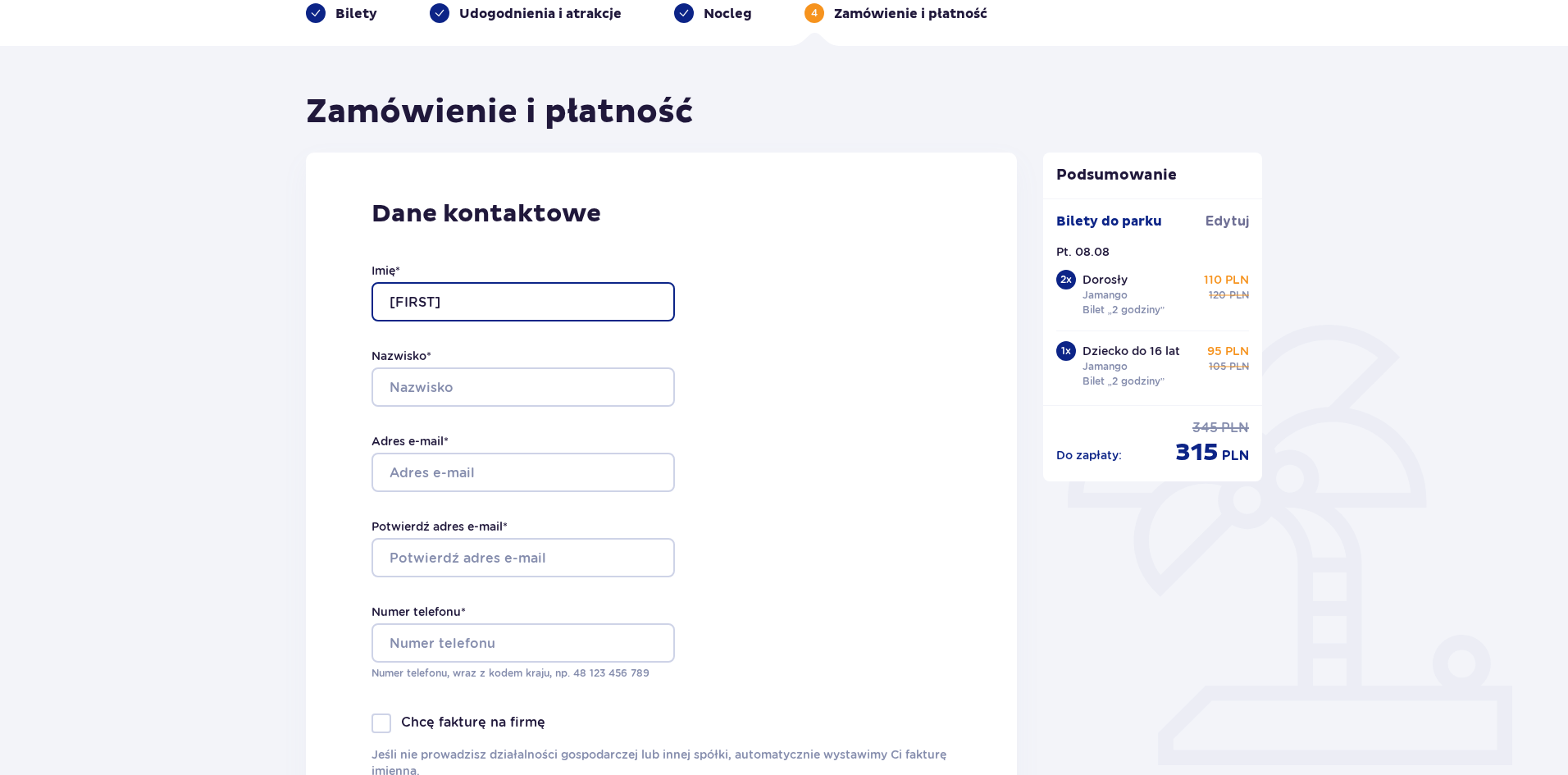type on "Aurelia" 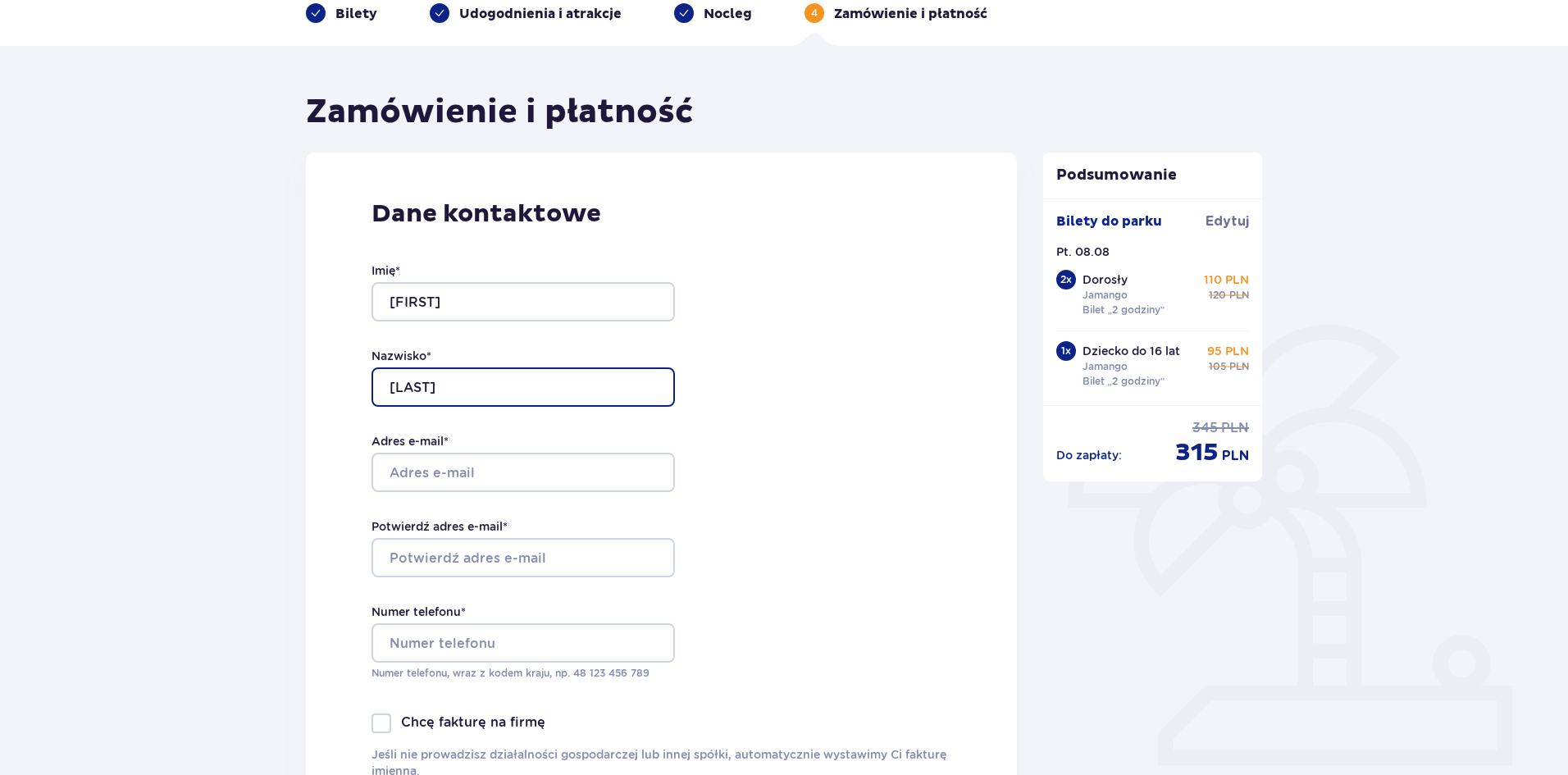 type on "Zubek" 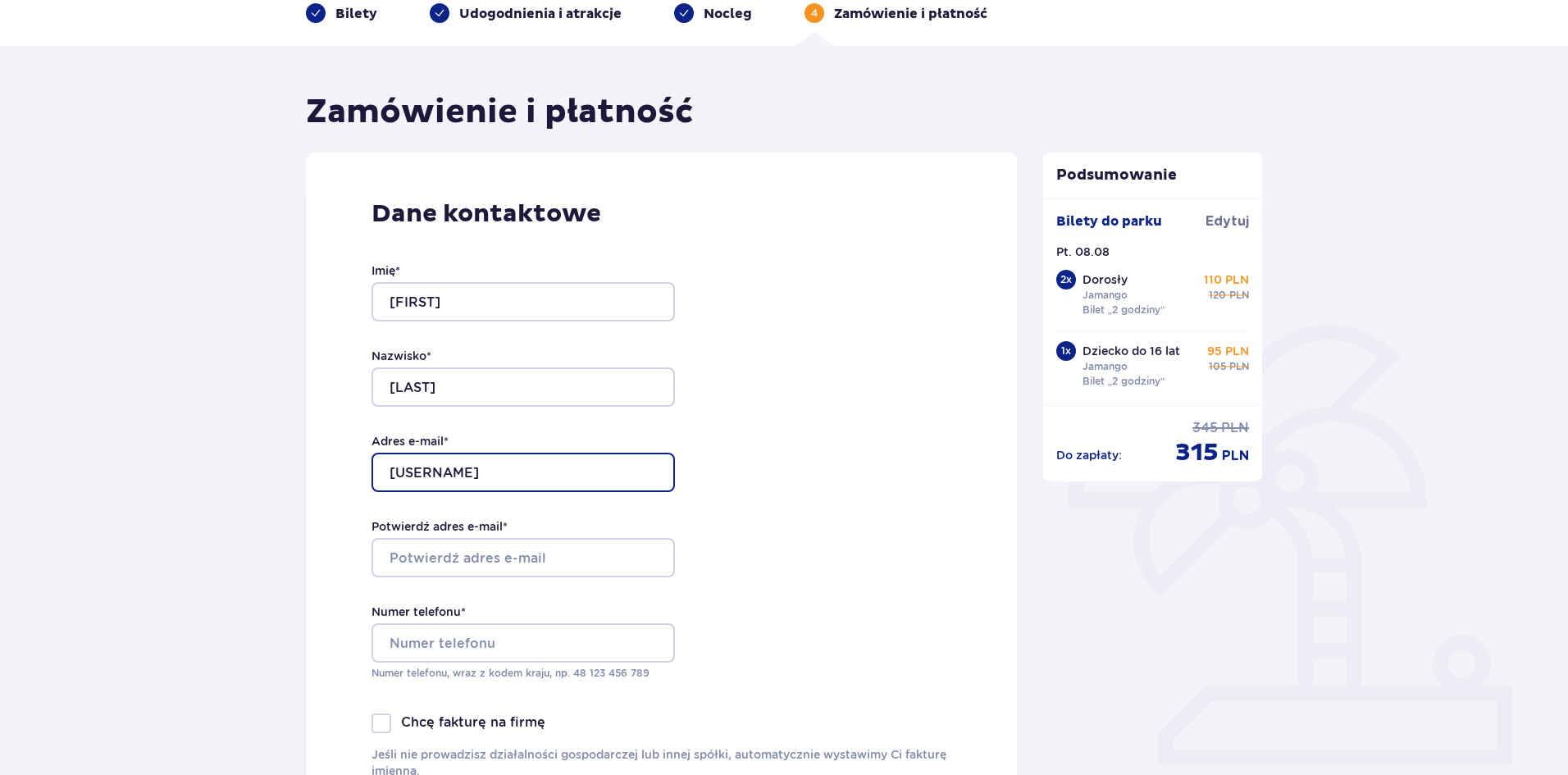 click on "sorrindo" at bounding box center [523, 472] 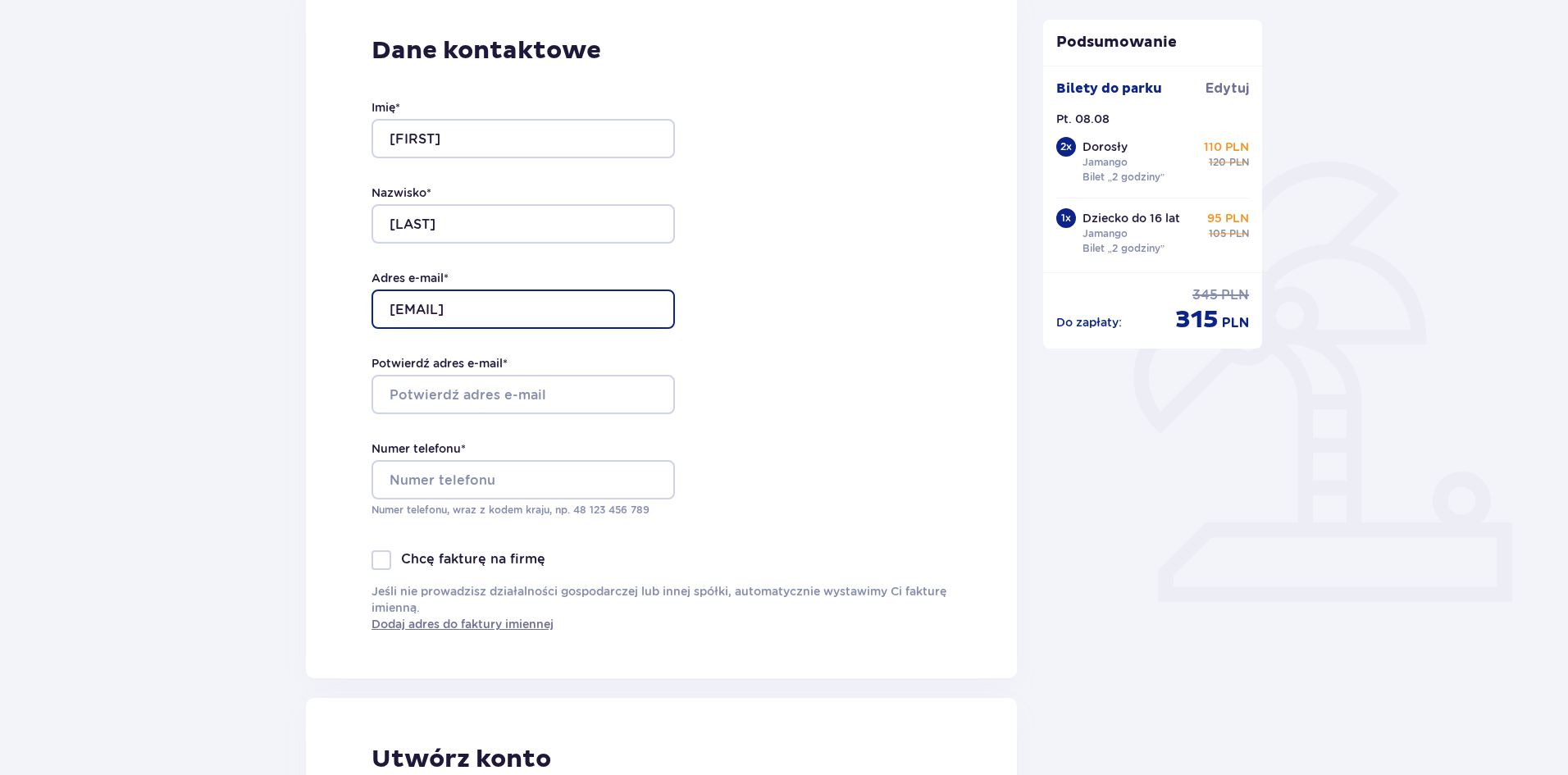 scroll, scrollTop: 246, scrollLeft: 0, axis: vertical 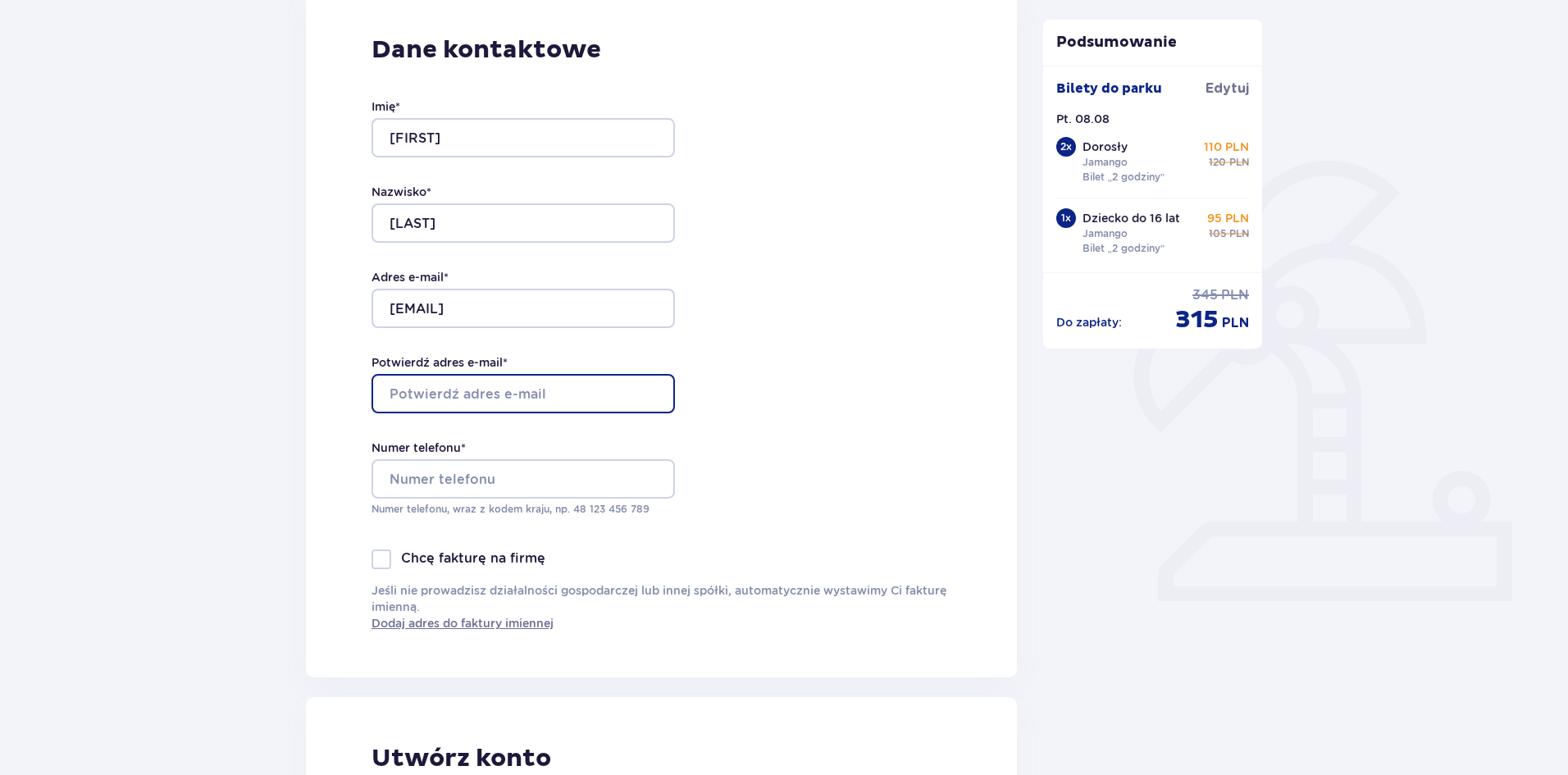 click on "Potwierdź adres e-mail *" at bounding box center [523, 394] 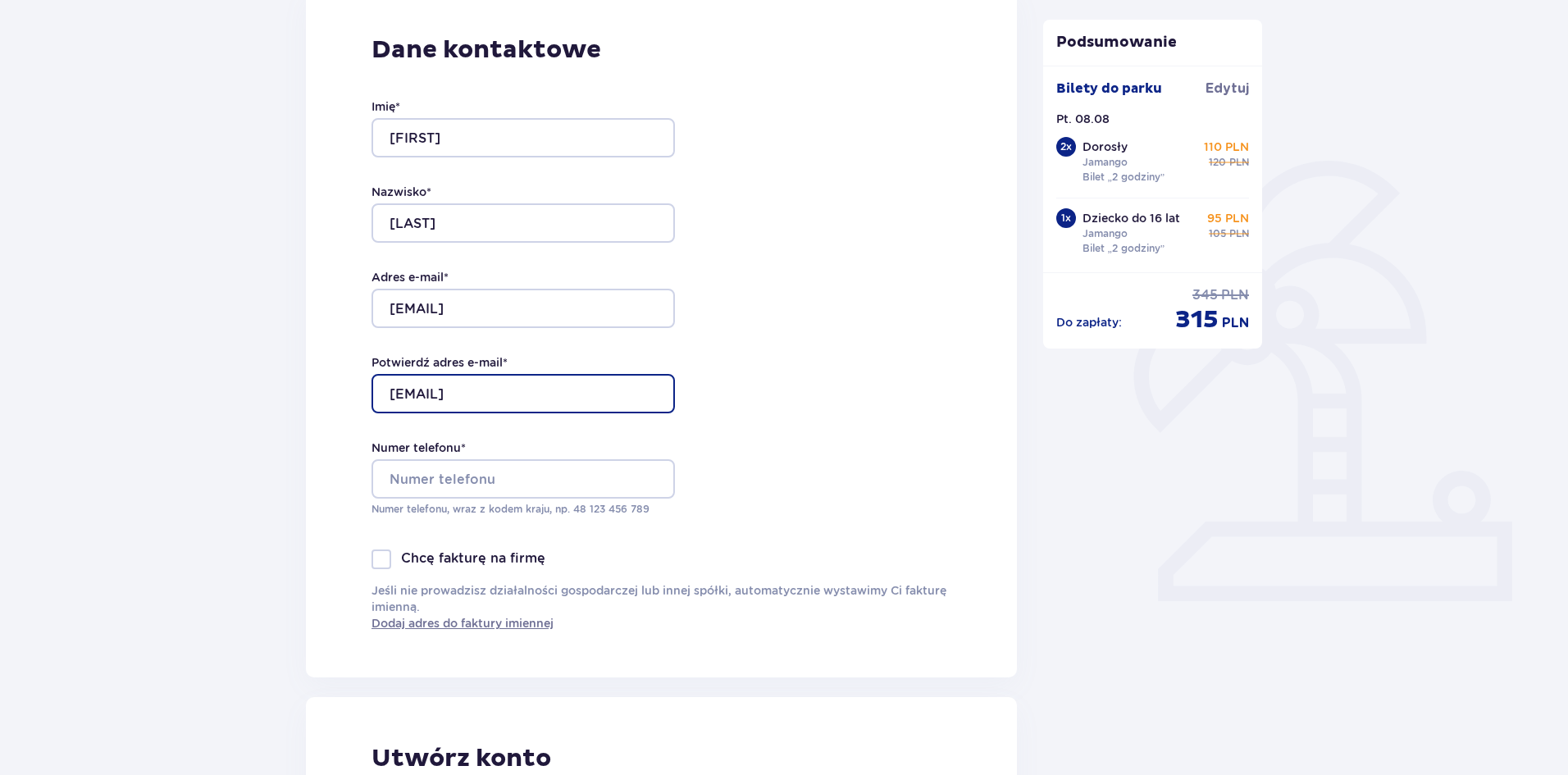type on "sorrindo95@gmail.com" 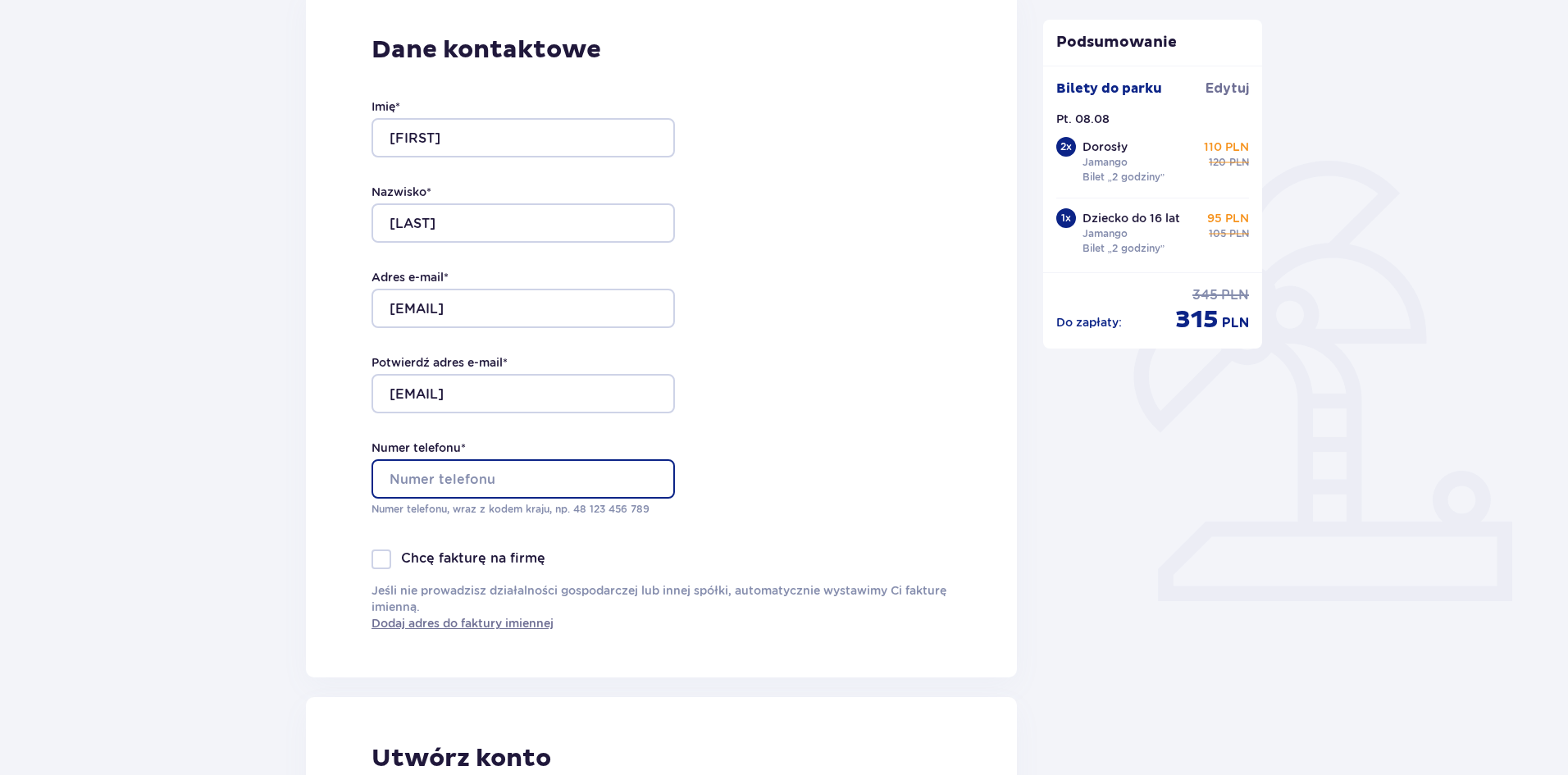 click on "Numer telefonu *" at bounding box center (523, 479) 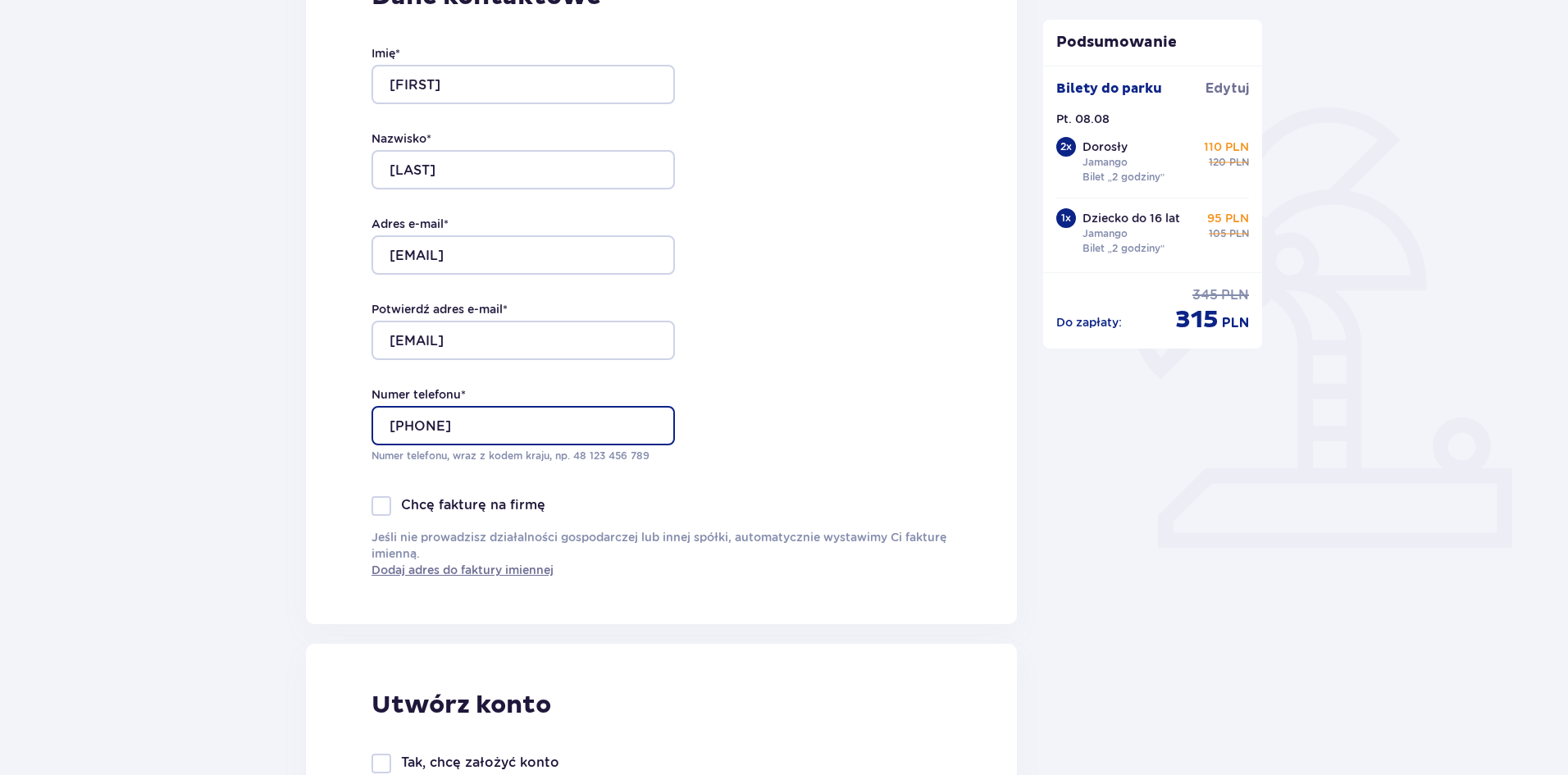 scroll, scrollTop: 328, scrollLeft: 0, axis: vertical 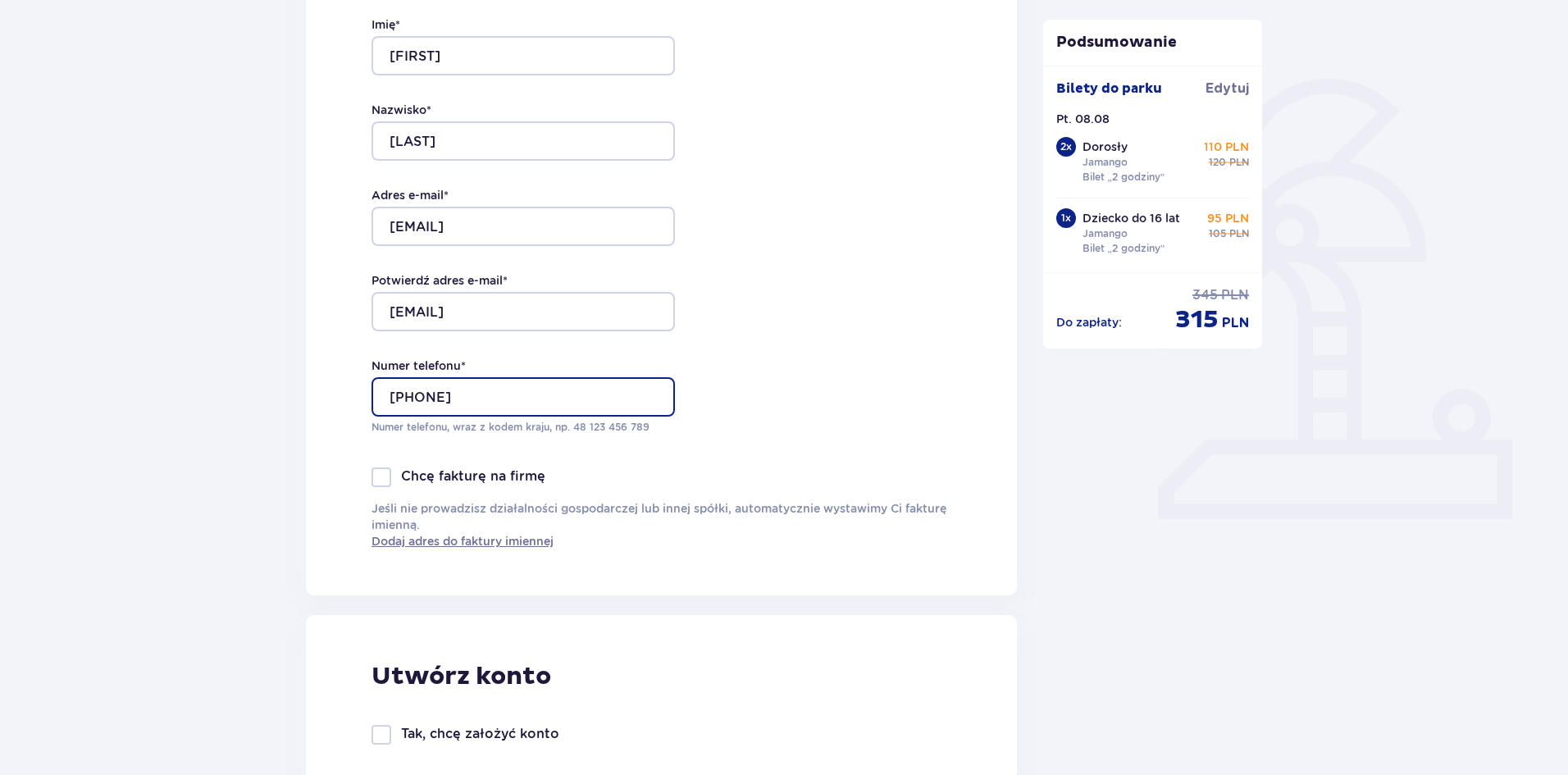 type on "669055935" 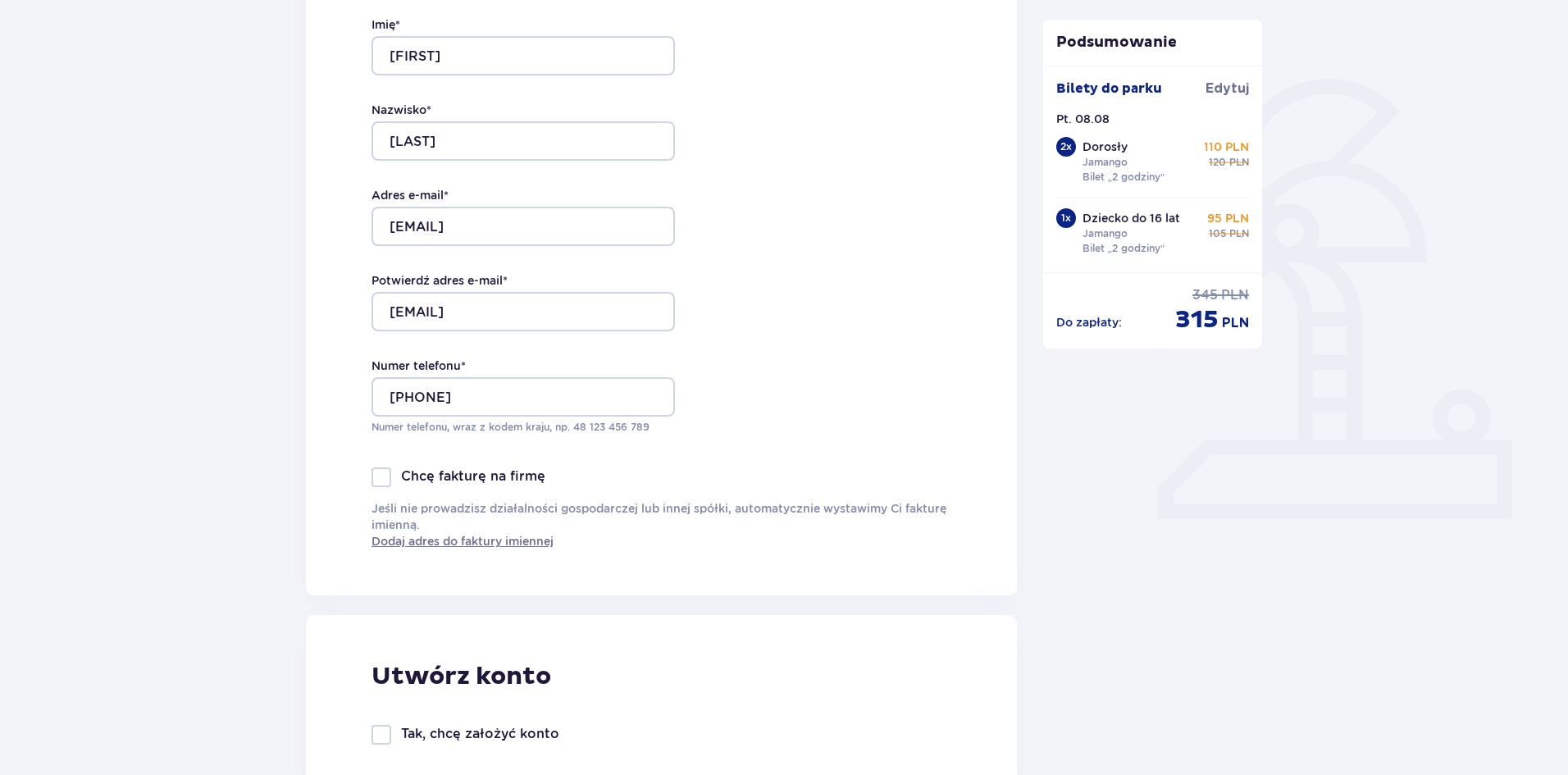 click on "Dane kontaktowe Imię * Aurelia Nazwisko * Zubek Adres e-mail * sorrindo95@gmail.com Potwierdź adres e-mail * sorrindo95@gmail.com Numer telefonu * 669055935 Numer telefonu, wraz z kodem kraju, np. 48 ​123 ​456 ​789 Chcę fakturę na firmę Jeśli nie prowadzisz działalności gospodarczej lub innej spółki, automatycznie wystawimy Ci fakturę imienną. Dodaj adres do faktury imiennej" at bounding box center [661, 251] 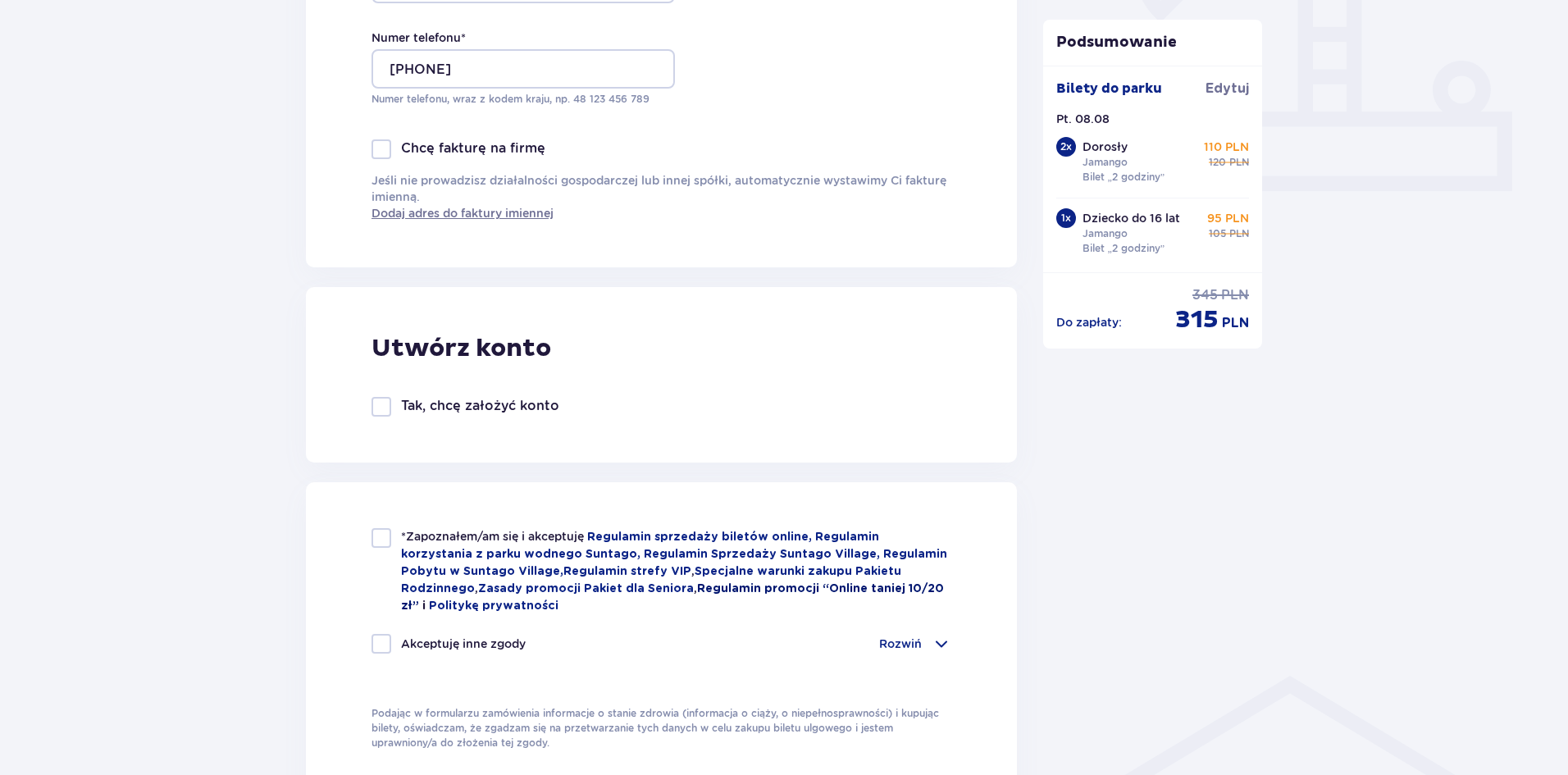 scroll, scrollTop: 738, scrollLeft: 0, axis: vertical 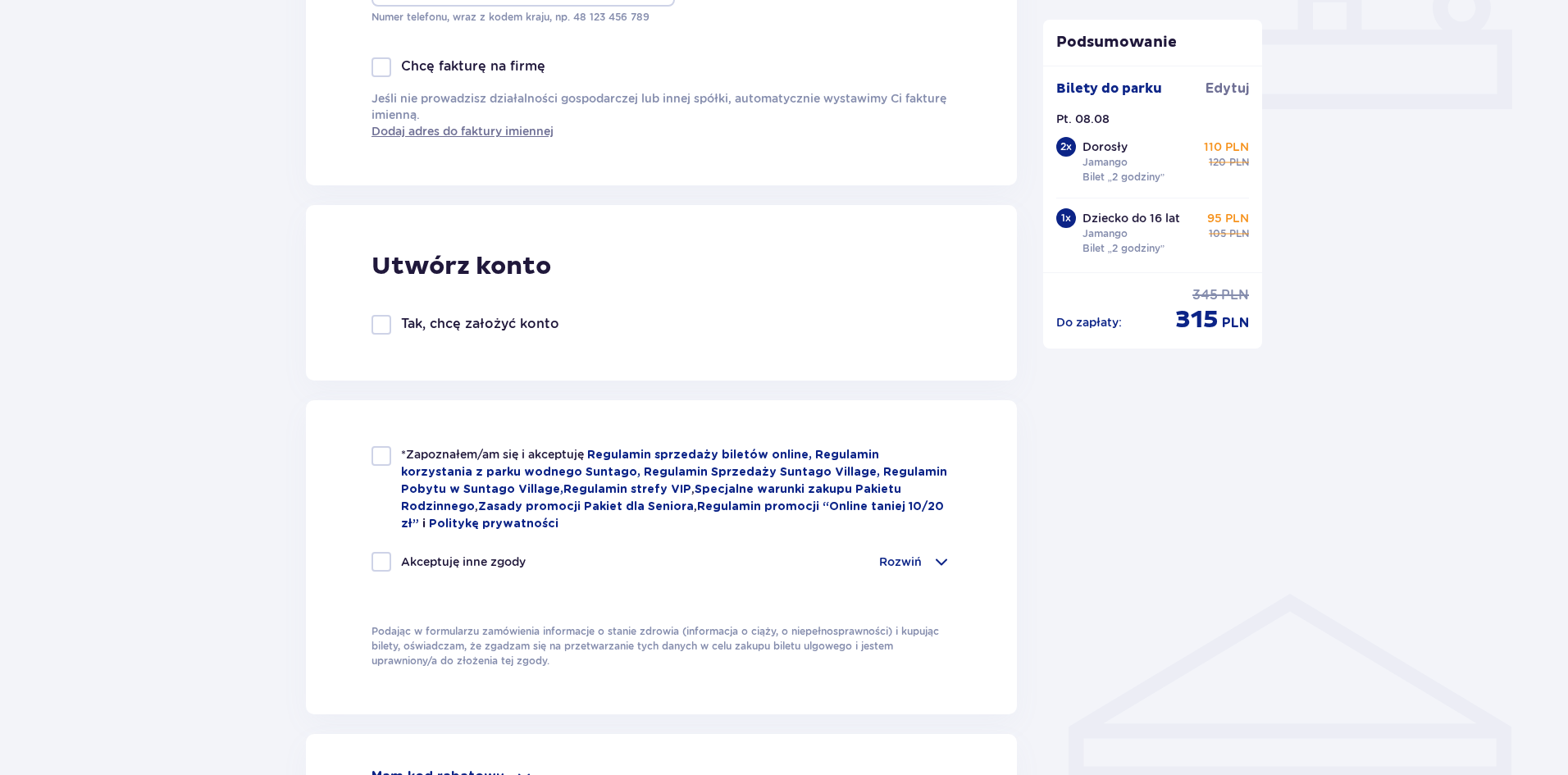 click at bounding box center (381, 456) 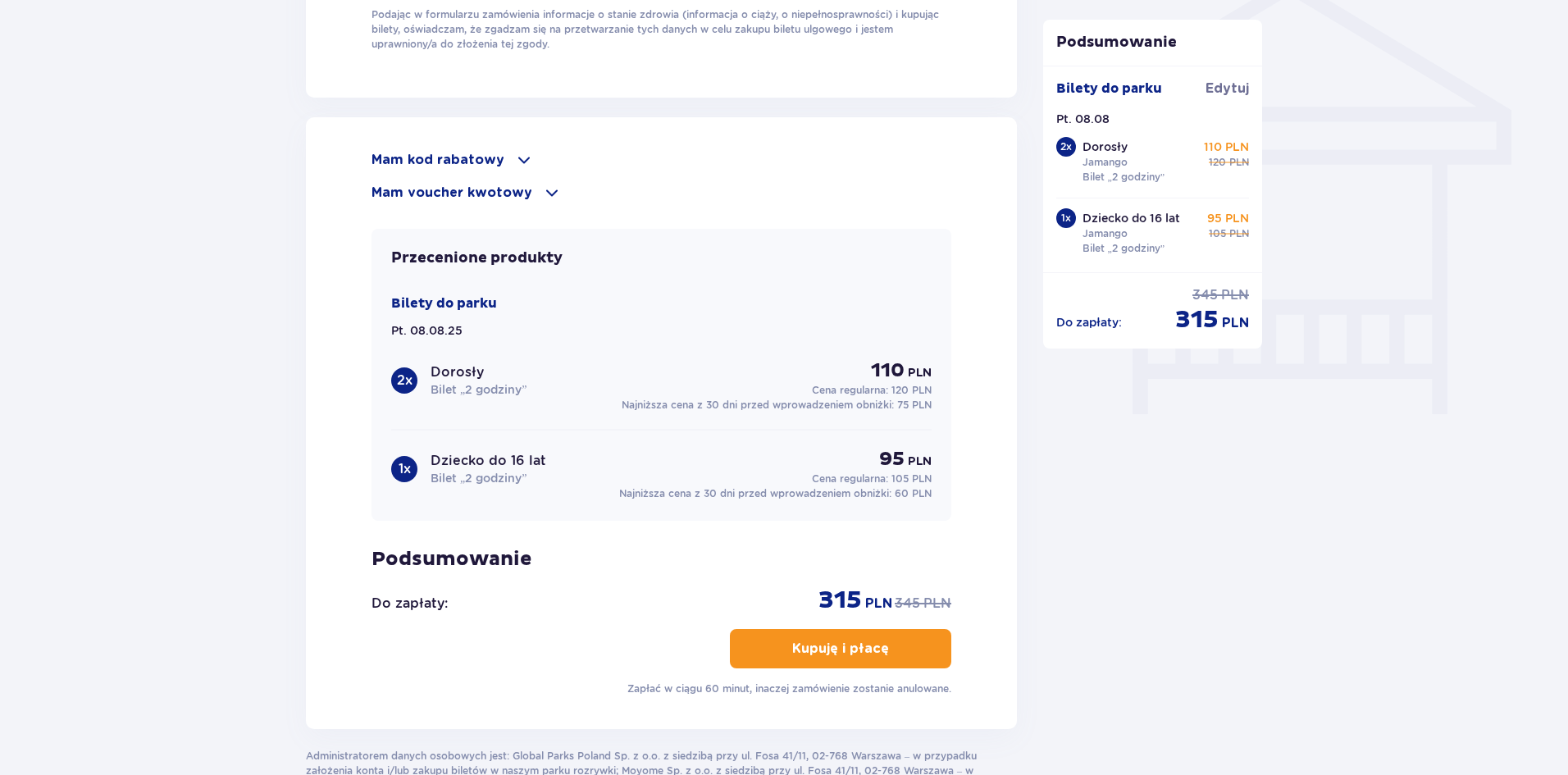 scroll, scrollTop: 1394, scrollLeft: 0, axis: vertical 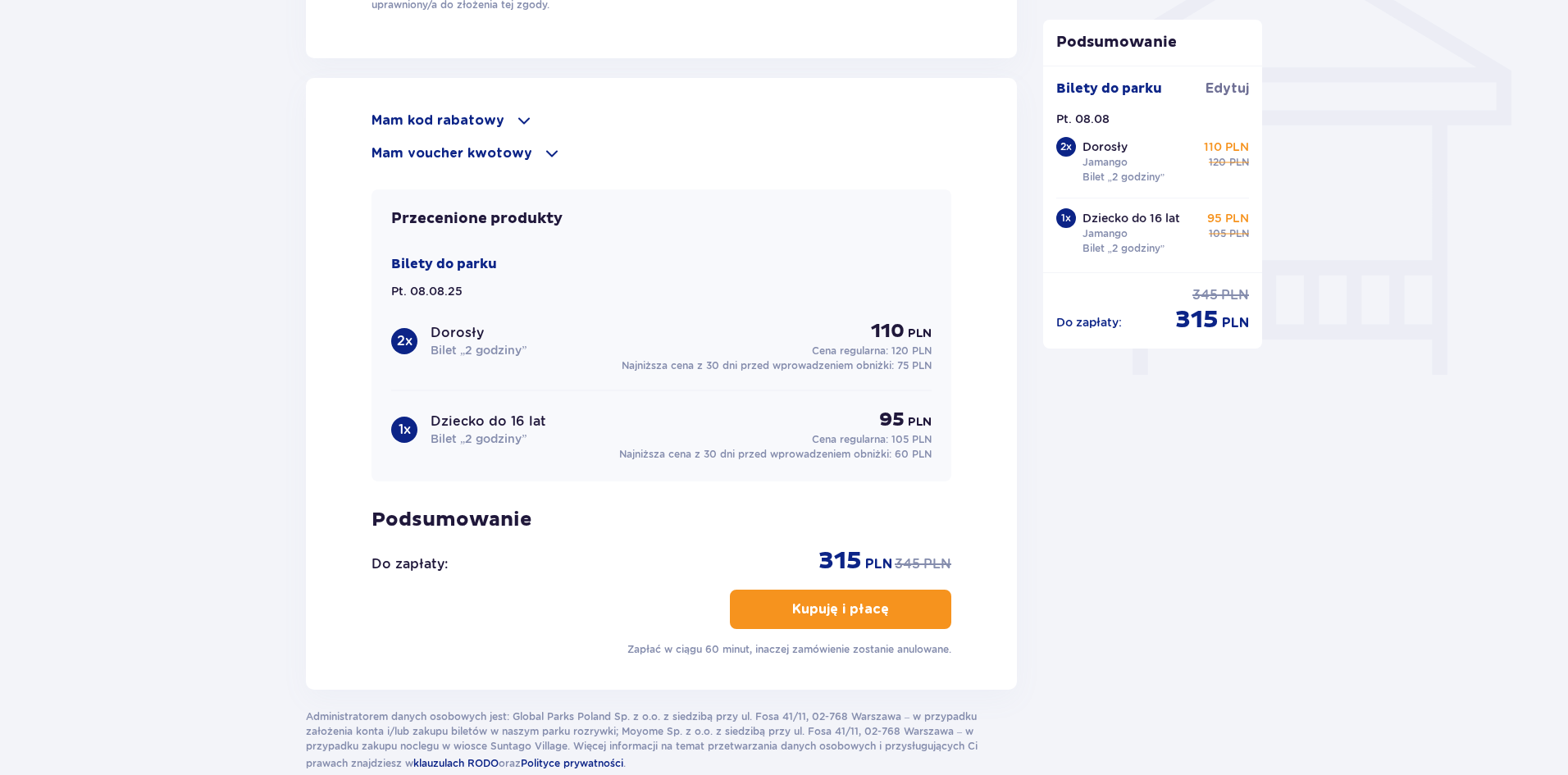 click on "Kupuję i płacę" at bounding box center (841, 609) 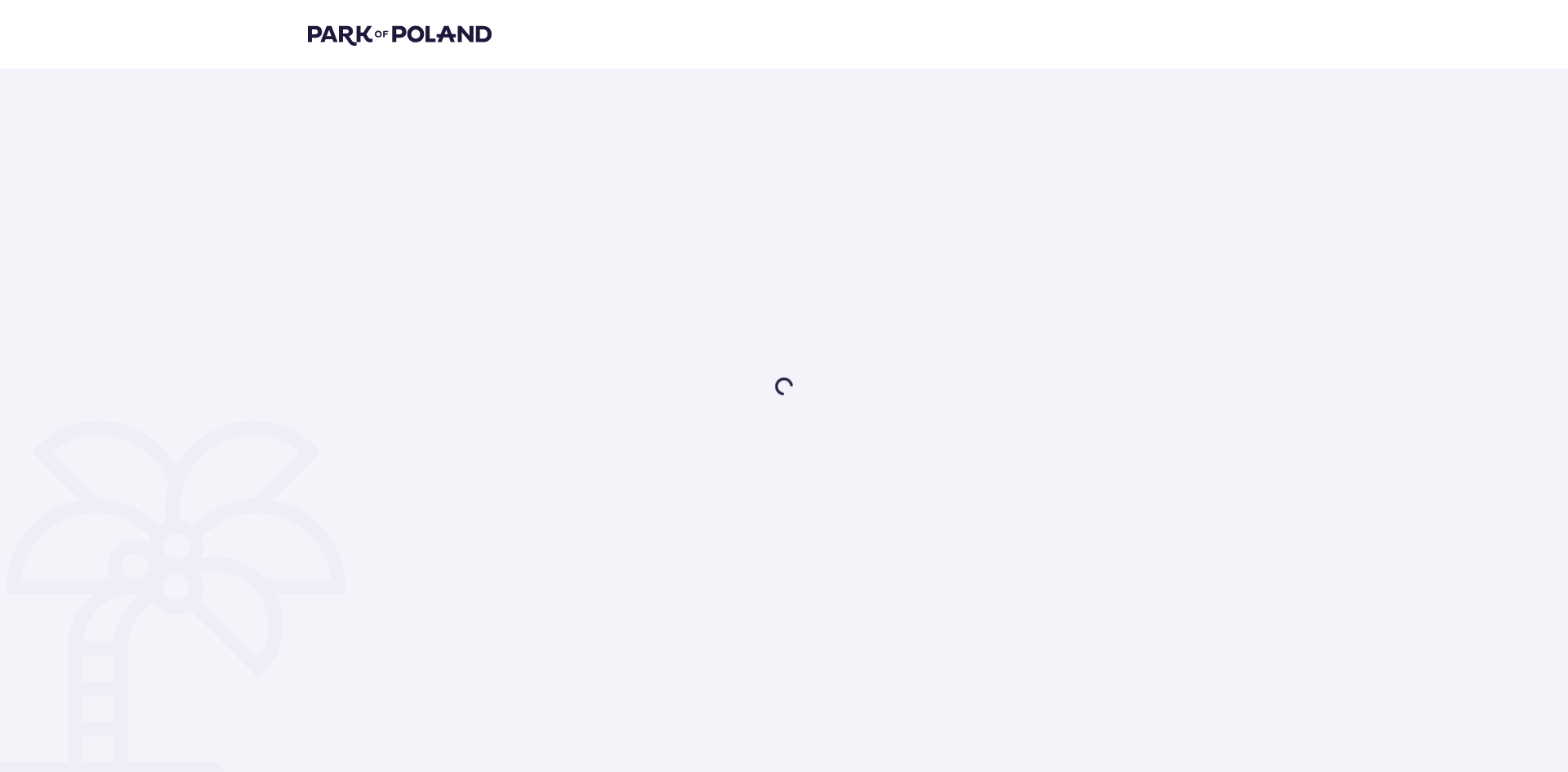 scroll, scrollTop: 0, scrollLeft: 0, axis: both 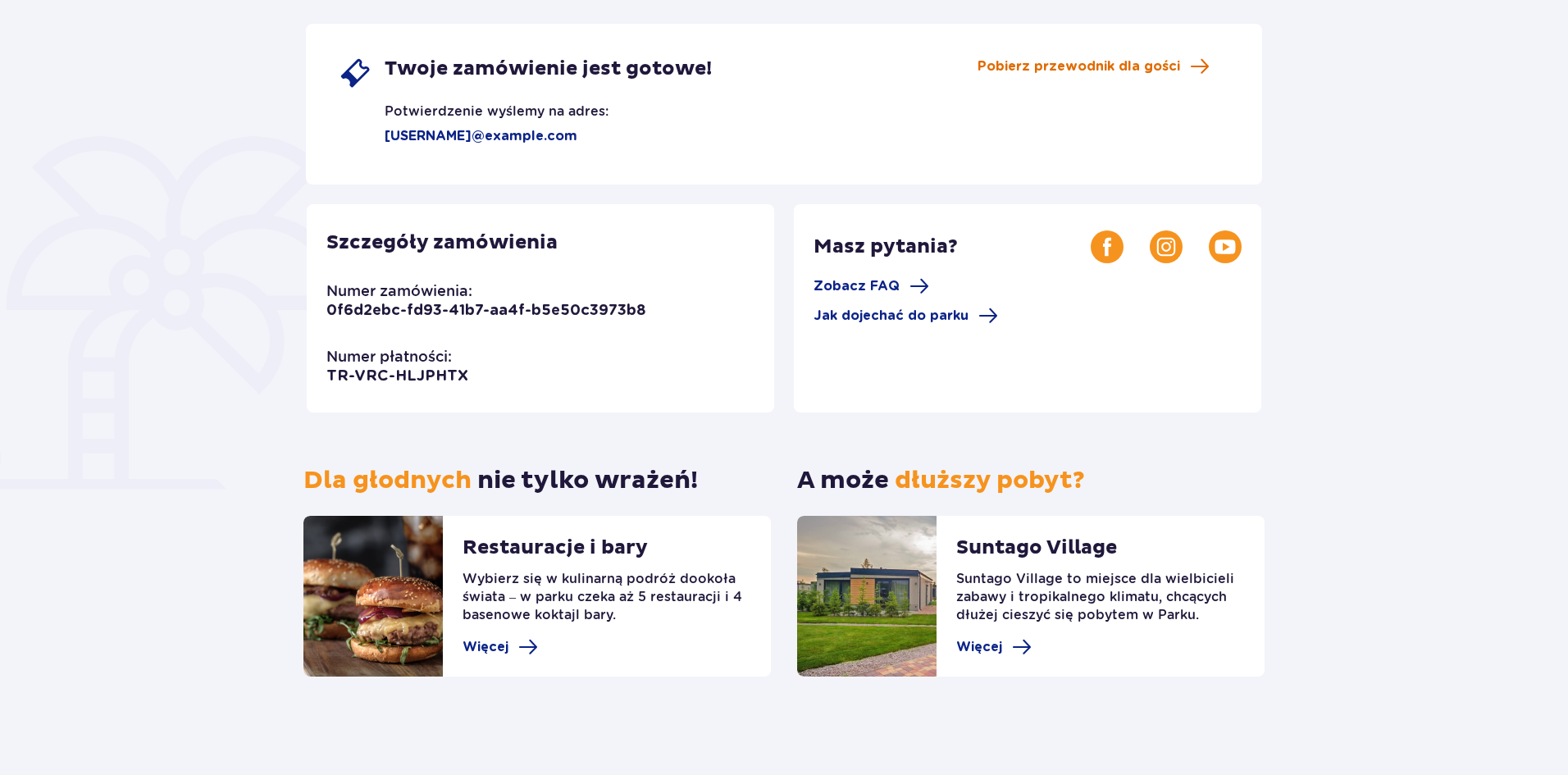 click on "Pobierz przewodnik dla gości" at bounding box center (1078, 66) 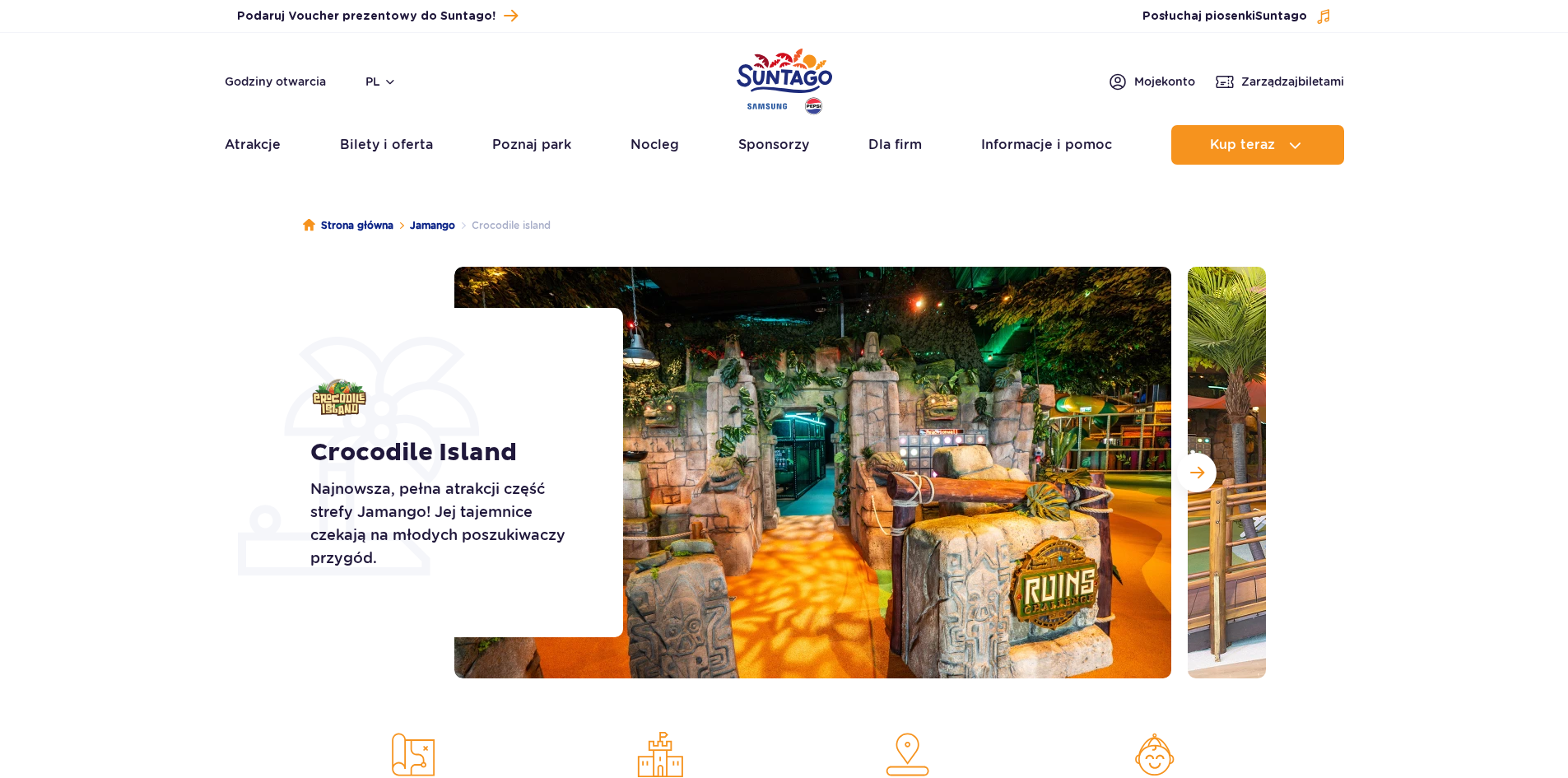 scroll, scrollTop: 0, scrollLeft: 0, axis: both 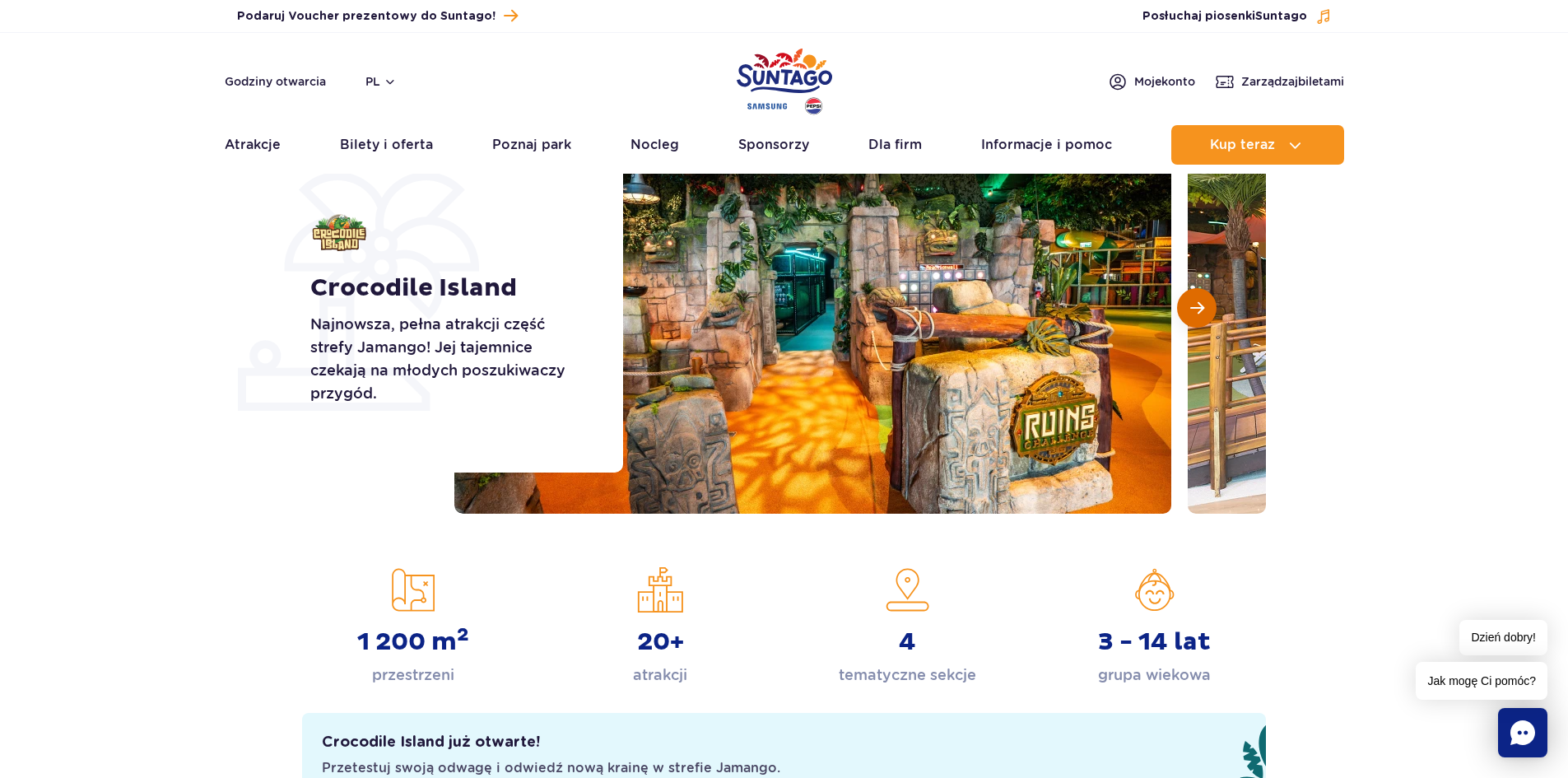 click at bounding box center [1197, 308] 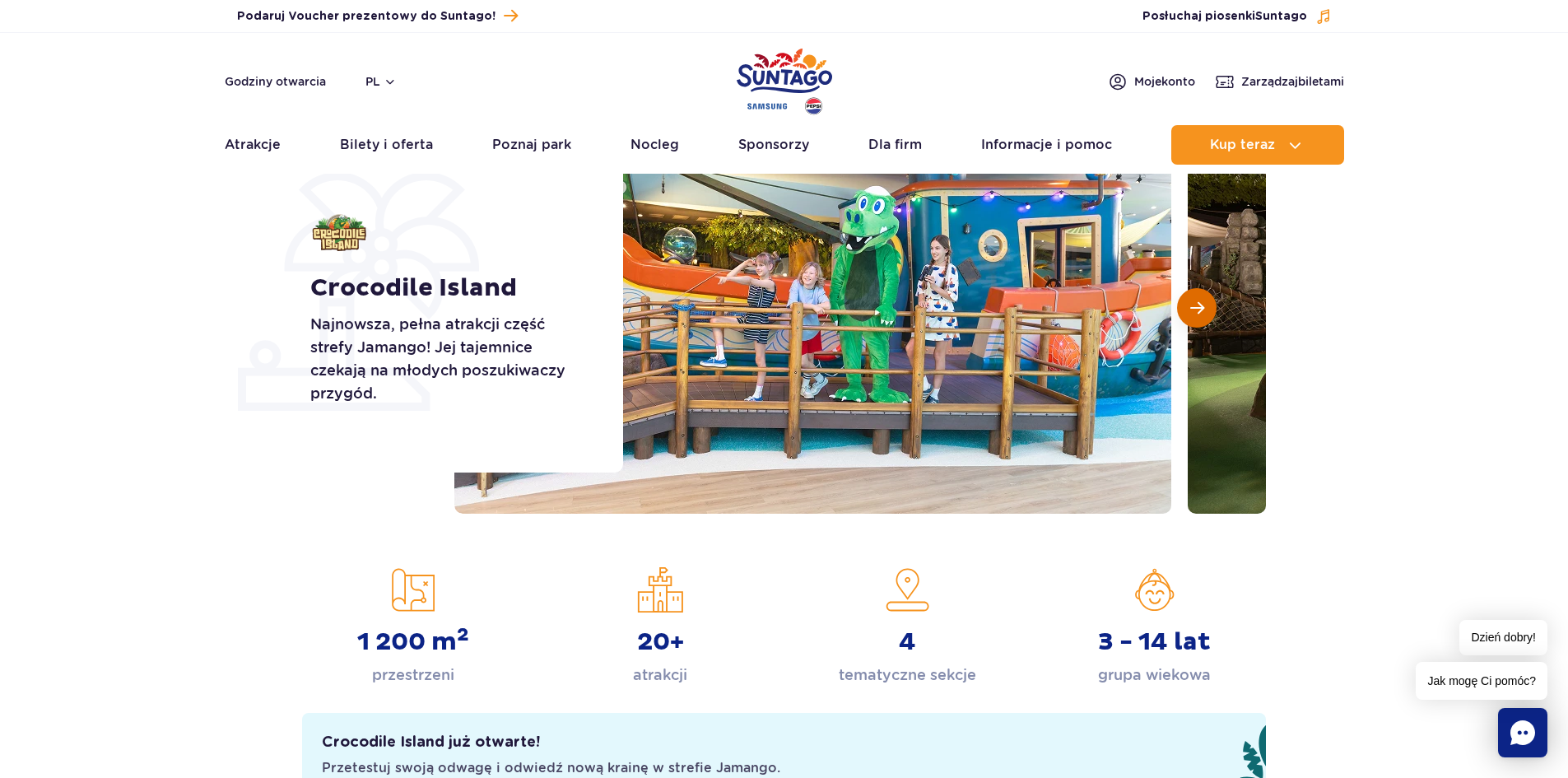 click at bounding box center [1197, 308] 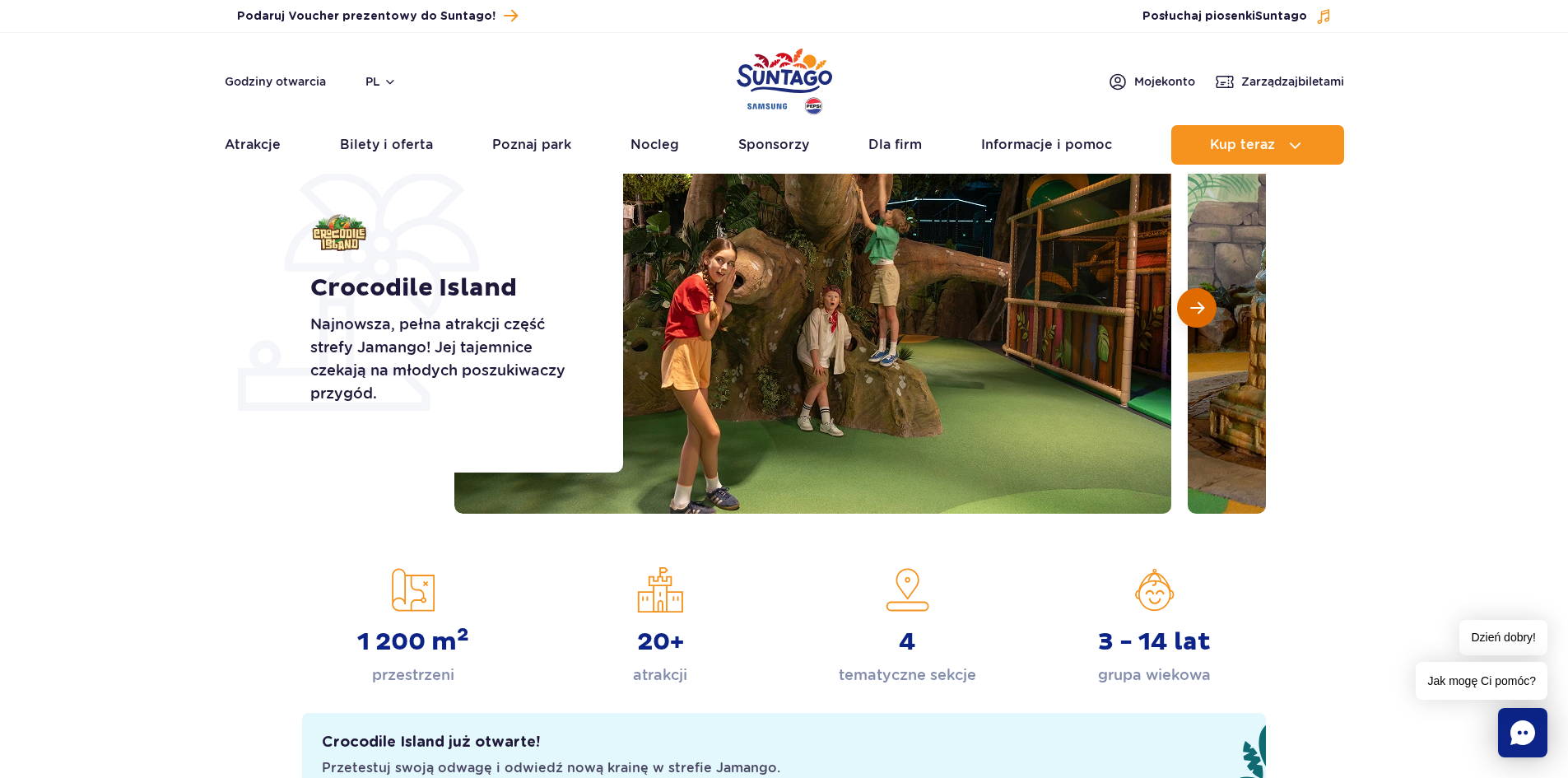 click at bounding box center (1197, 308) 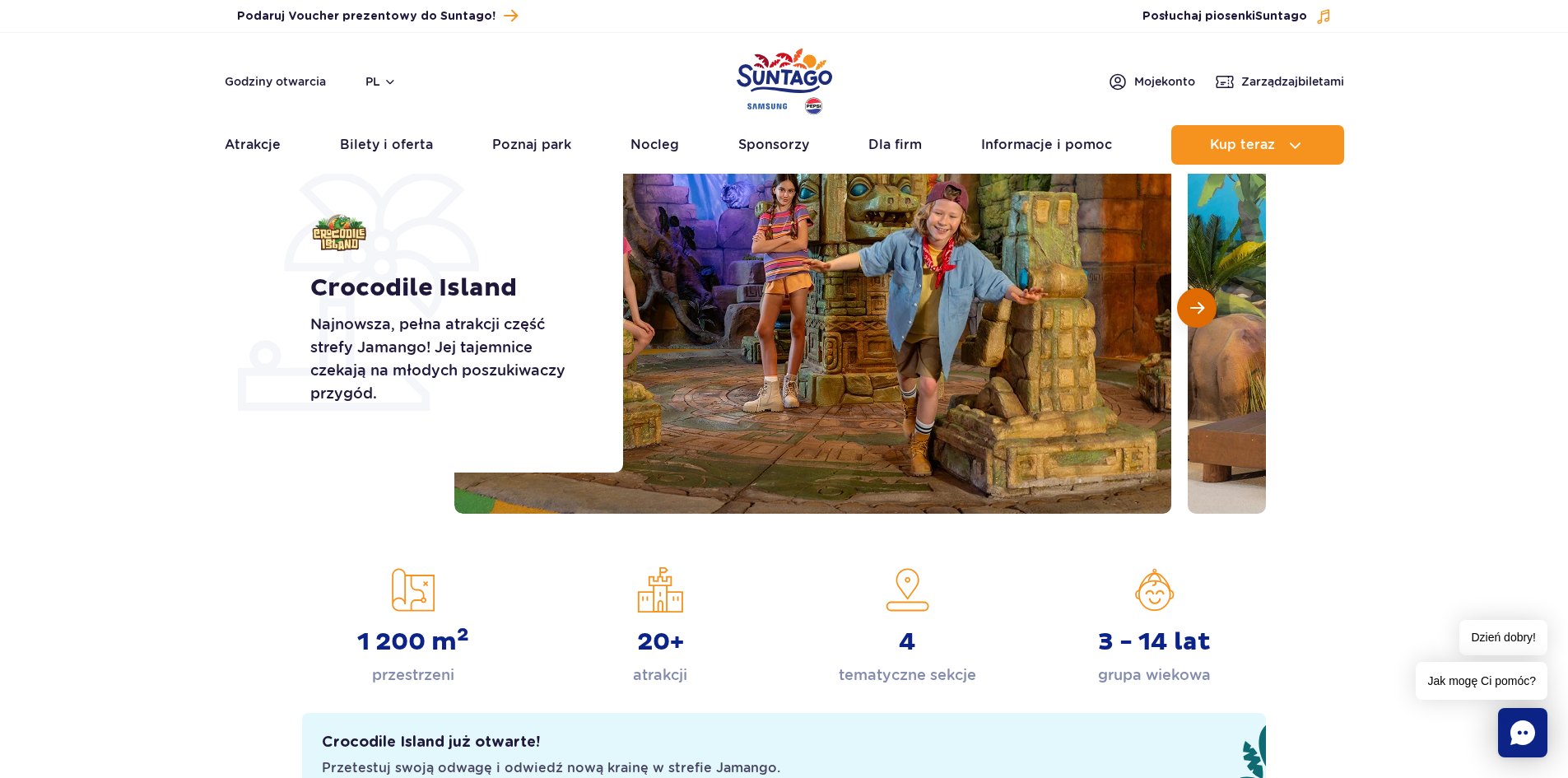 click at bounding box center (1197, 308) 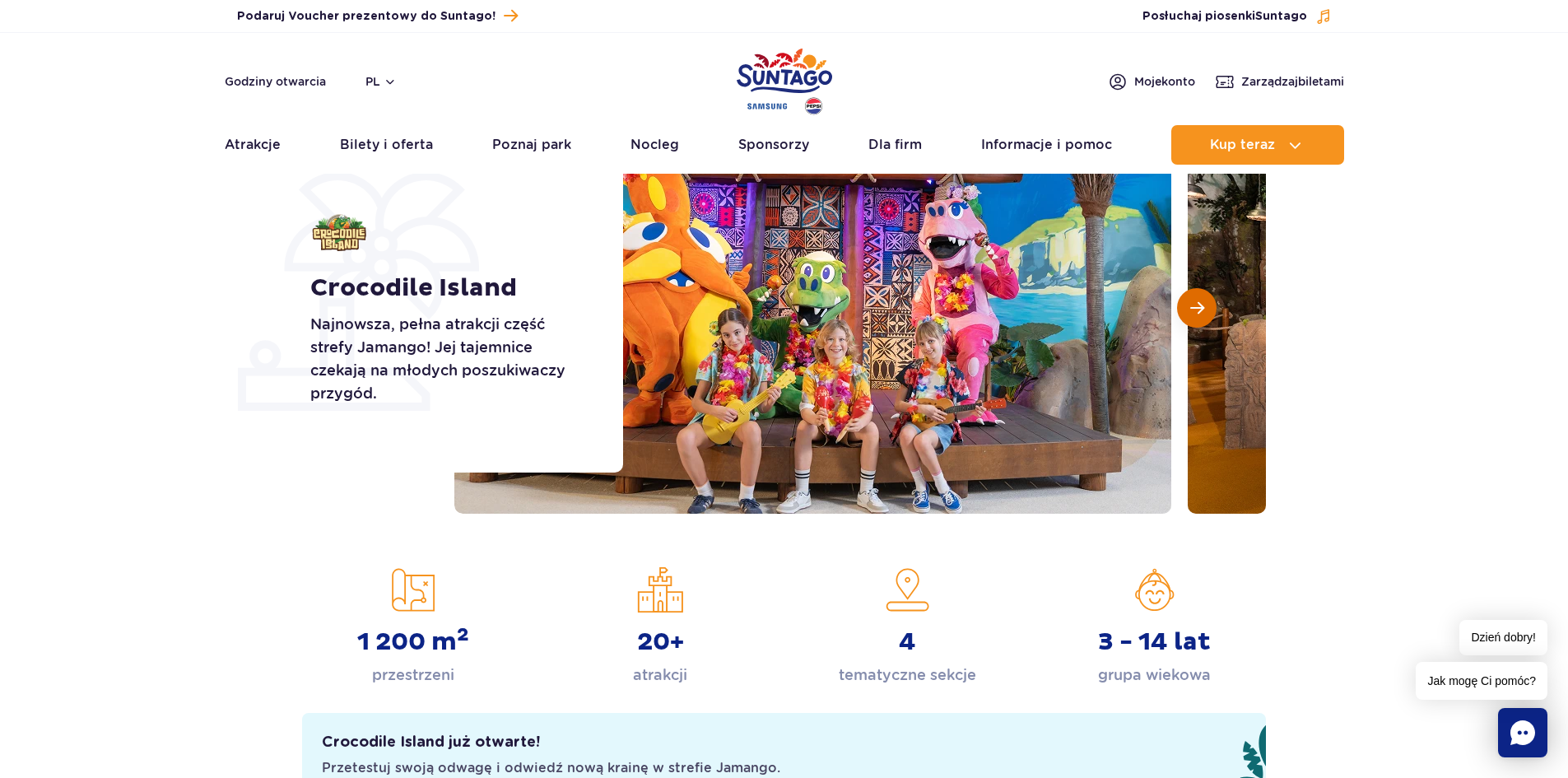 click at bounding box center [1197, 308] 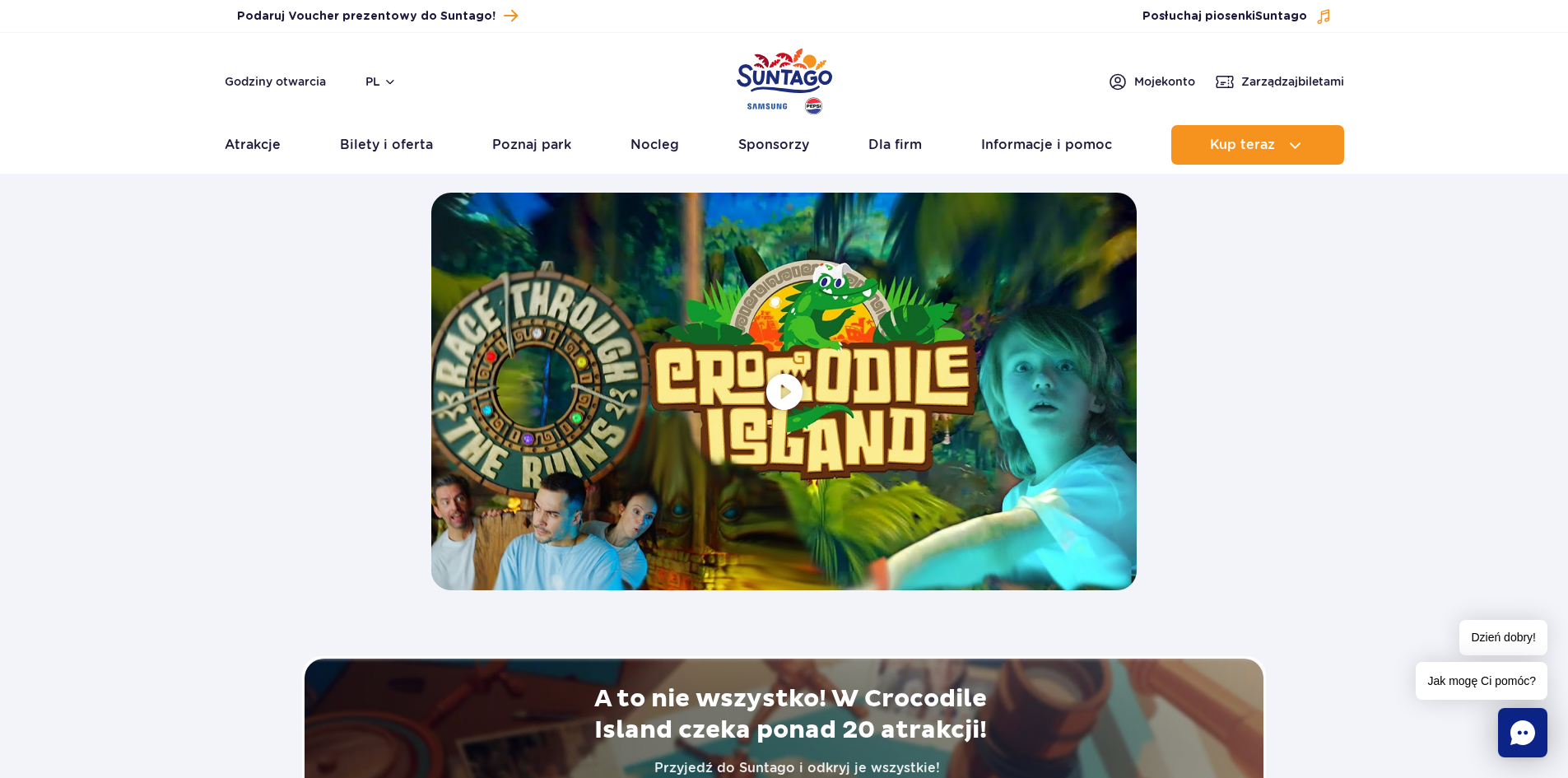 scroll, scrollTop: 3046, scrollLeft: 0, axis: vertical 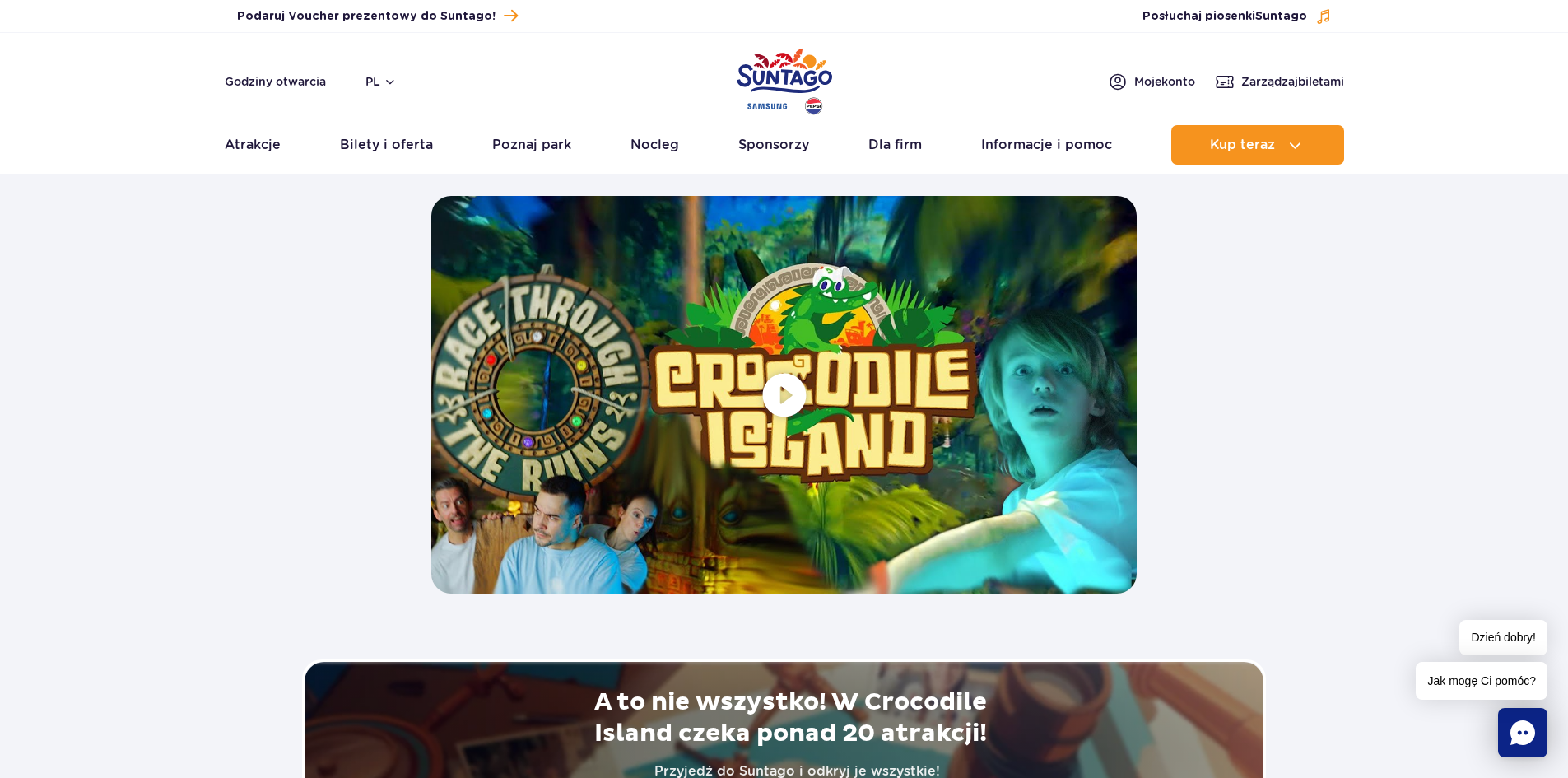 click at bounding box center (784, 394) 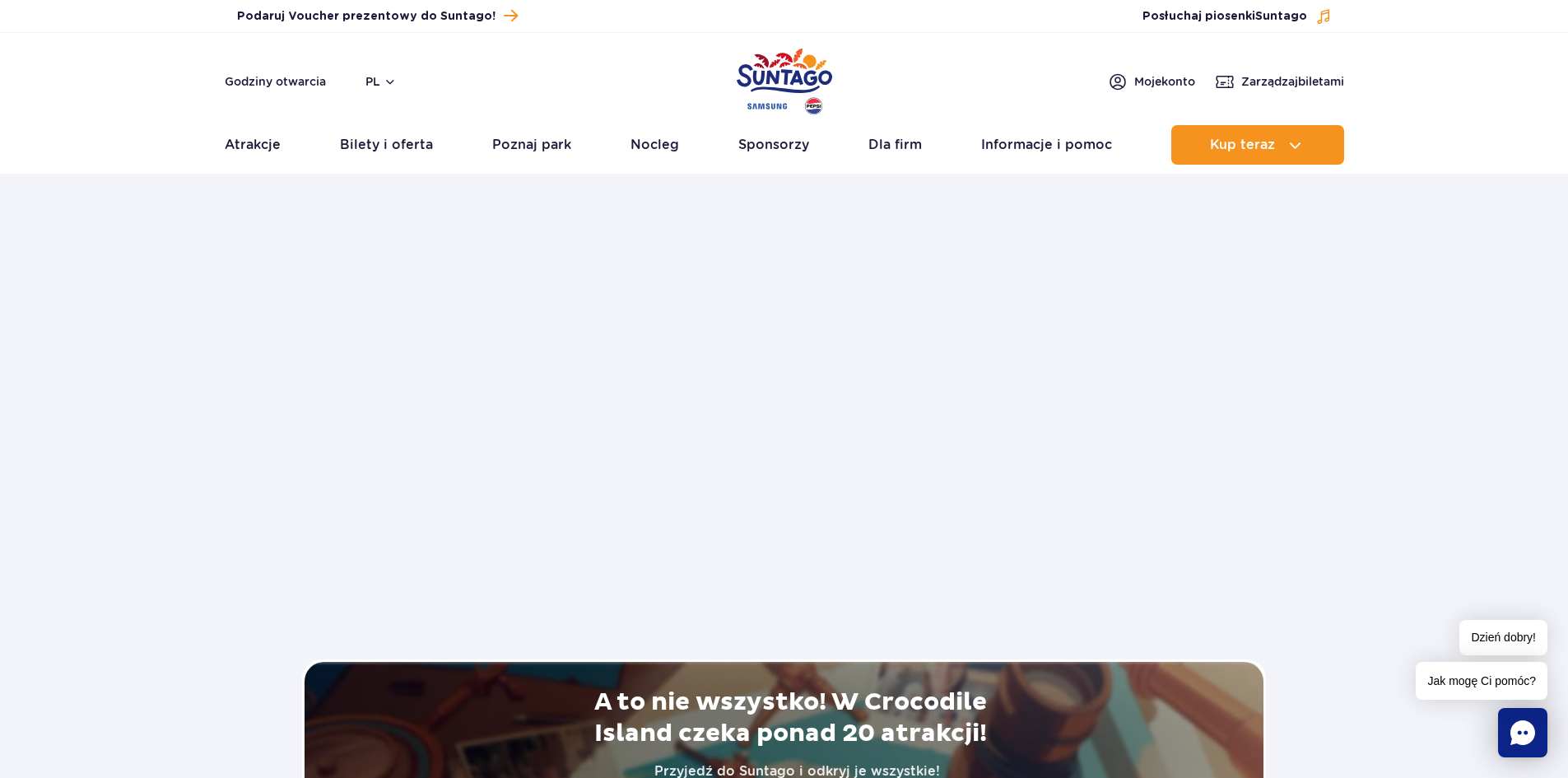 drag, startPoint x: 1154, startPoint y: 395, endPoint x: 1206, endPoint y: 347, distance: 70.767224 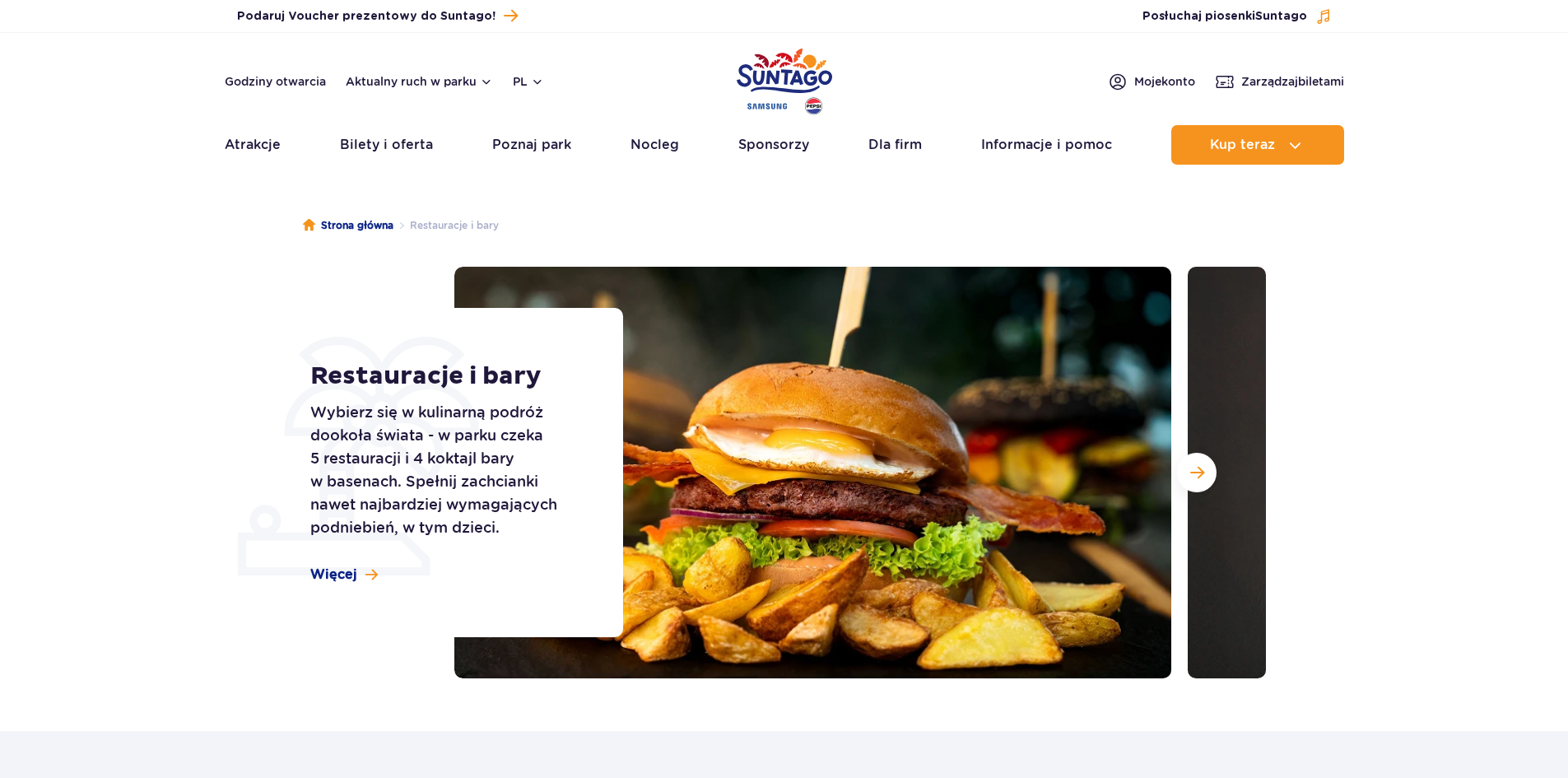 scroll, scrollTop: 0, scrollLeft: 0, axis: both 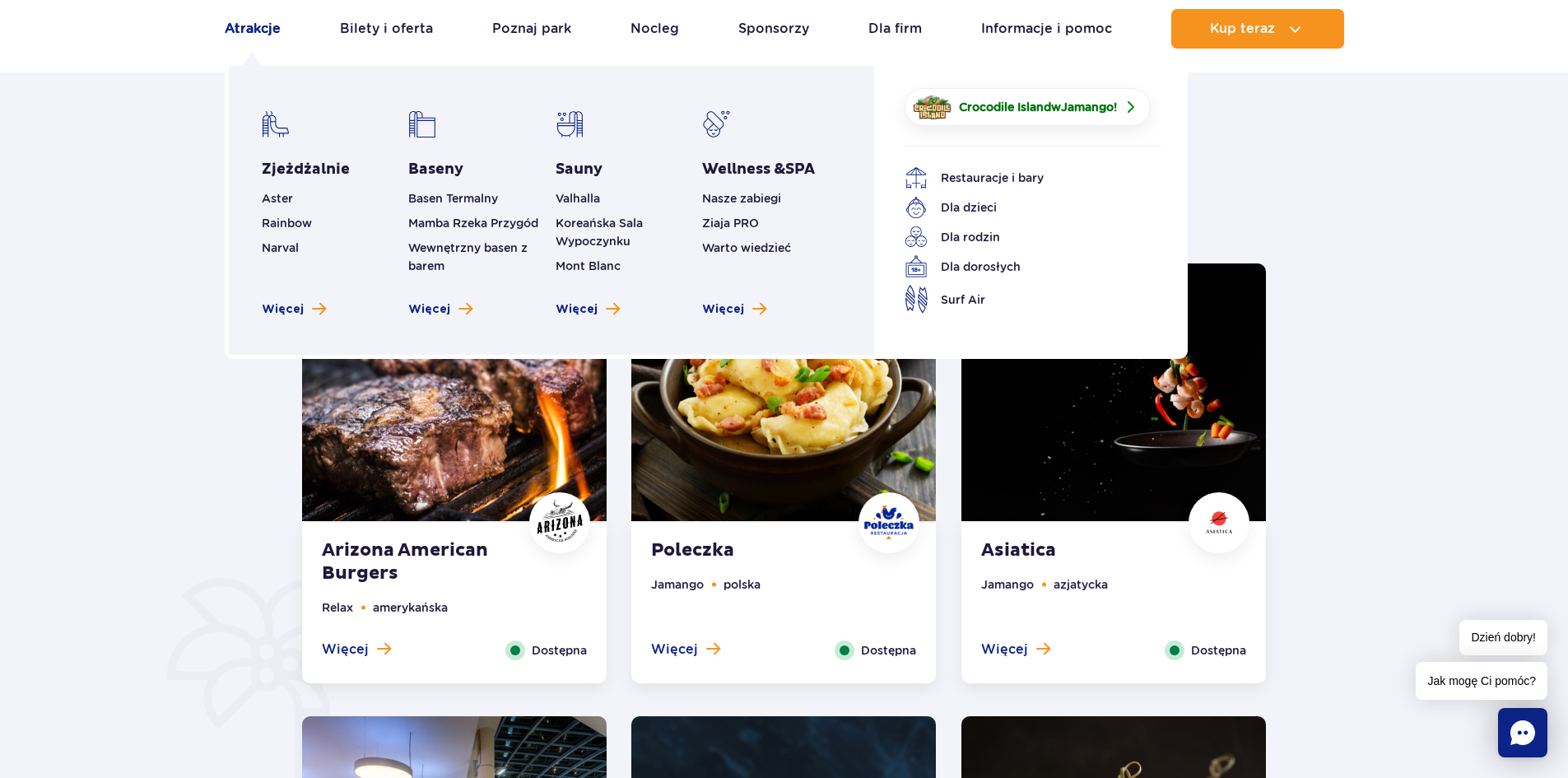click on "Atrakcje" at bounding box center [253, 29] 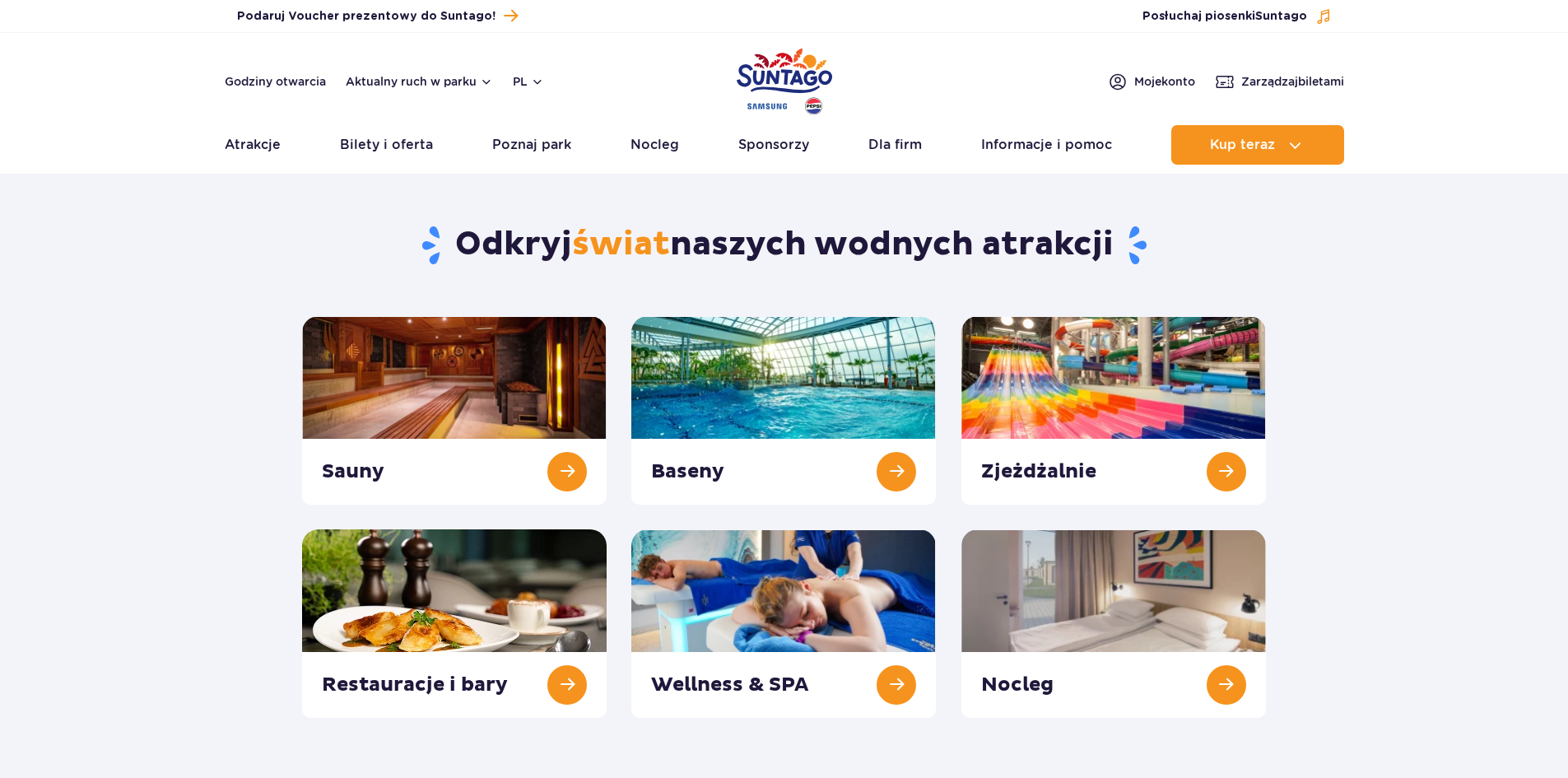 scroll, scrollTop: 0, scrollLeft: 0, axis: both 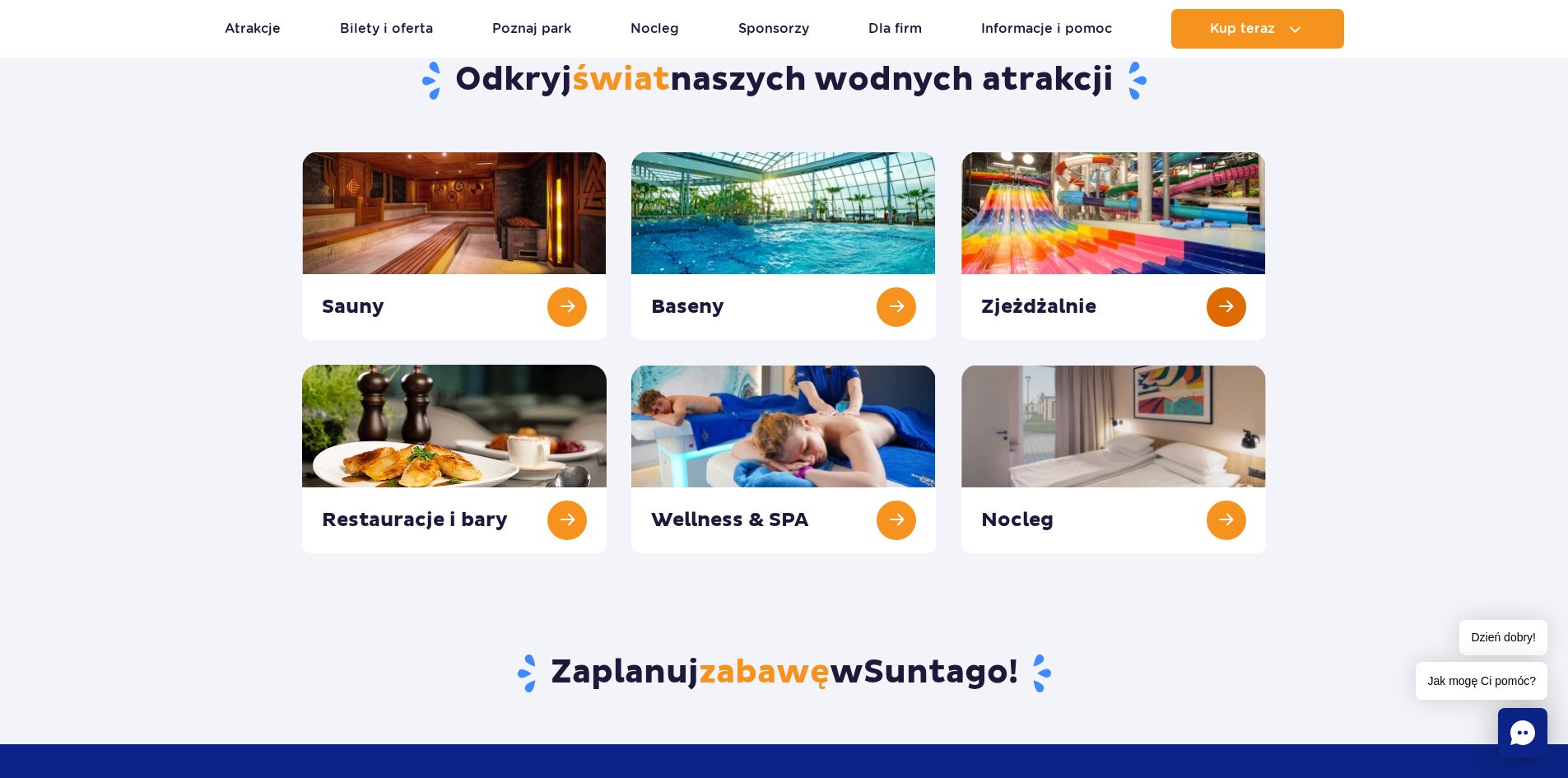 click at bounding box center (1114, 245) 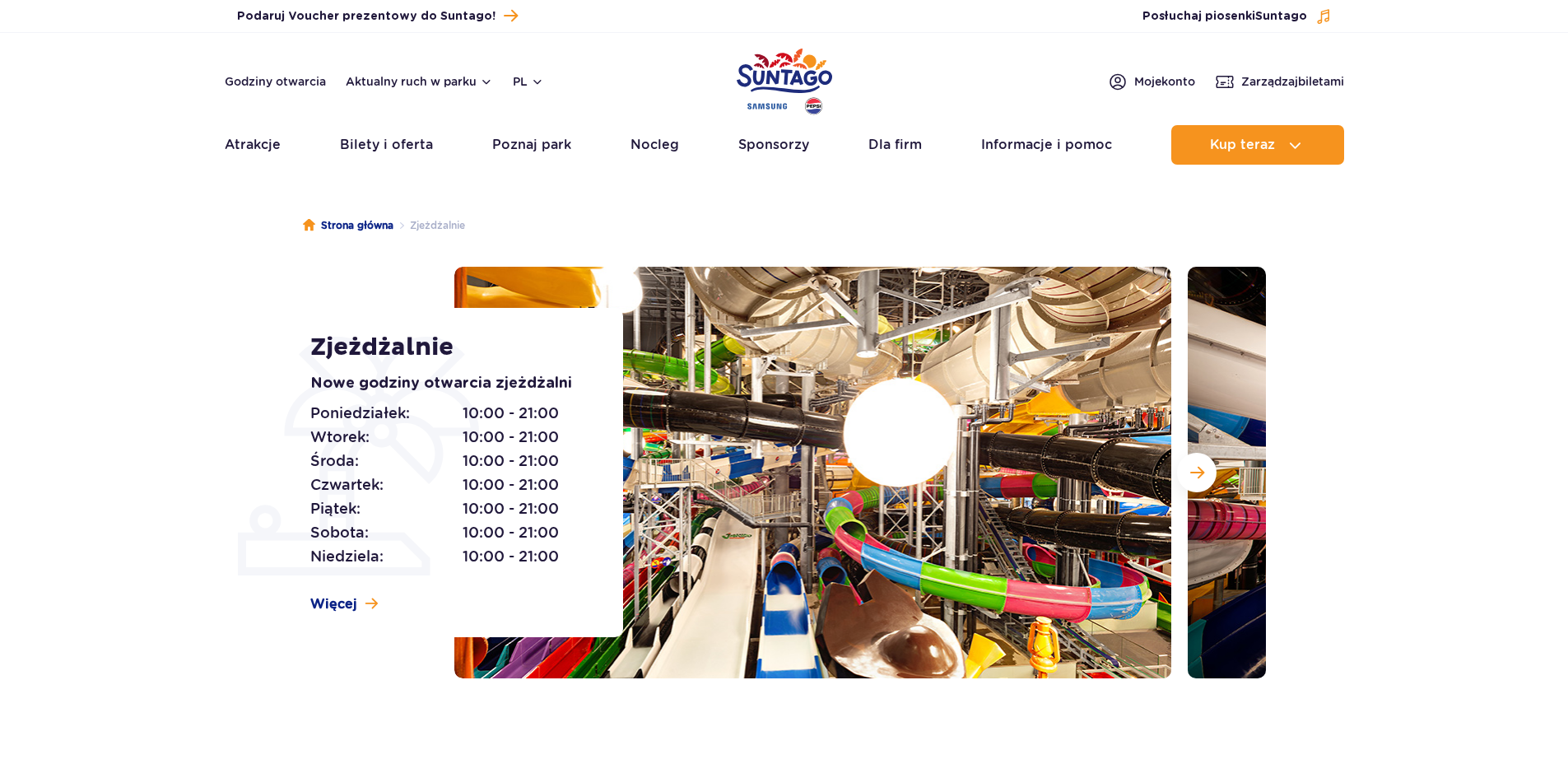 scroll, scrollTop: 0, scrollLeft: 0, axis: both 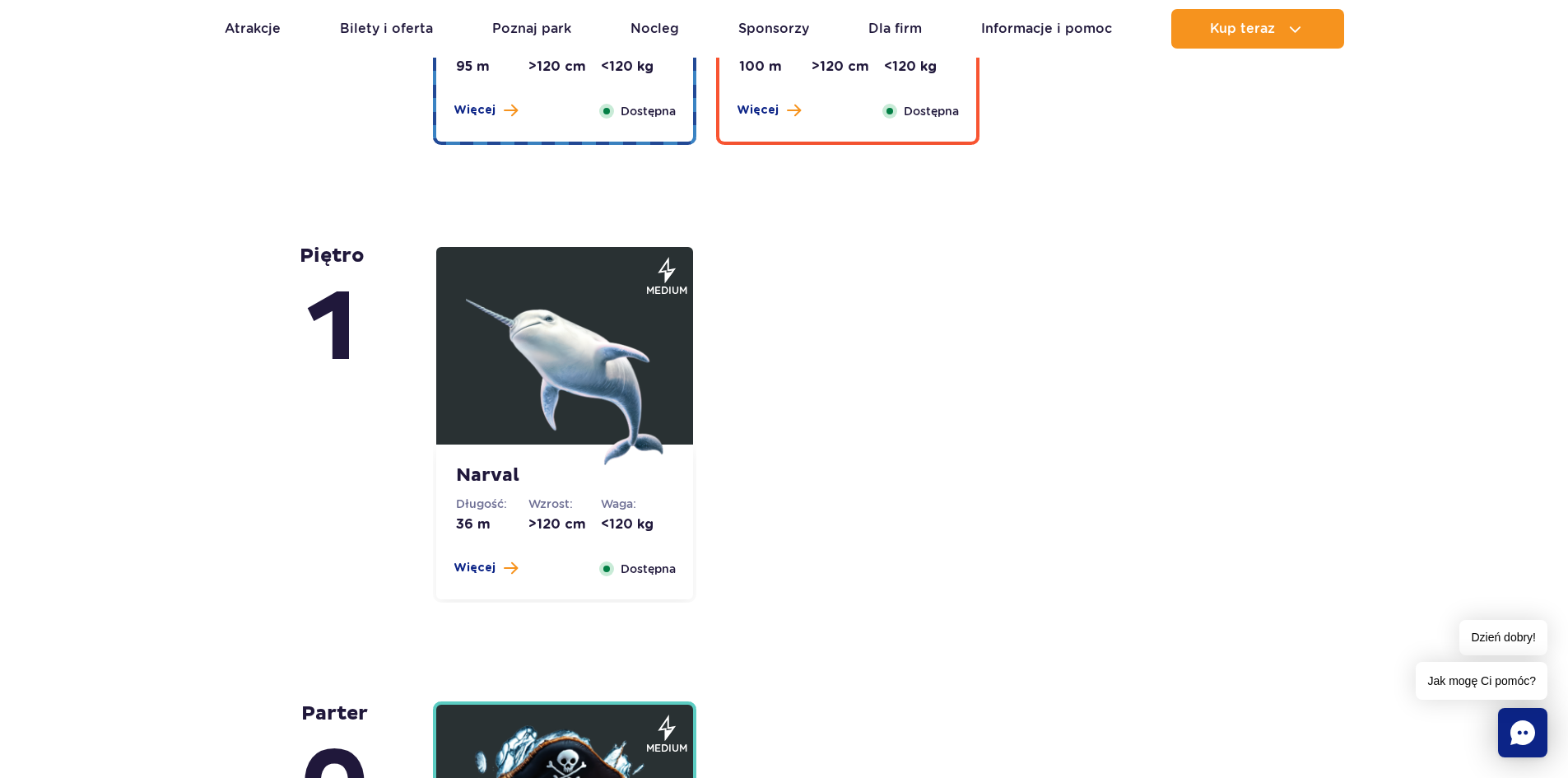 click on "Więcej" at bounding box center [474, 568] 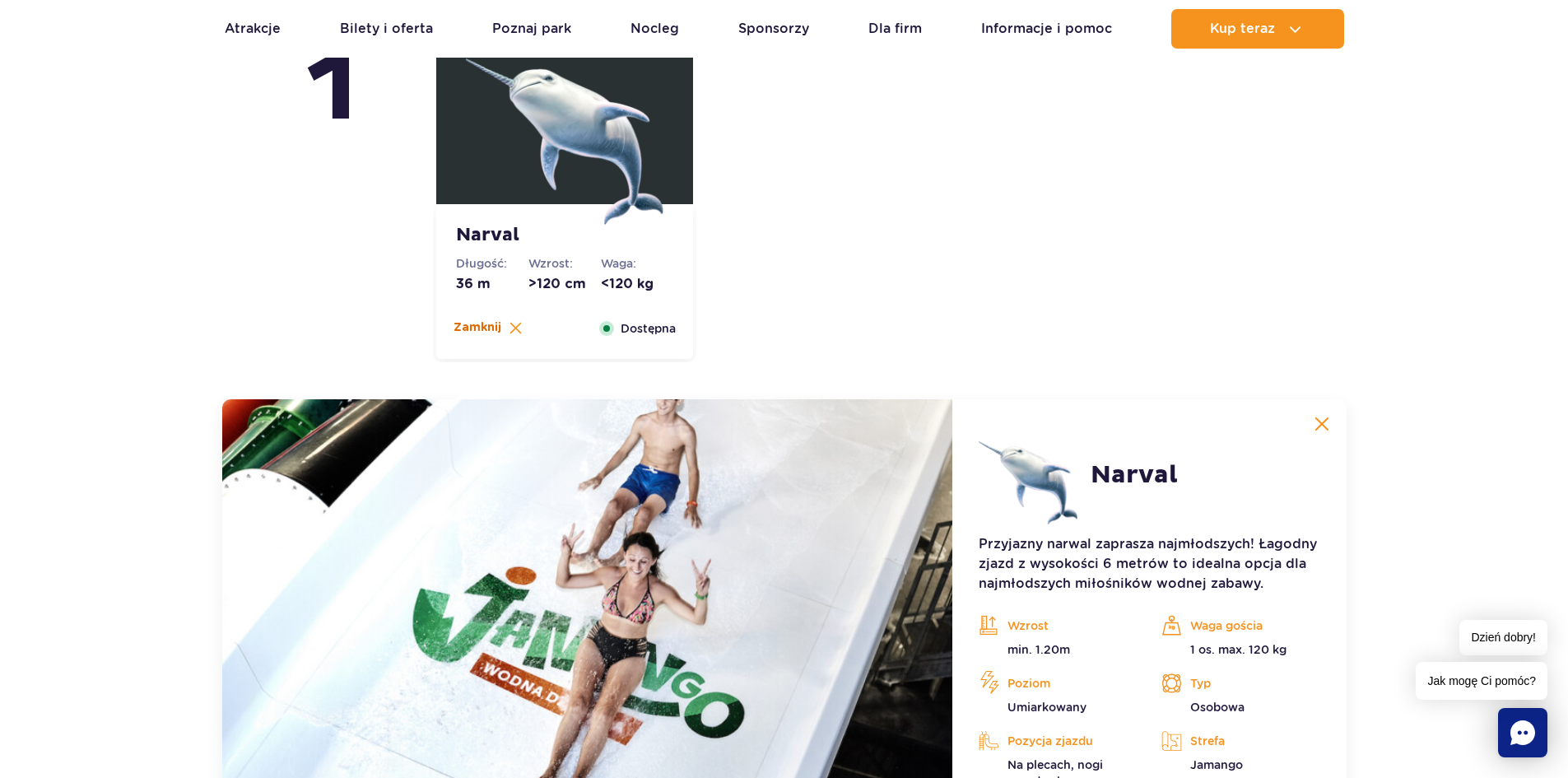 scroll, scrollTop: 3999, scrollLeft: 0, axis: vertical 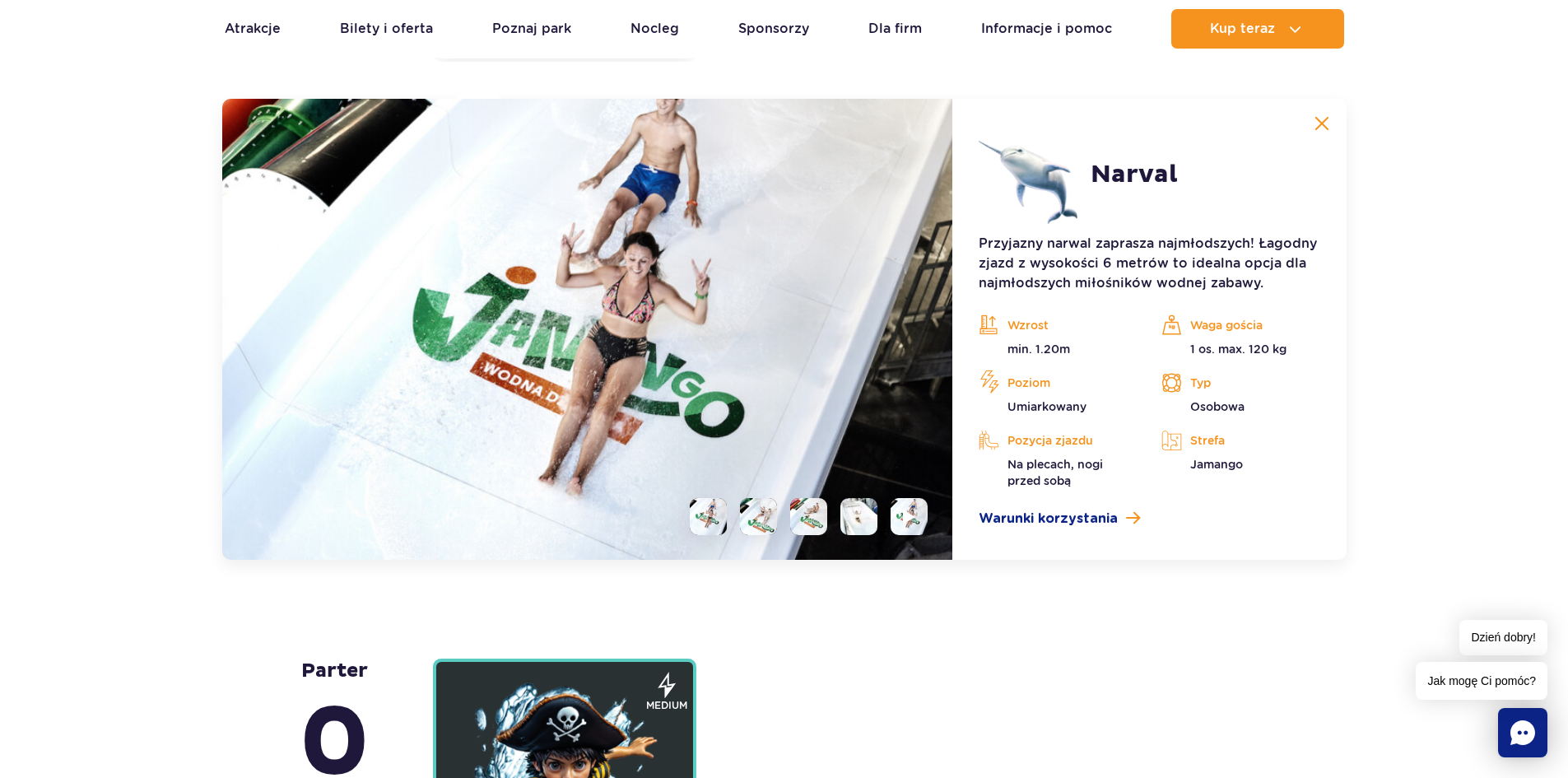 click at bounding box center (758, 516) 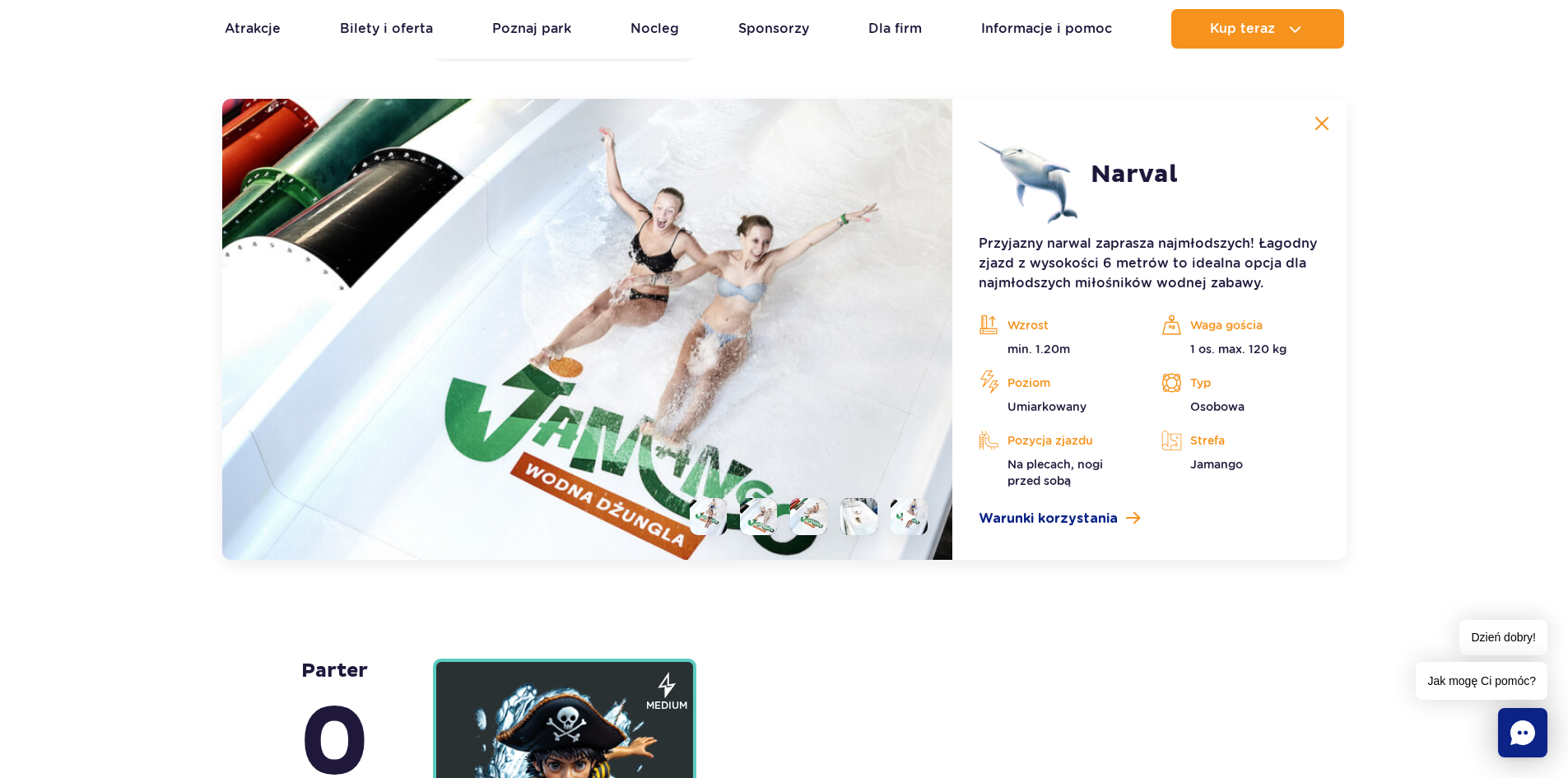 click at bounding box center [808, 516] 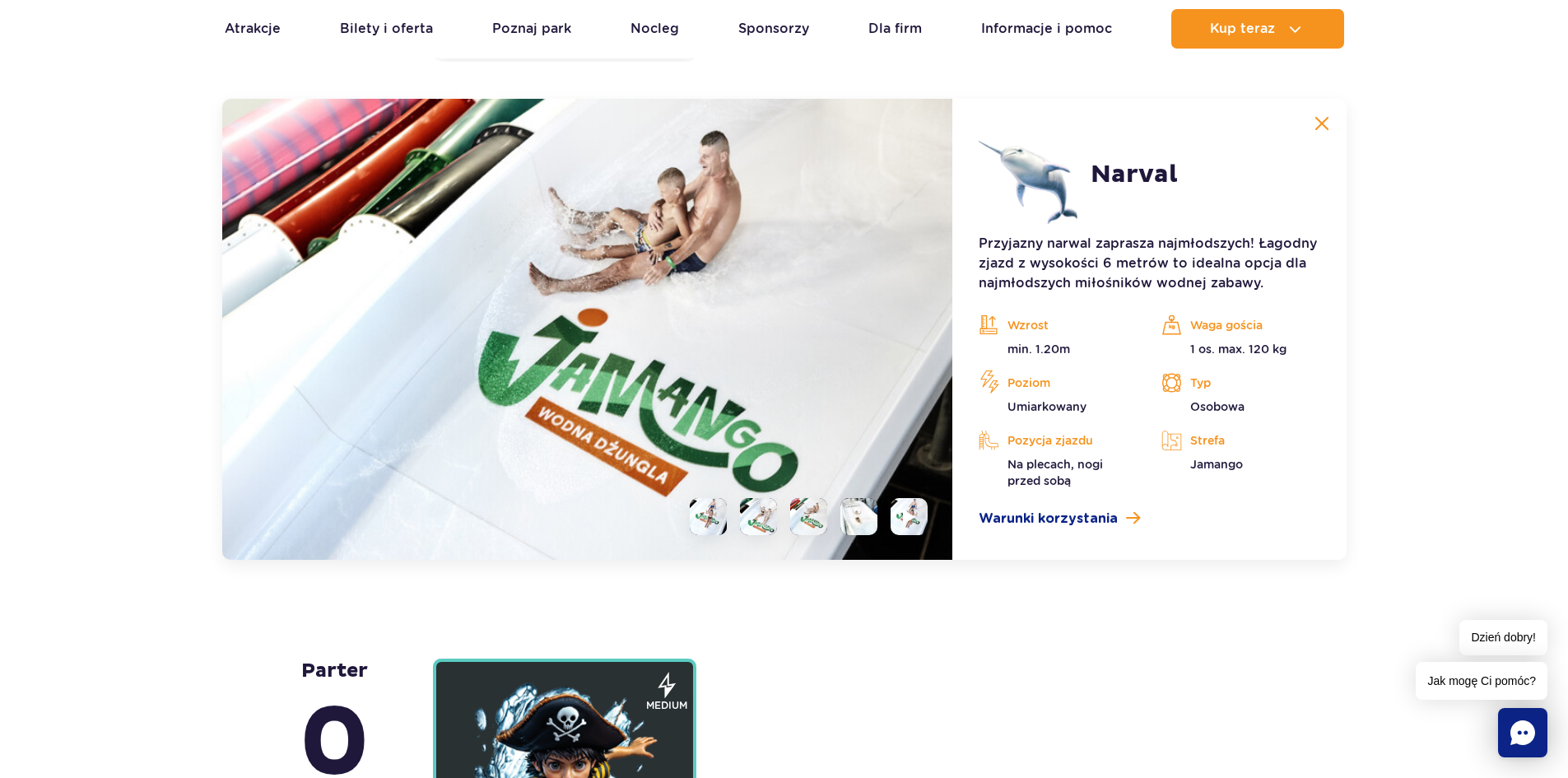 click at bounding box center [858, 516] 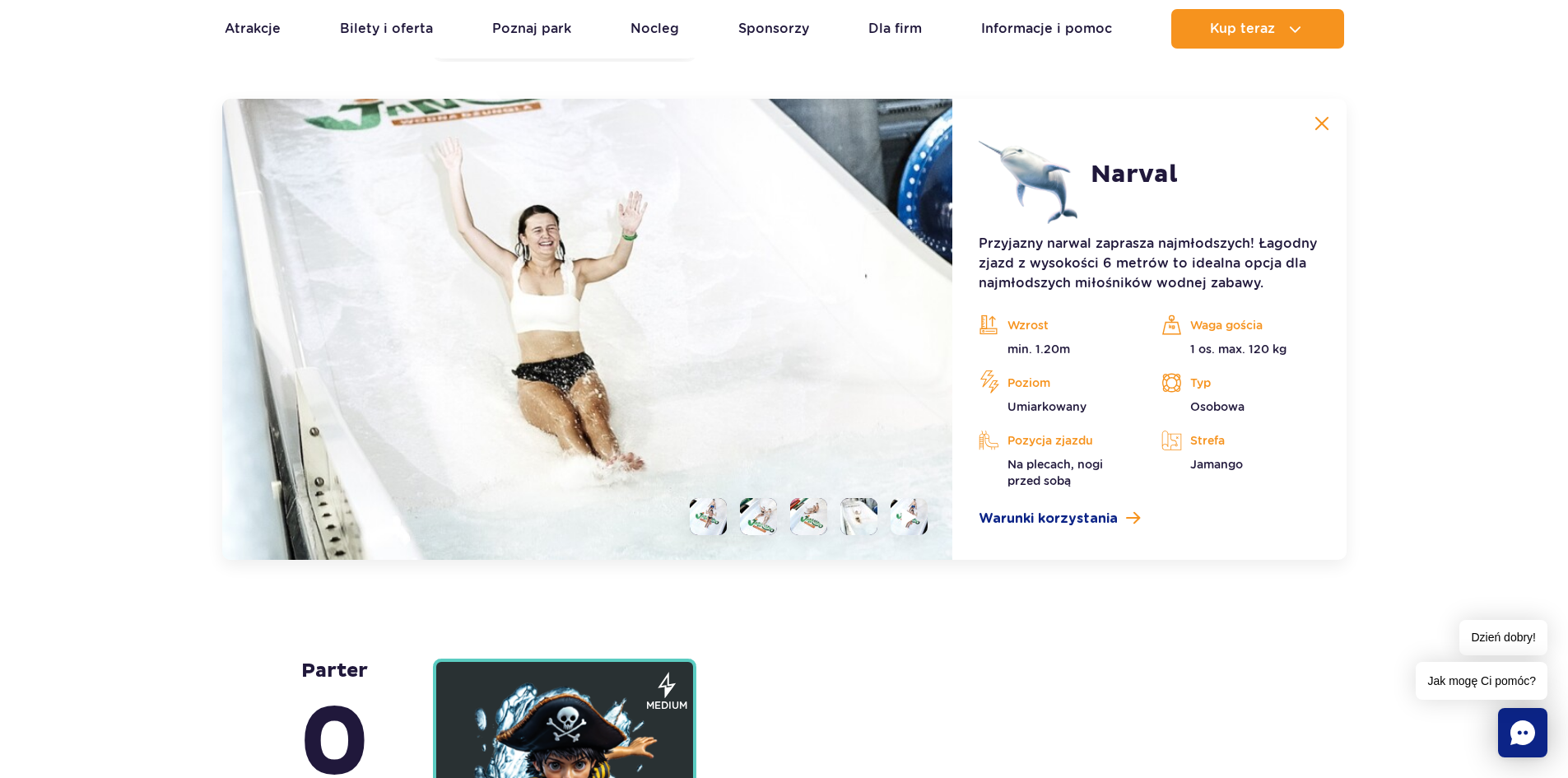click at bounding box center [909, 516] 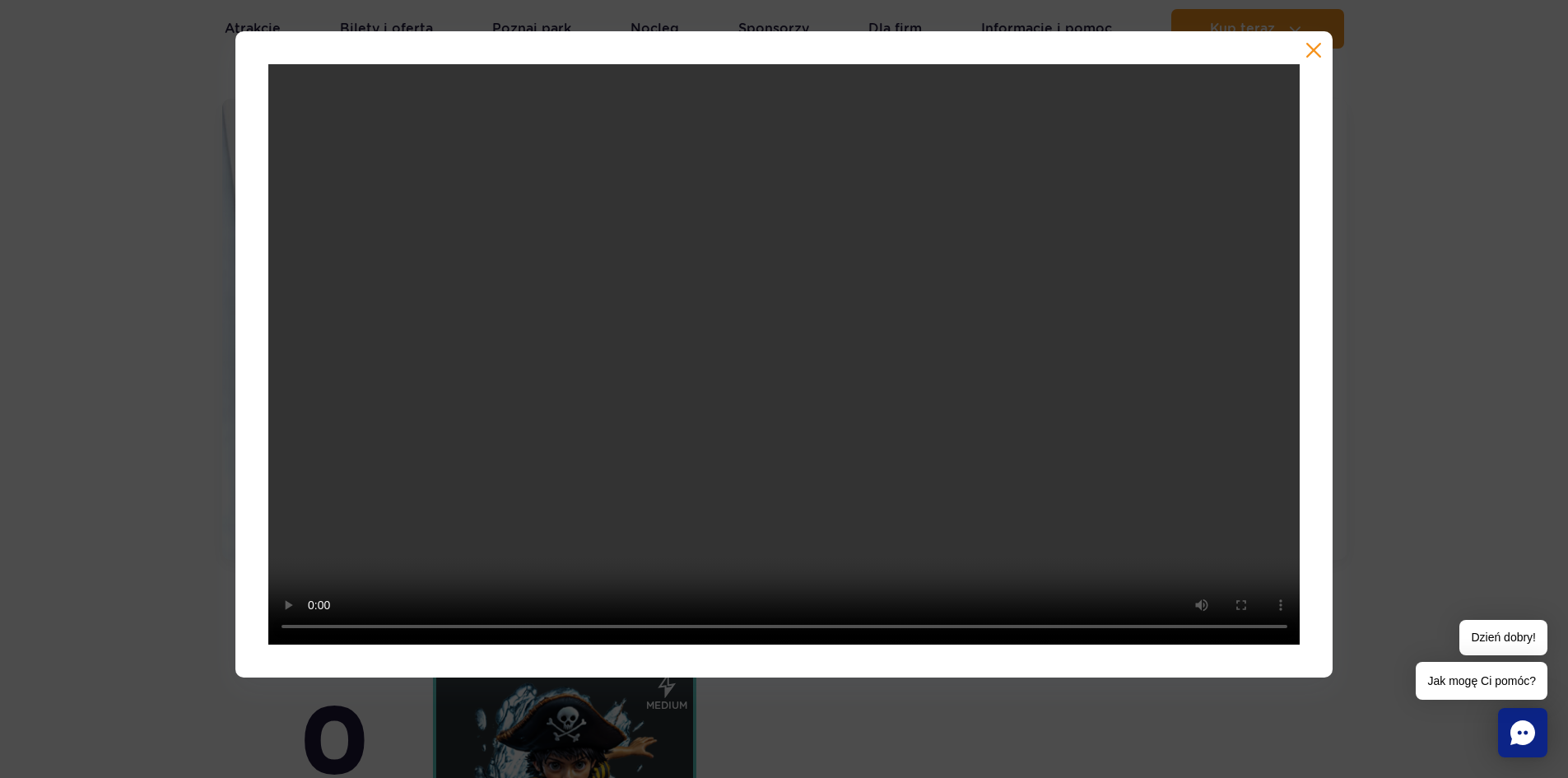click at bounding box center (1314, 50) 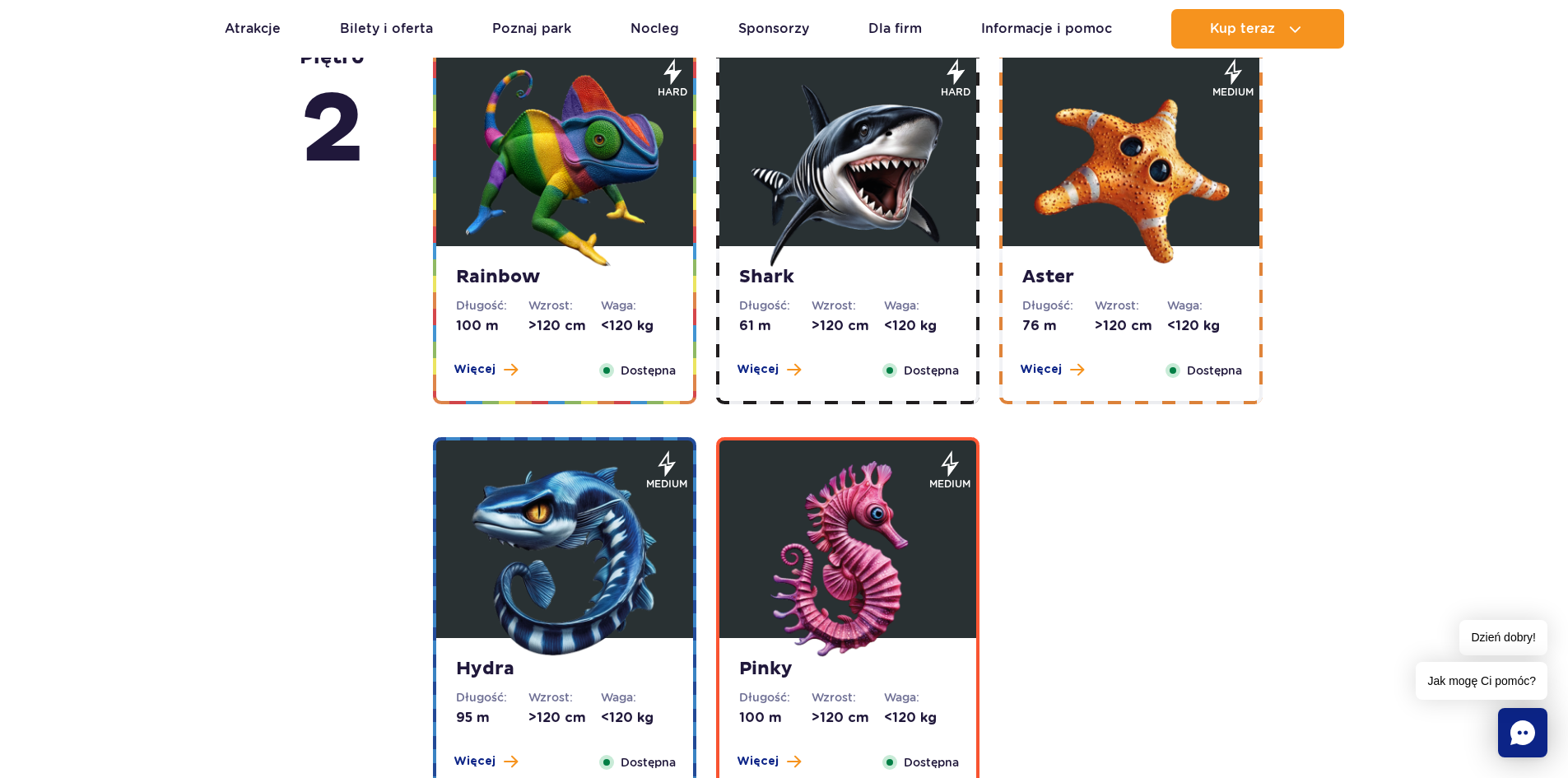 scroll, scrollTop: 2846, scrollLeft: 0, axis: vertical 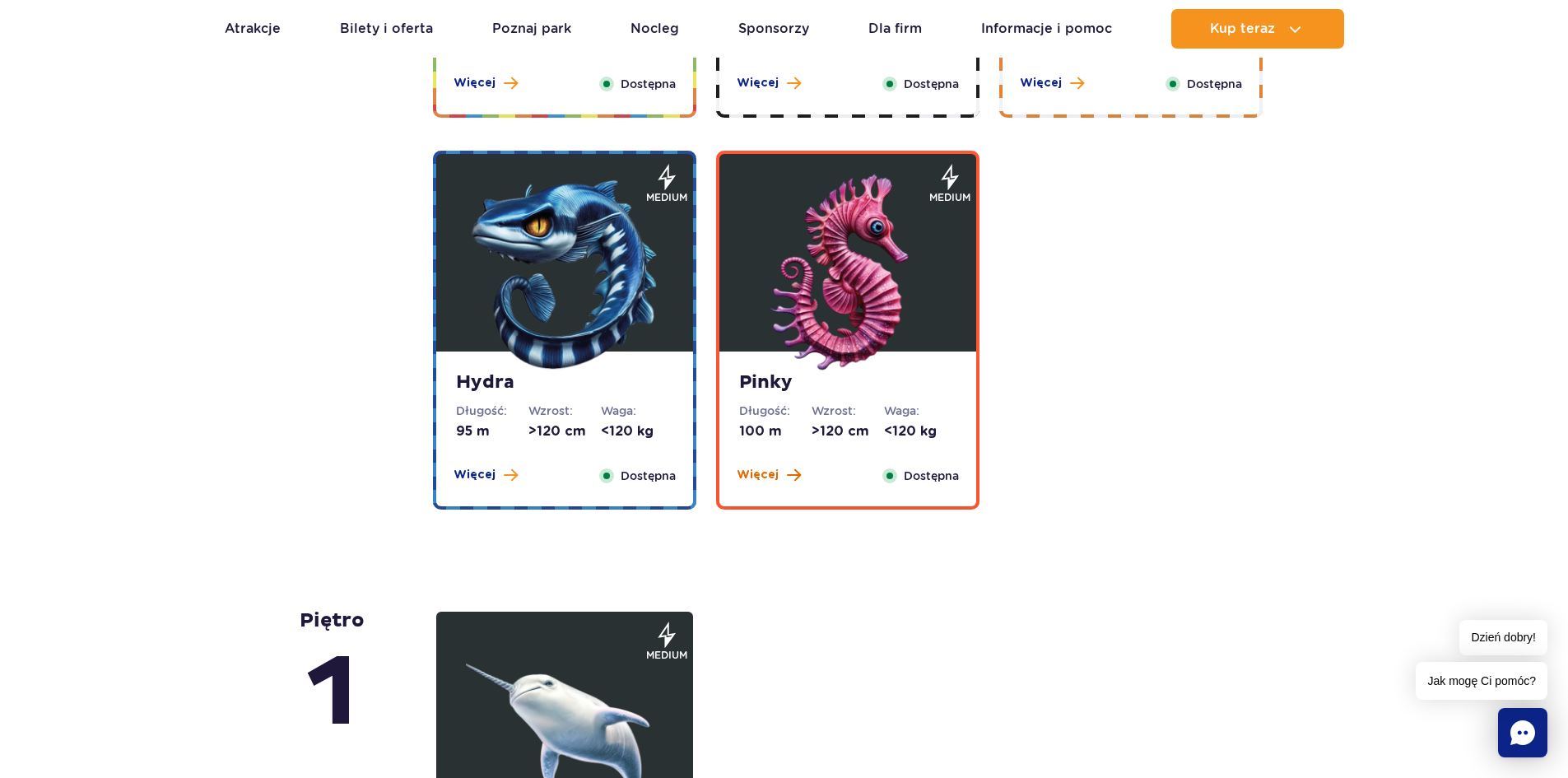 click on "Więcej" at bounding box center (757, 475) 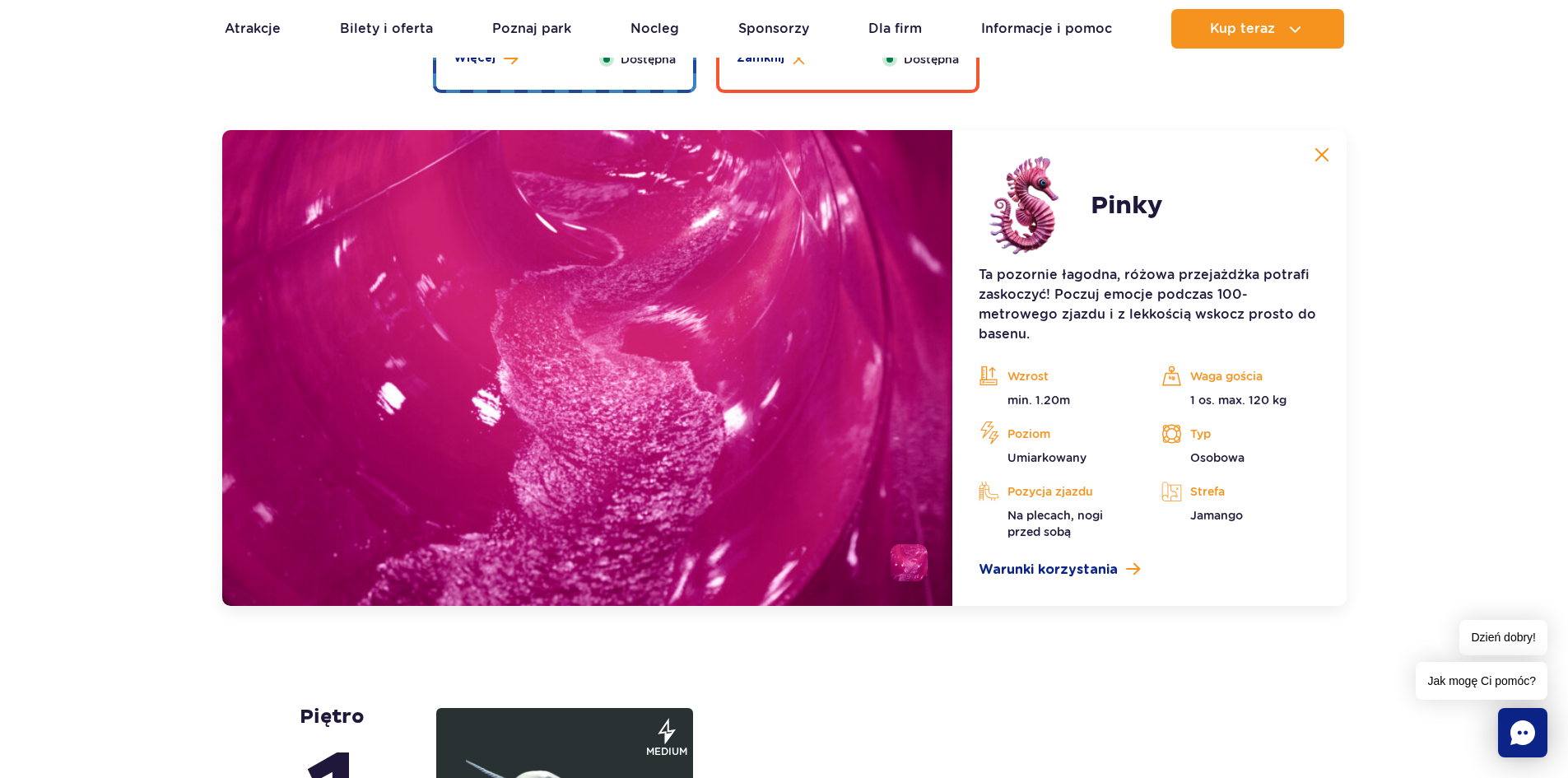 scroll, scrollTop: 3541, scrollLeft: 0, axis: vertical 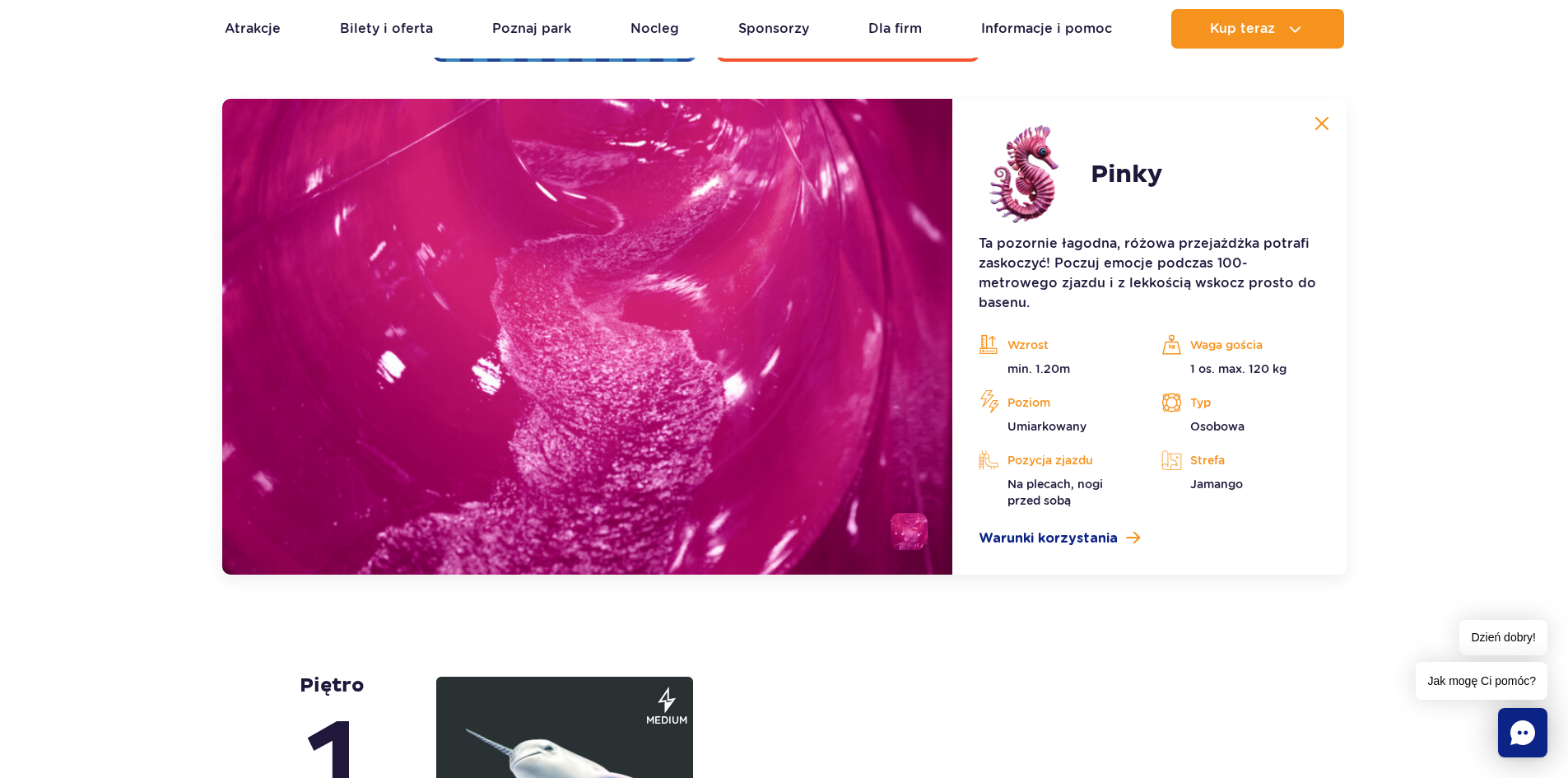 click at bounding box center [909, 531] 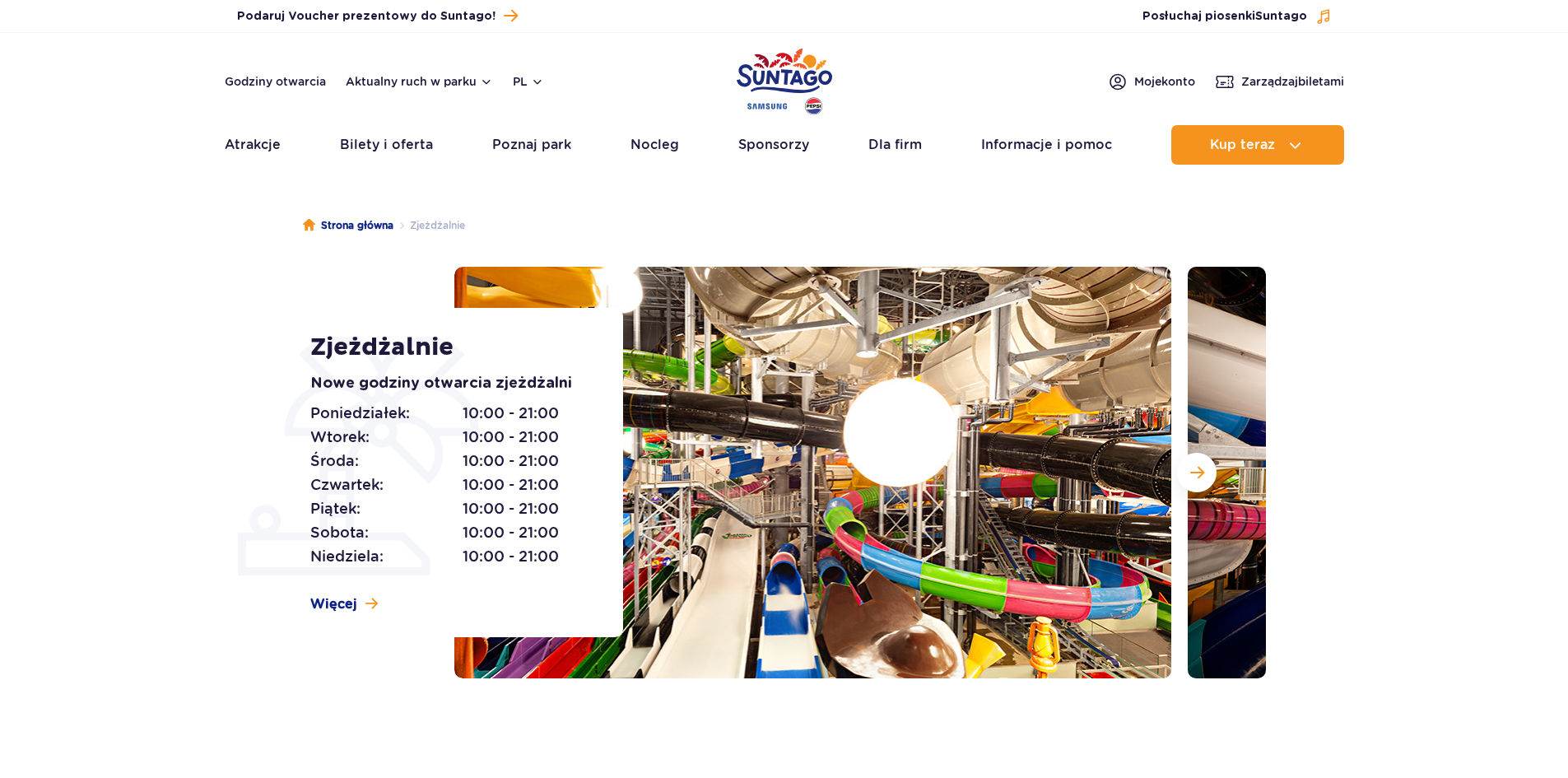 scroll, scrollTop: 0, scrollLeft: 0, axis: both 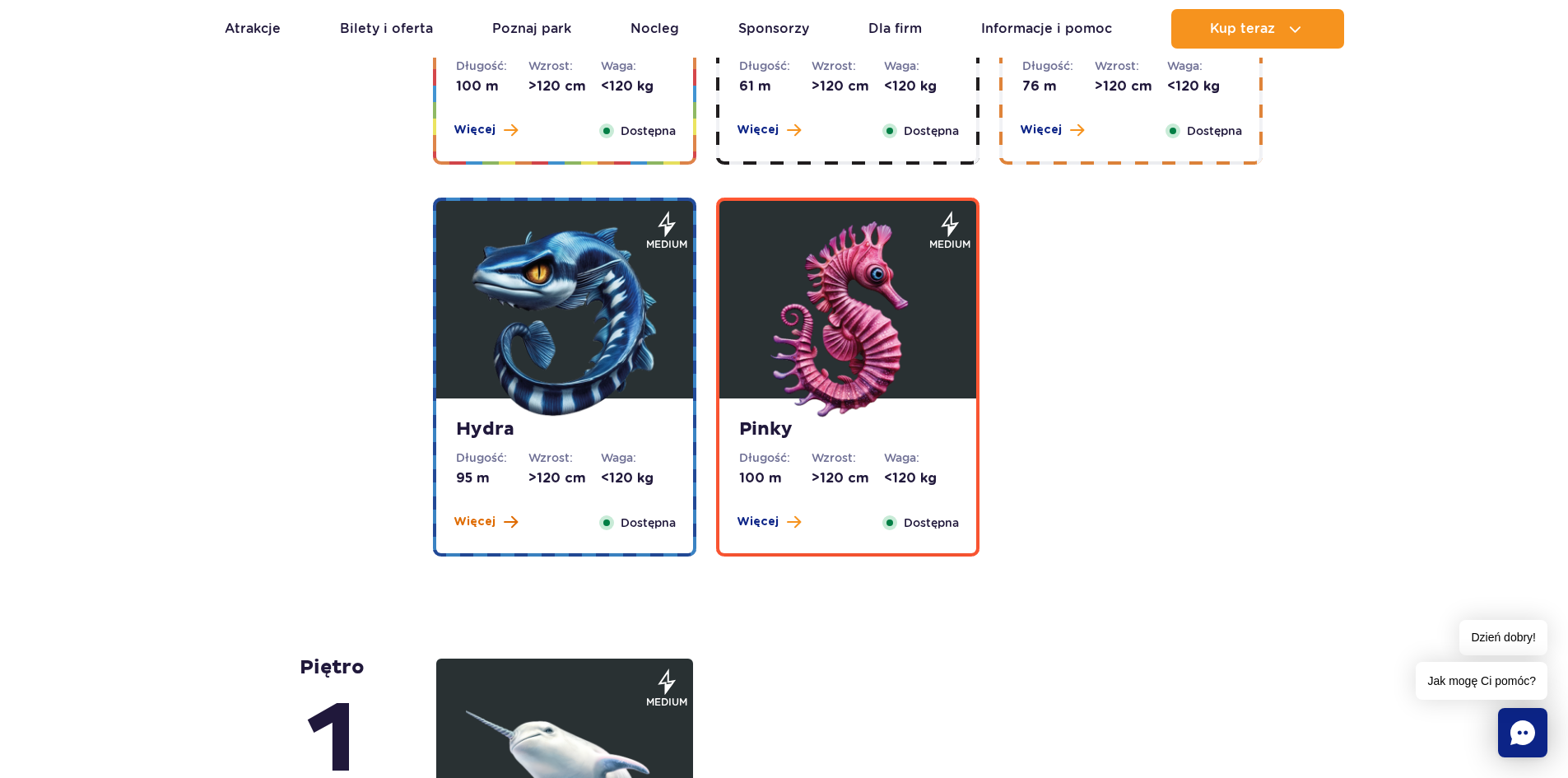 click on "Więcej" at bounding box center (474, 522) 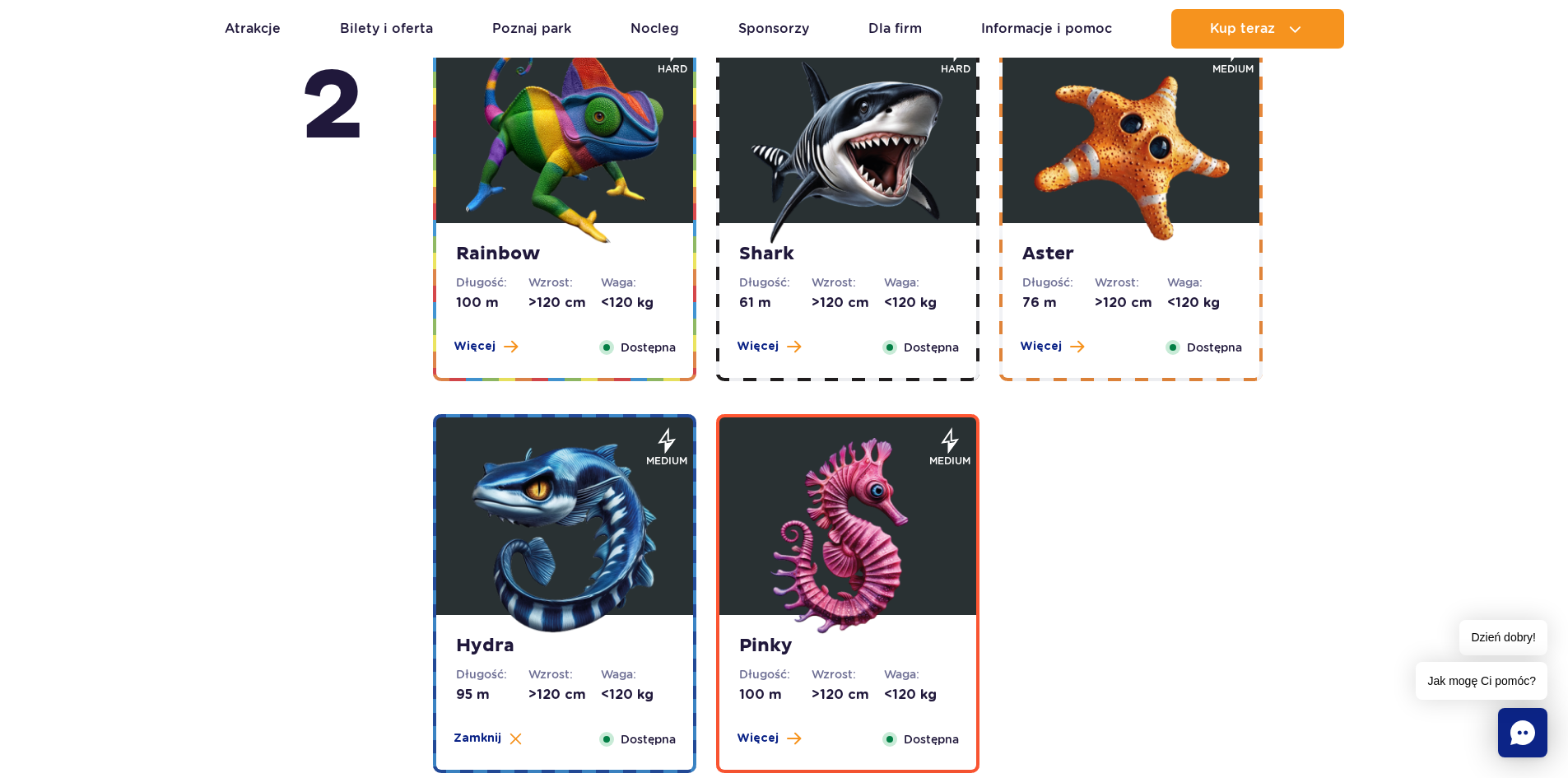 scroll, scrollTop: 2800, scrollLeft: 0, axis: vertical 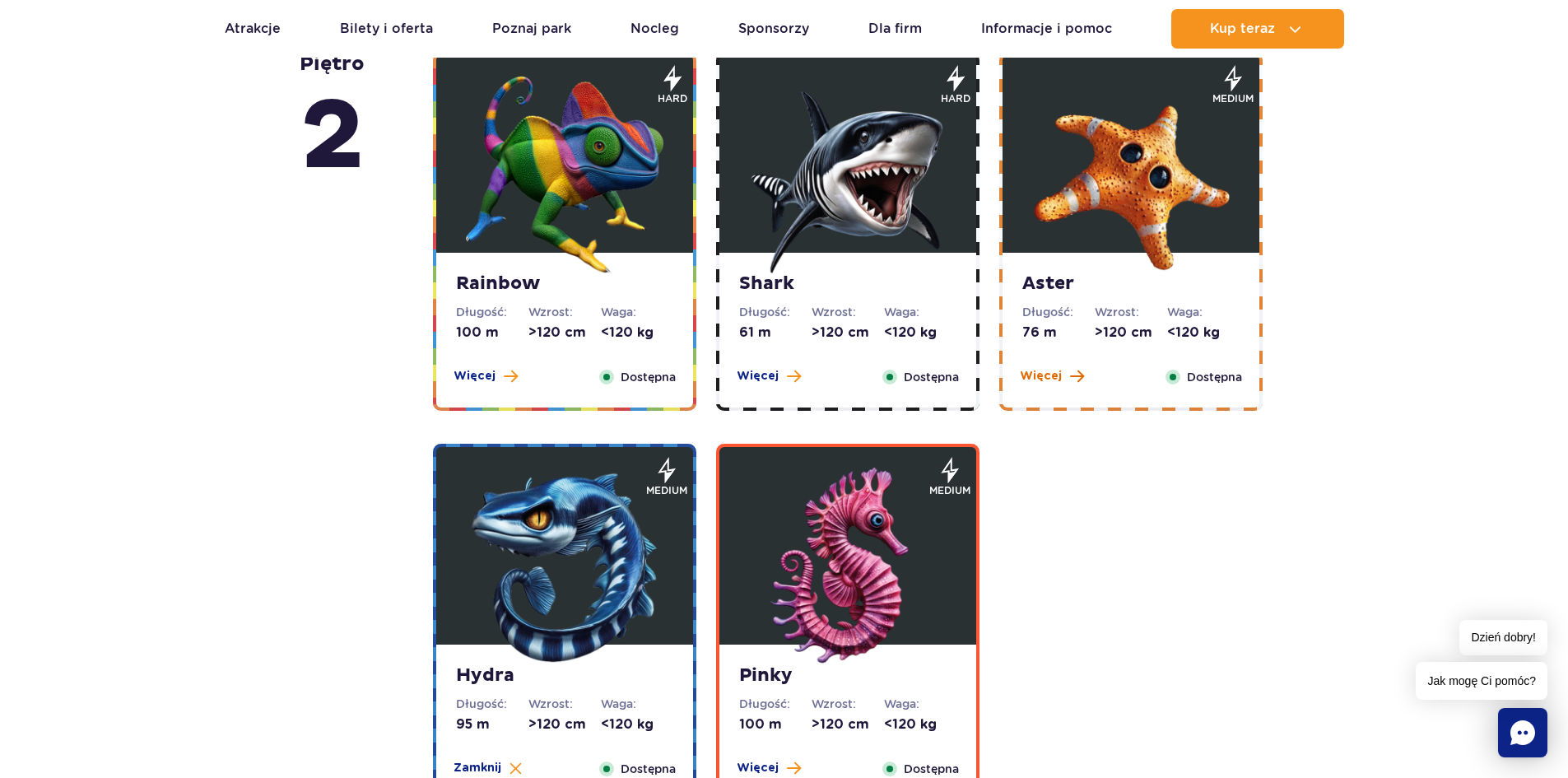 click on "Więcej" at bounding box center [1052, 376] 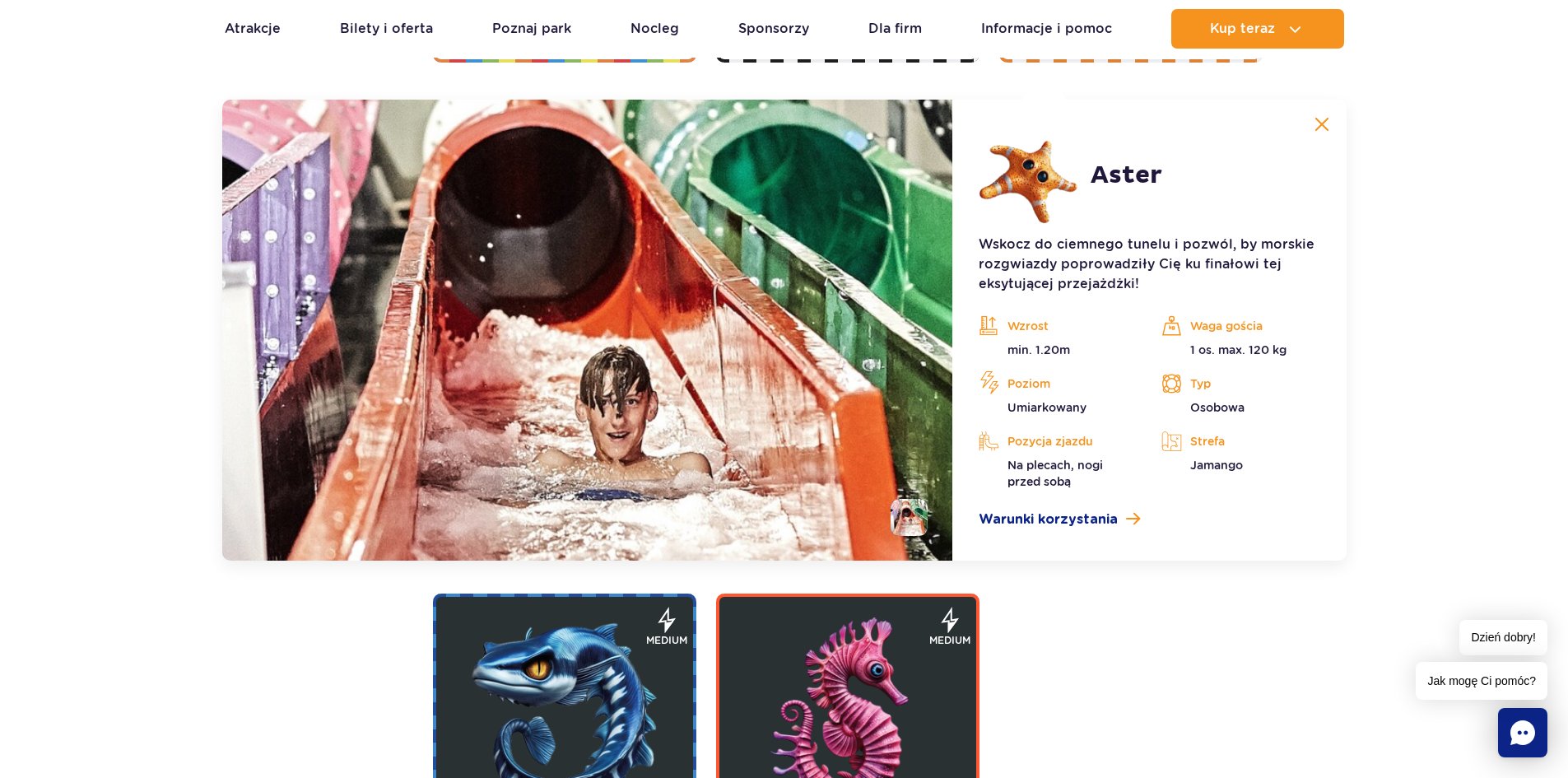 scroll, scrollTop: 3149, scrollLeft: 0, axis: vertical 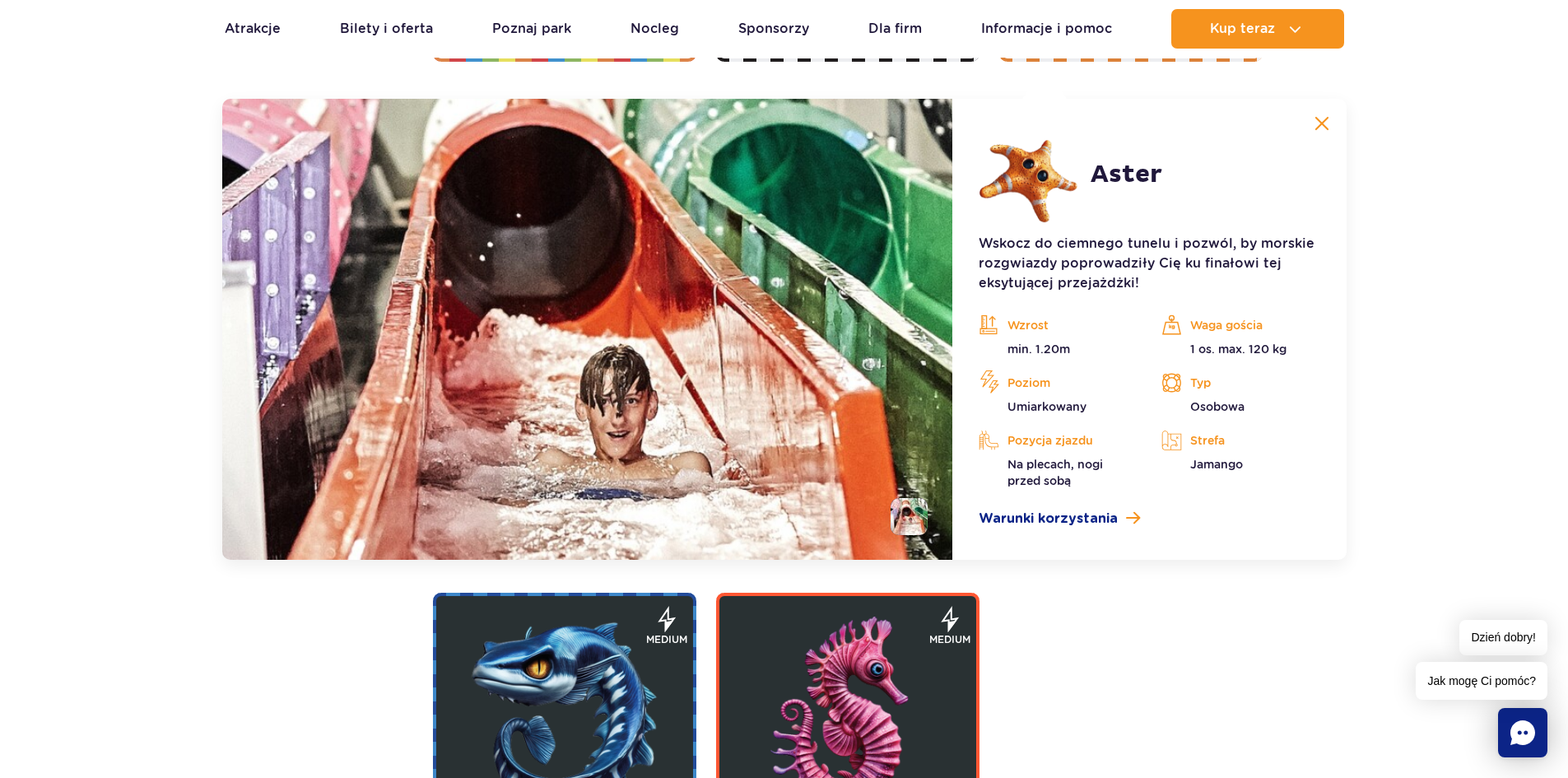 click at bounding box center (909, 516) 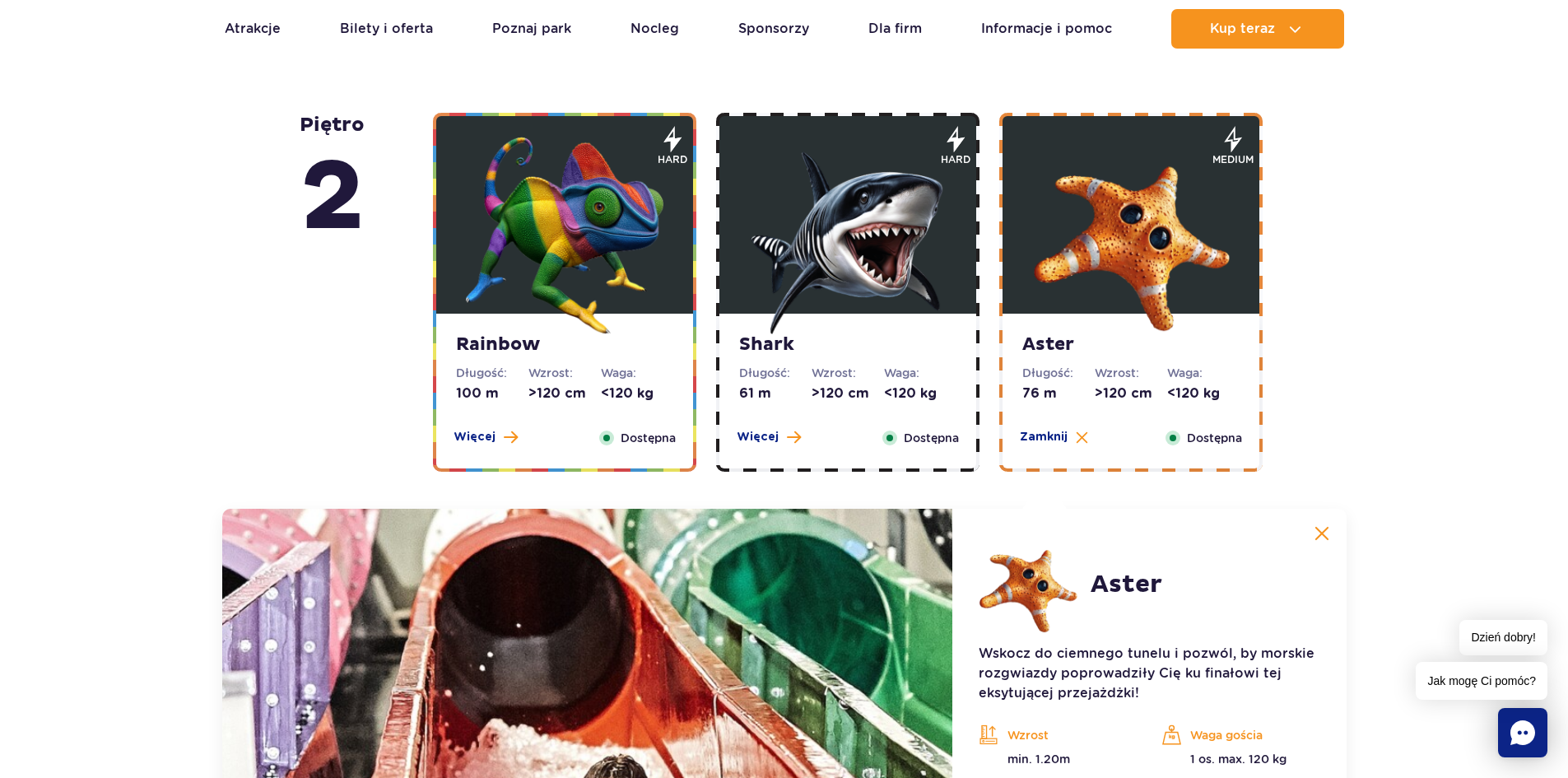 scroll, scrollTop: 2737, scrollLeft: 0, axis: vertical 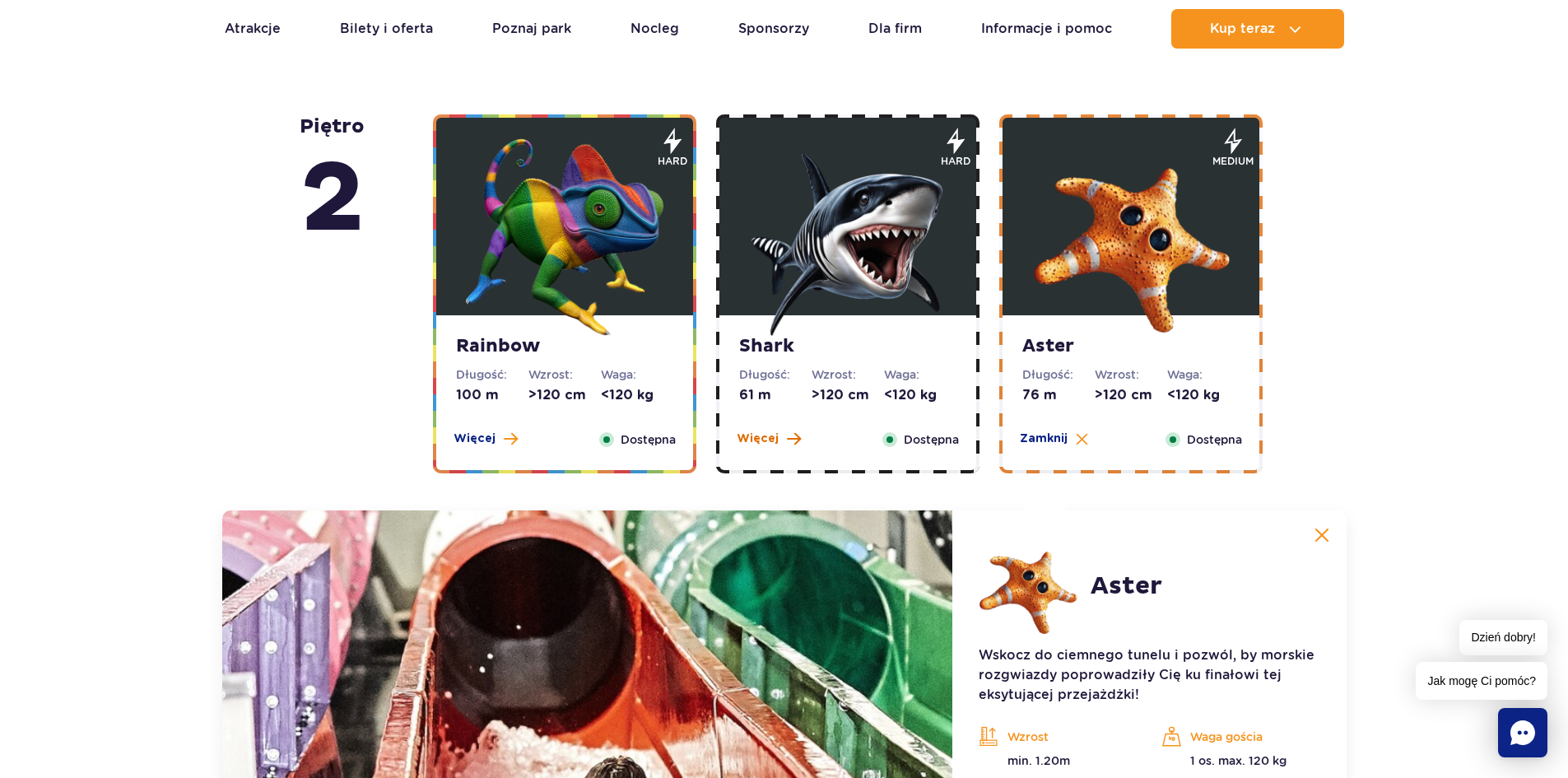 click on "Więcej" at bounding box center (757, 439) 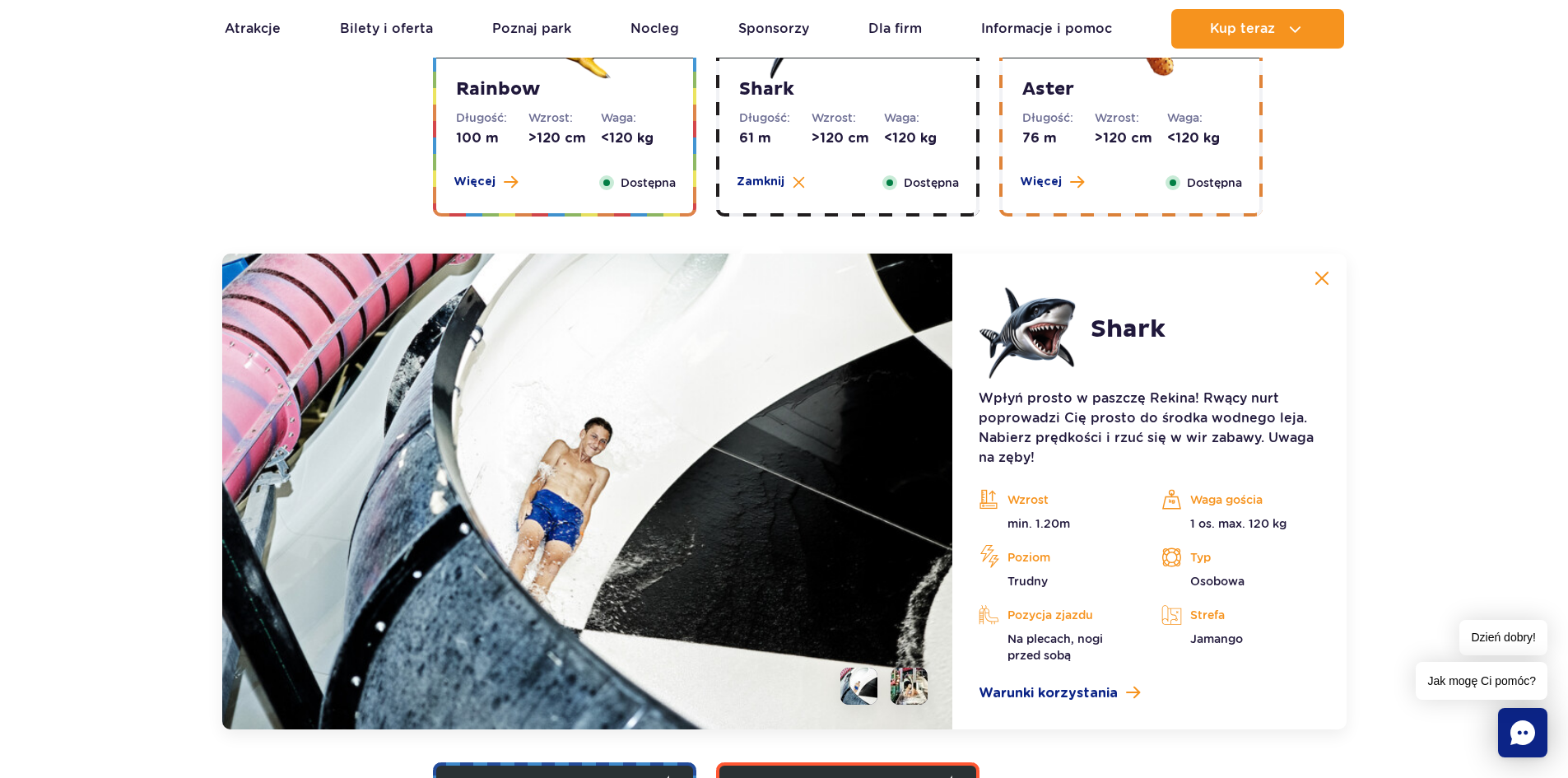 scroll, scrollTop: 2820, scrollLeft: 0, axis: vertical 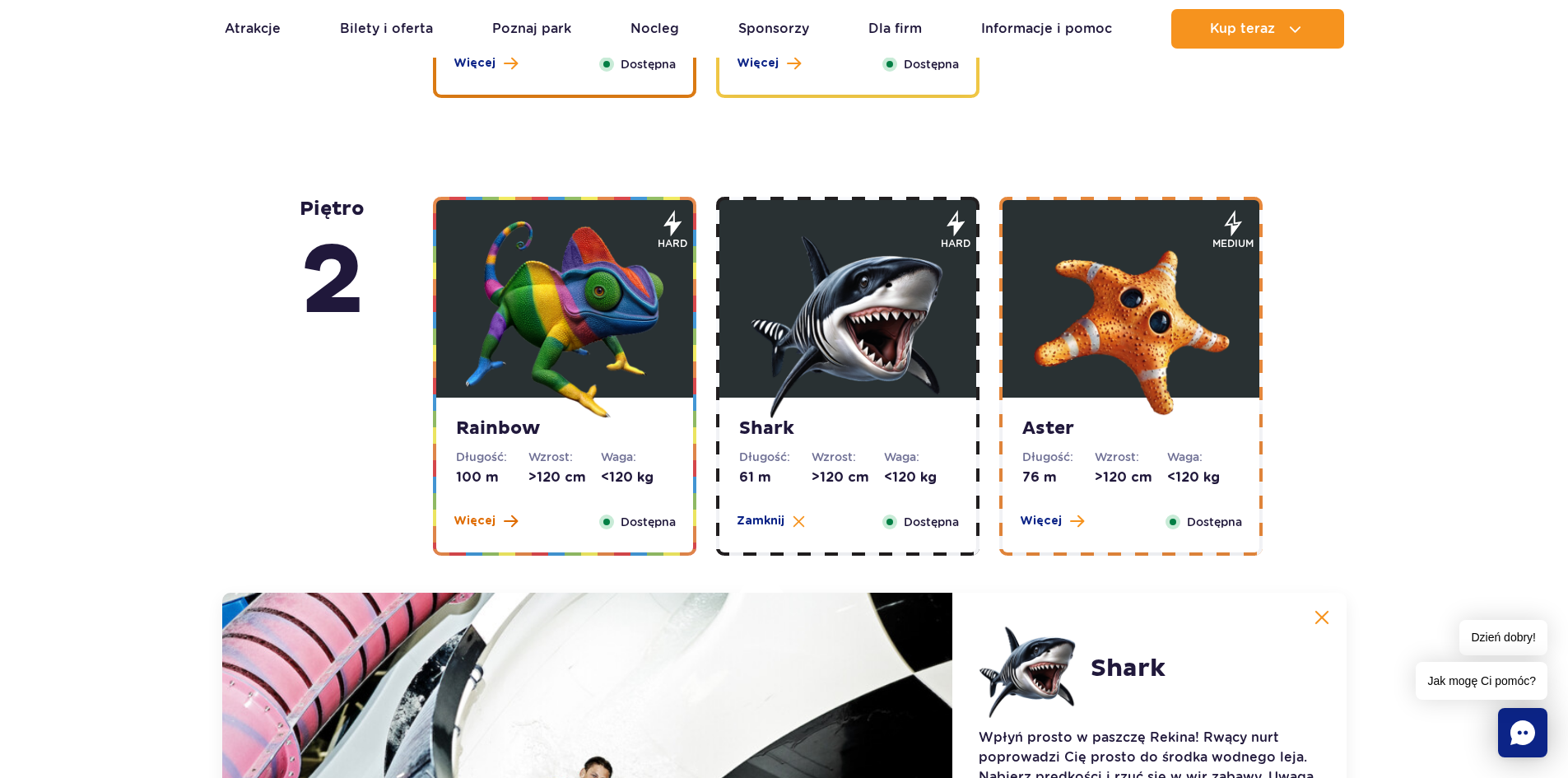 click on "Więcej" at bounding box center (474, 521) 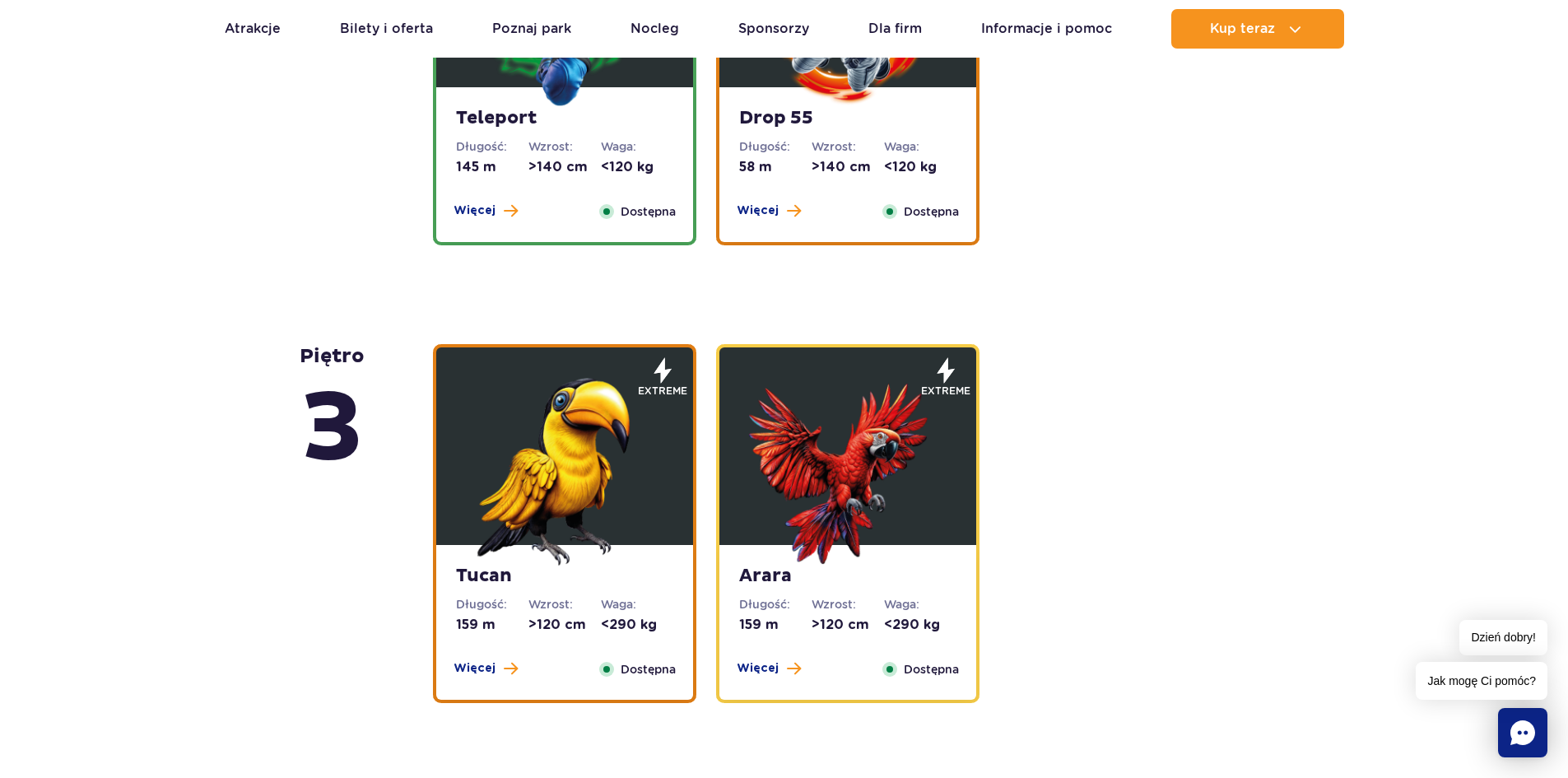scroll, scrollTop: 2079, scrollLeft: 0, axis: vertical 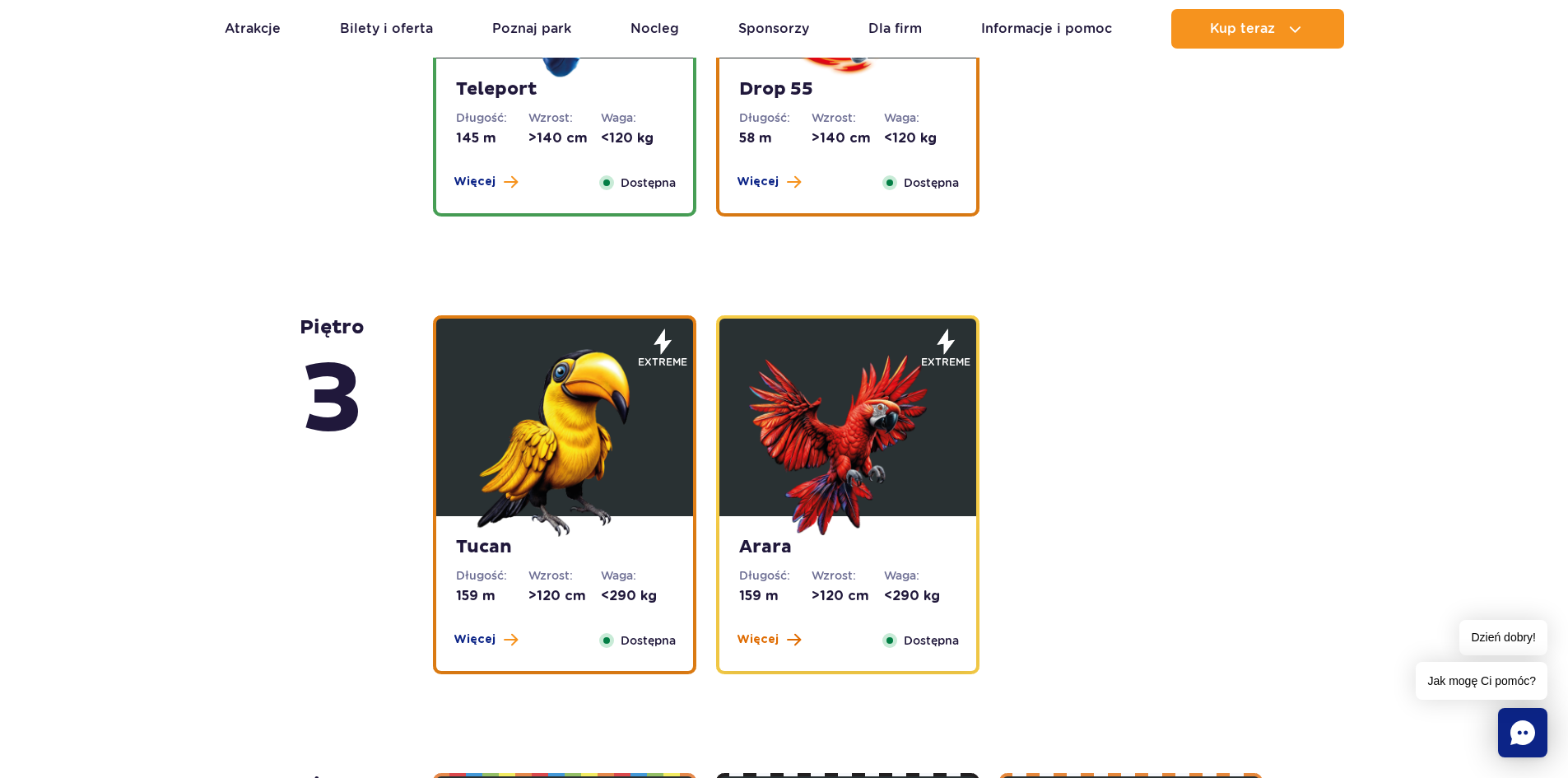 click on "Więcej" at bounding box center [757, 640] 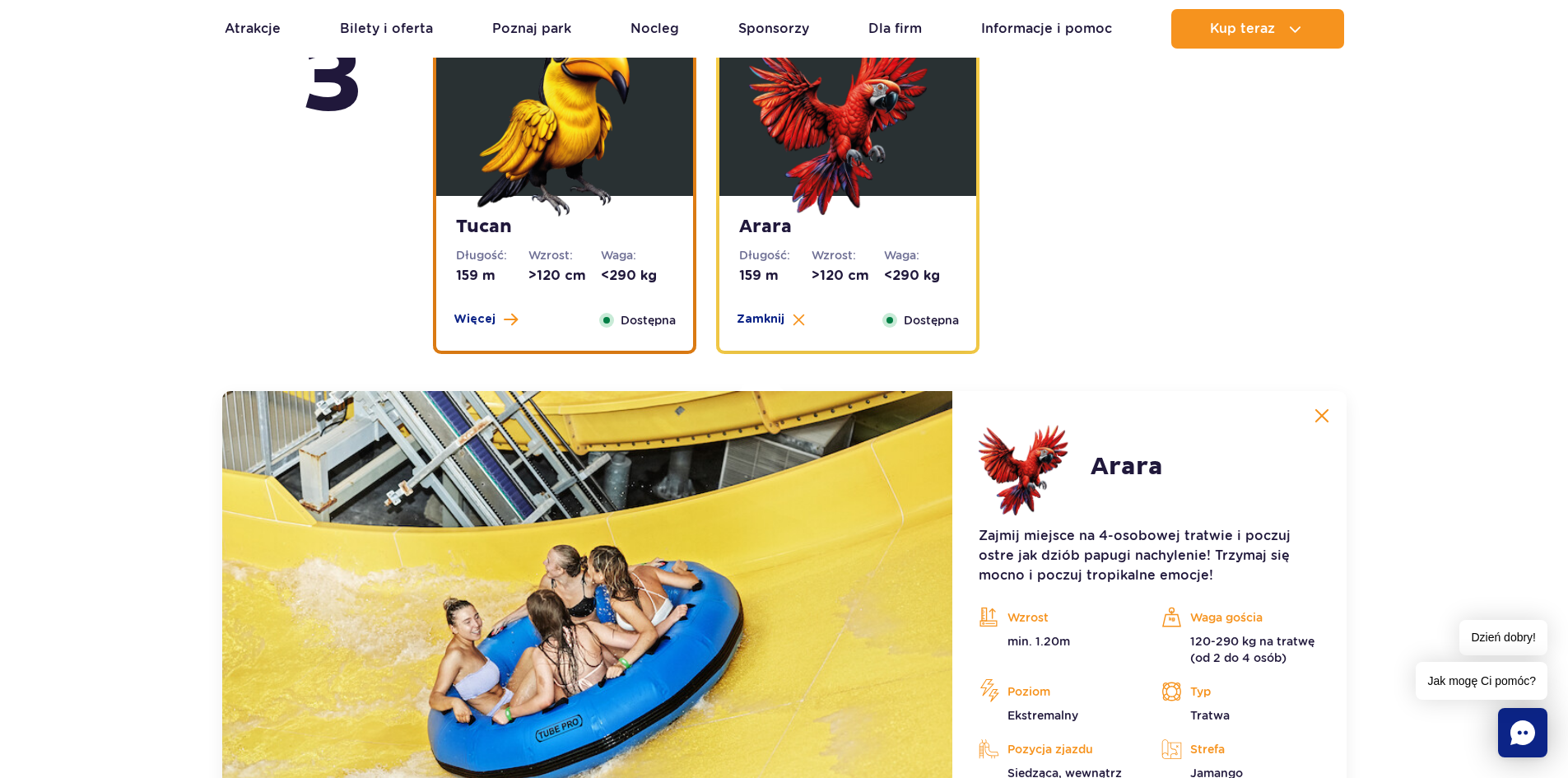 scroll, scrollTop: 2691, scrollLeft: 0, axis: vertical 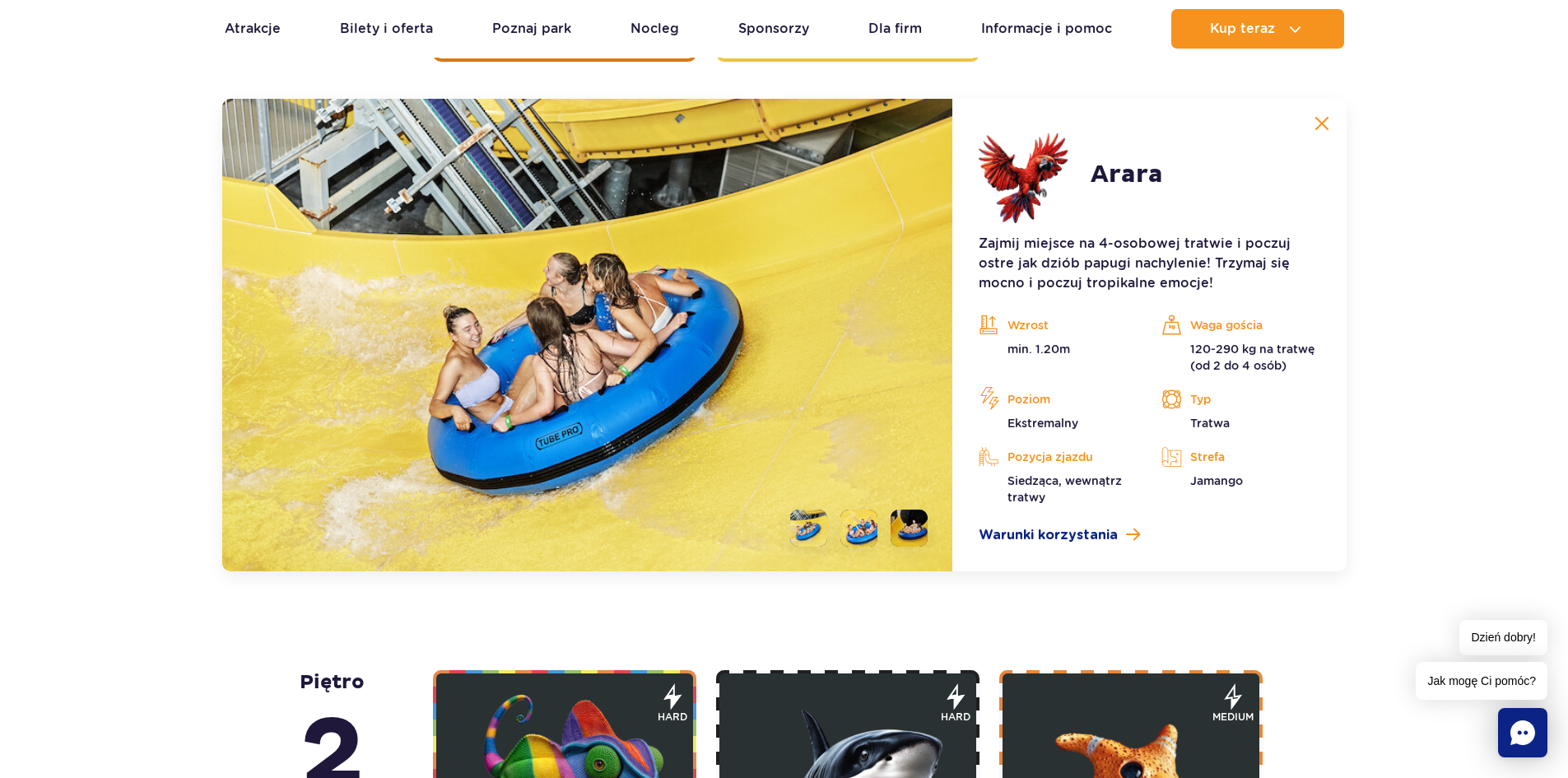 click at bounding box center (858, 528) 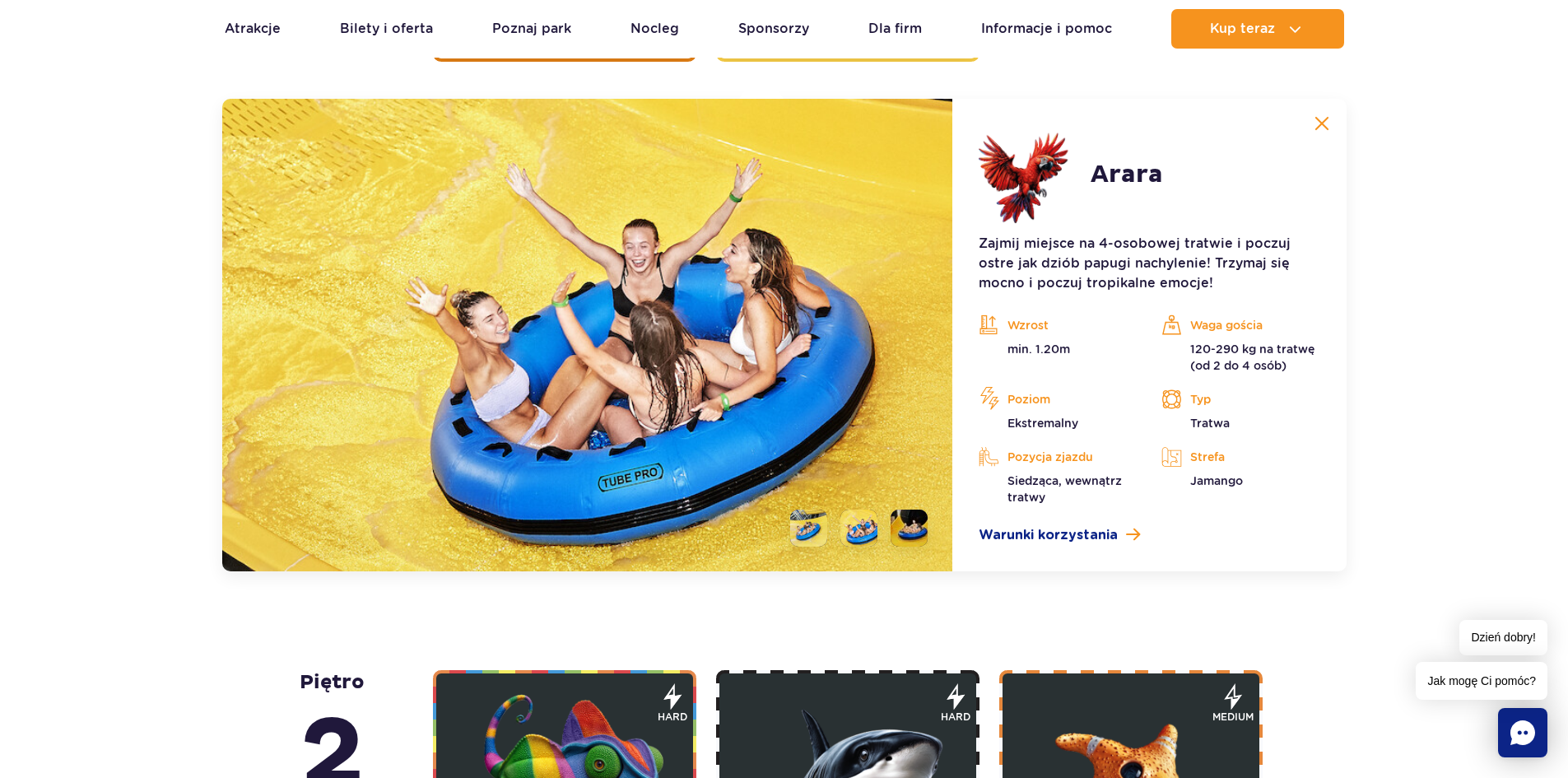 click at bounding box center (909, 528) 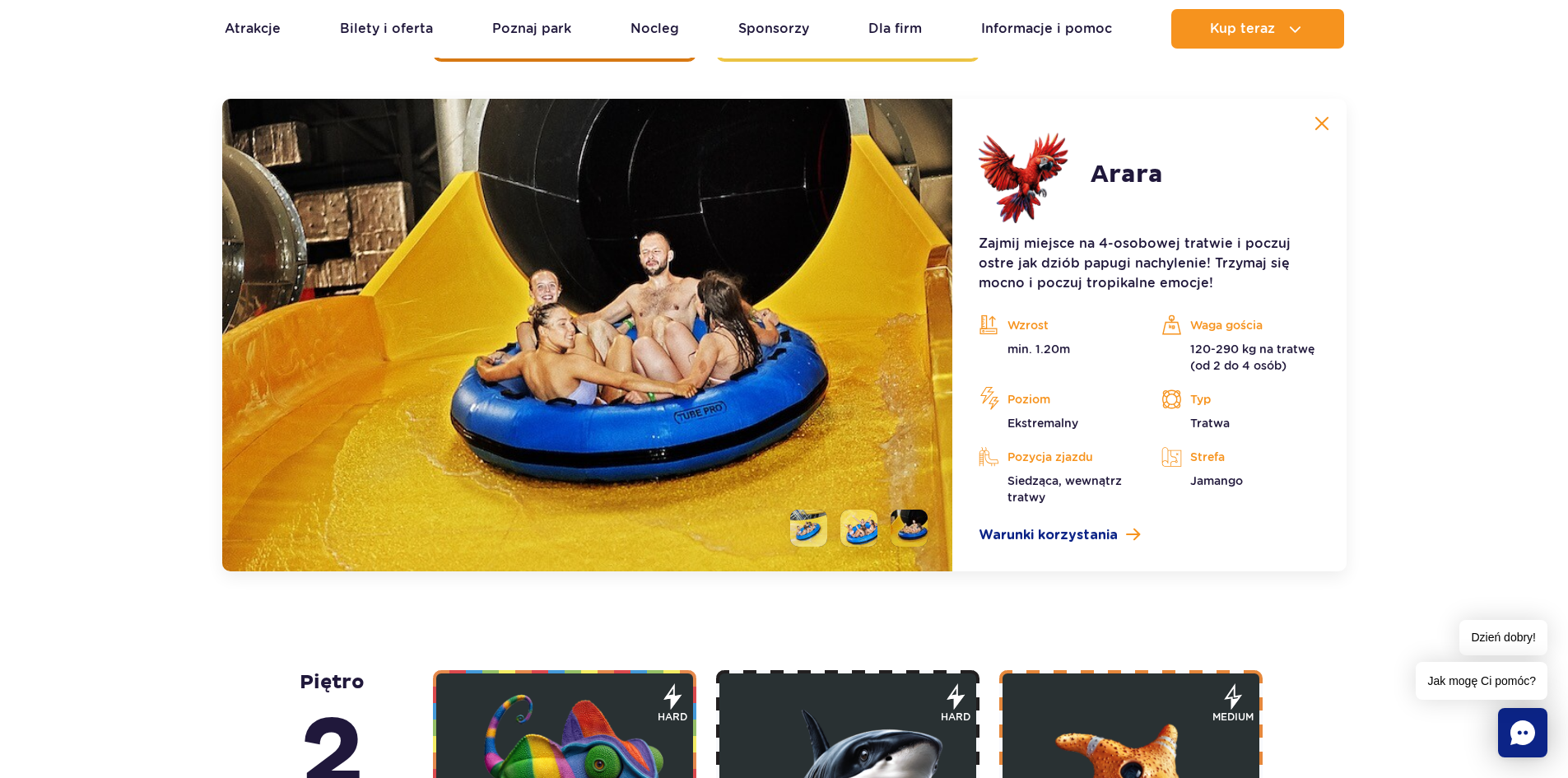 click at bounding box center (808, 528) 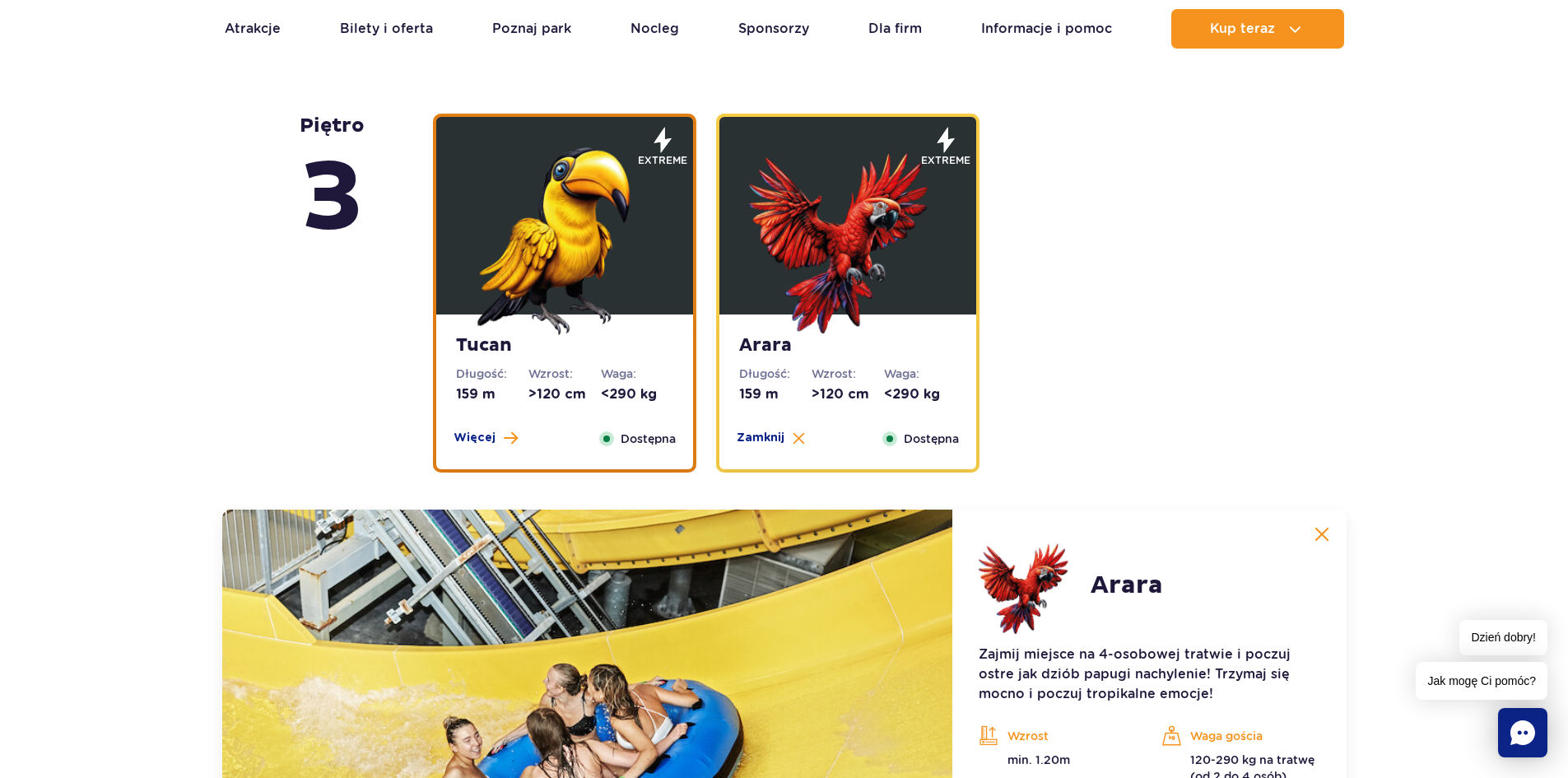 scroll, scrollTop: 2280, scrollLeft: 0, axis: vertical 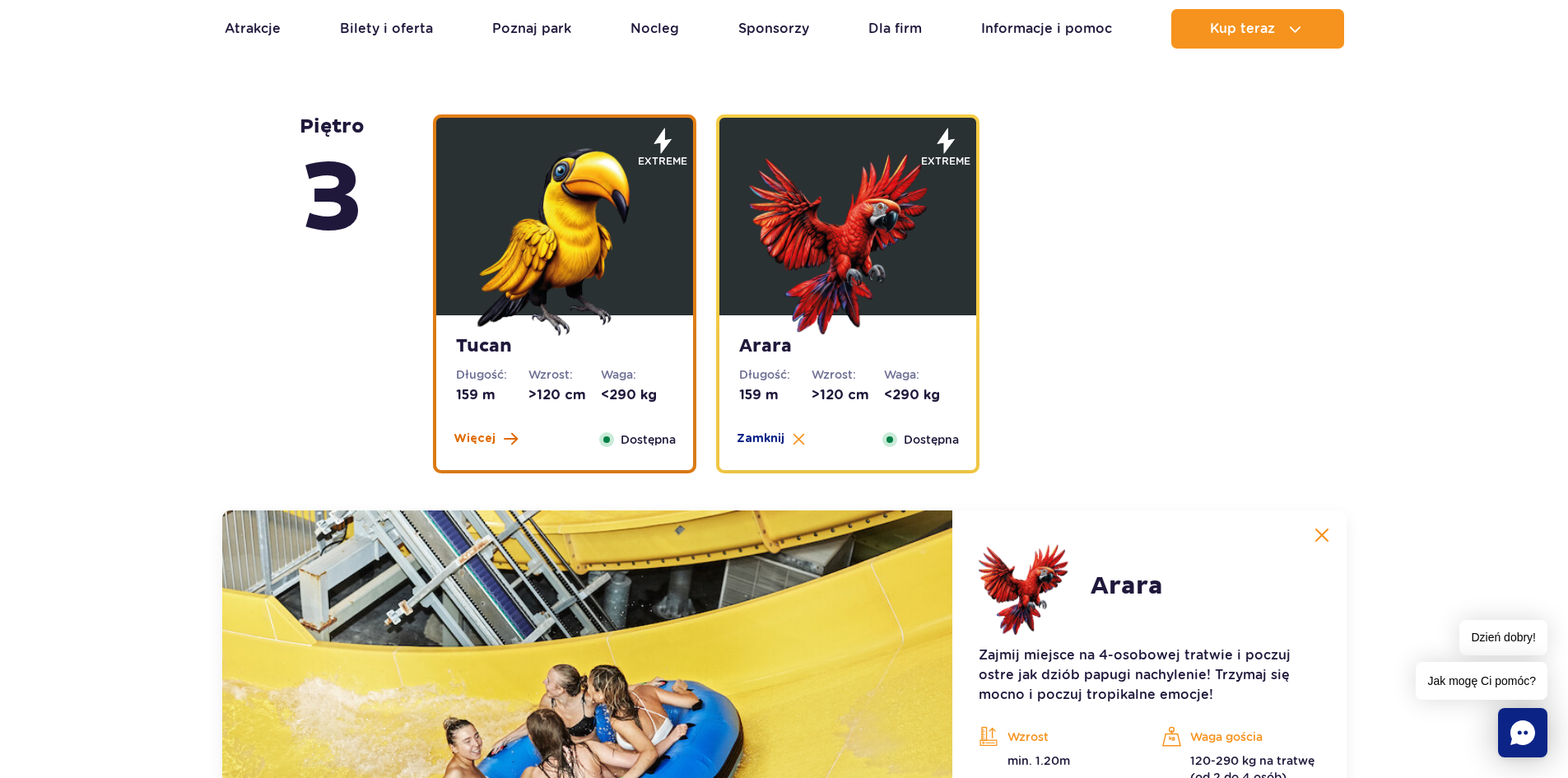 click on "Więcej" at bounding box center [474, 439] 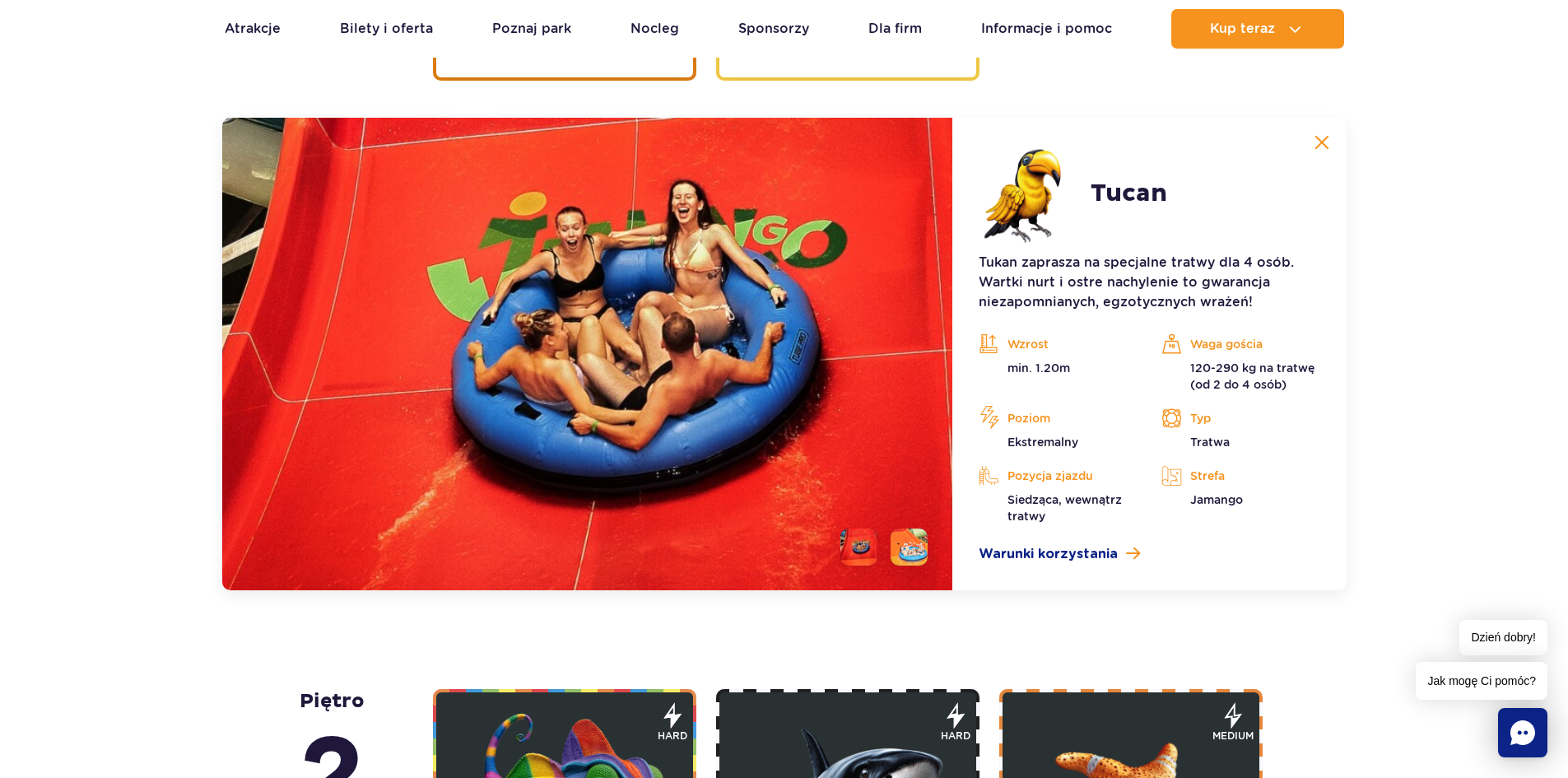 scroll, scrollTop: 2691, scrollLeft: 0, axis: vertical 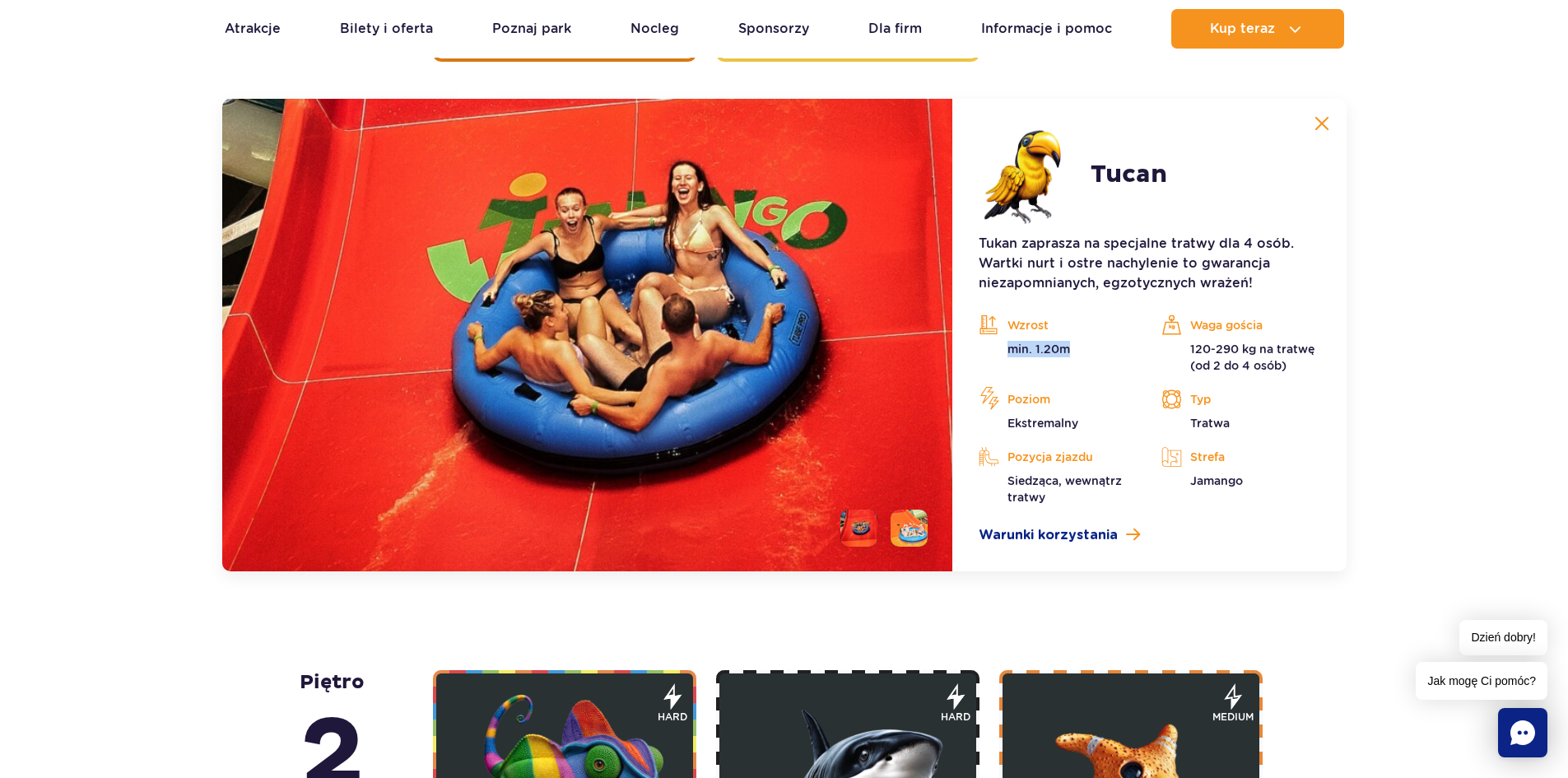 drag, startPoint x: 1069, startPoint y: 346, endPoint x: 1005, endPoint y: 344, distance: 64.031242 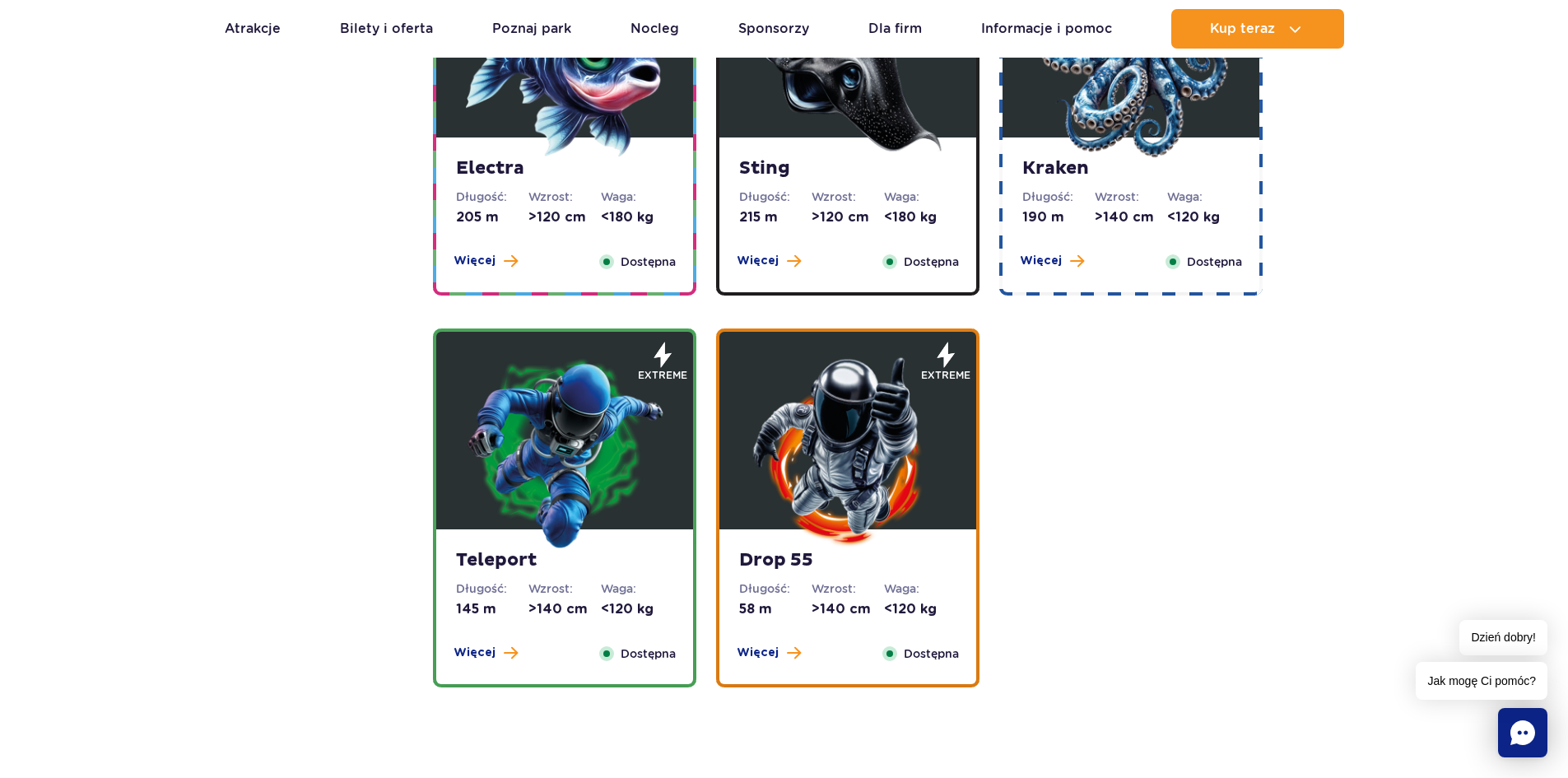 scroll, scrollTop: 1786, scrollLeft: 0, axis: vertical 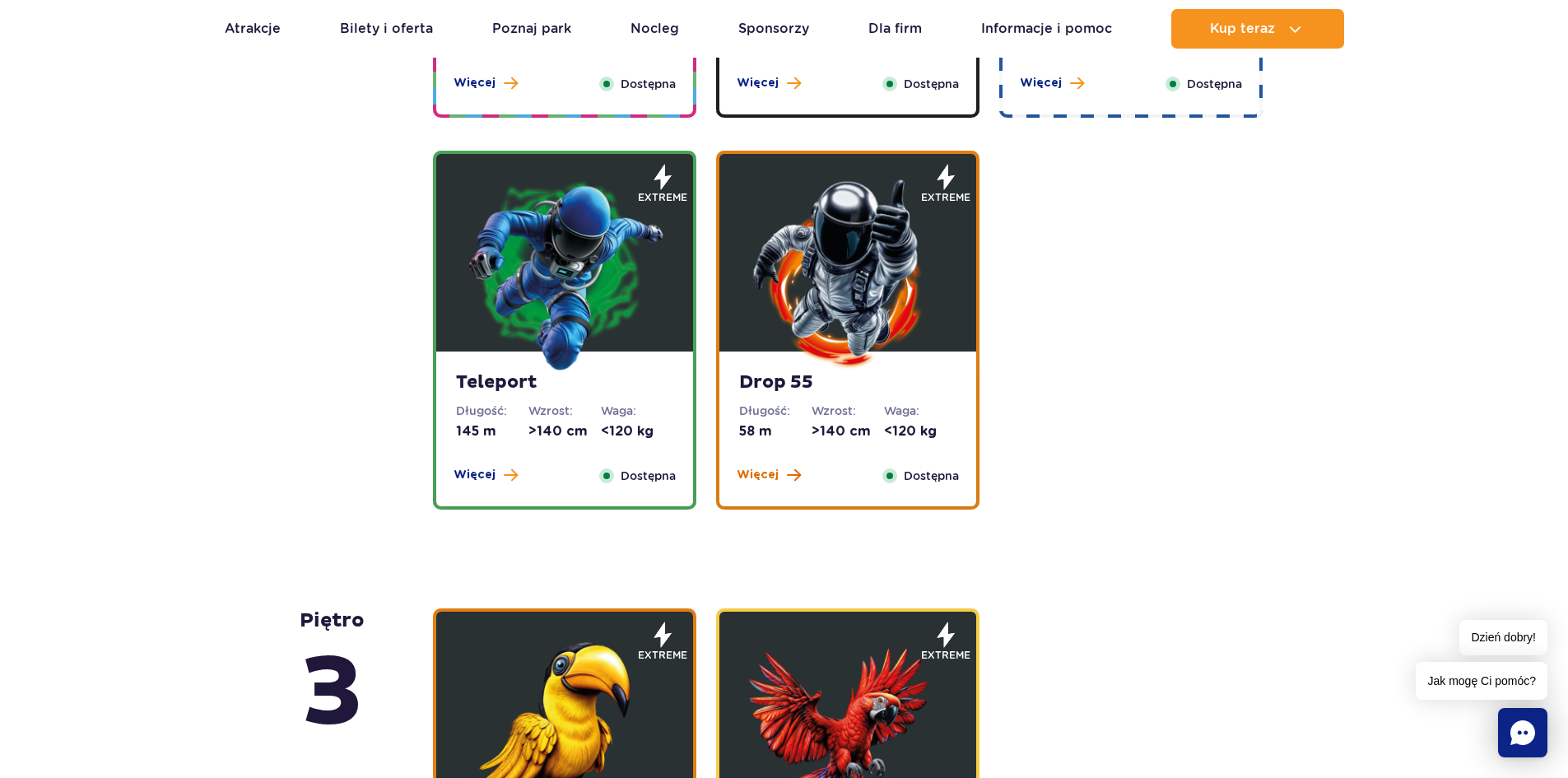click on "Więcej" at bounding box center [757, 475] 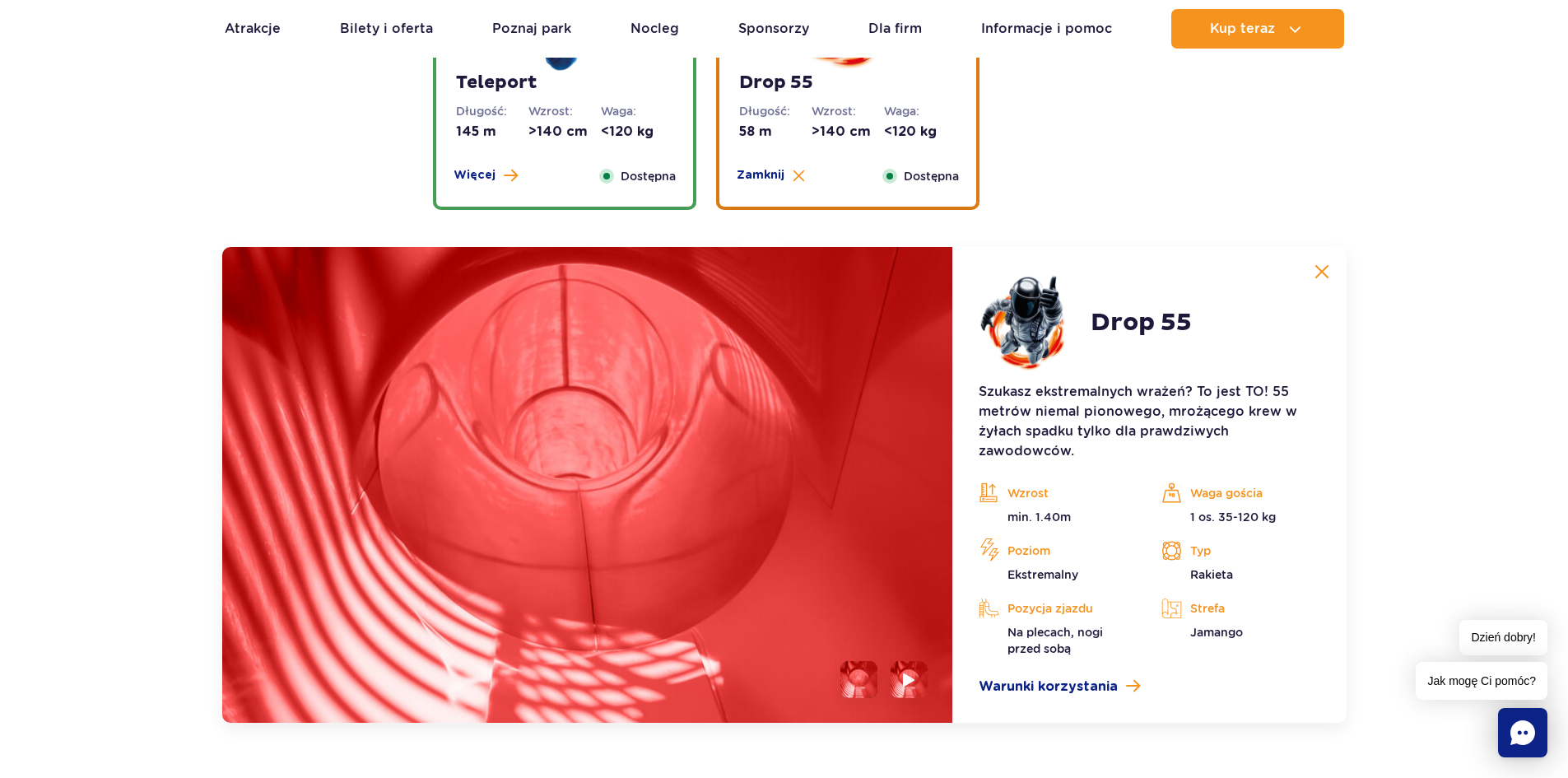 scroll, scrollTop: 2234, scrollLeft: 0, axis: vertical 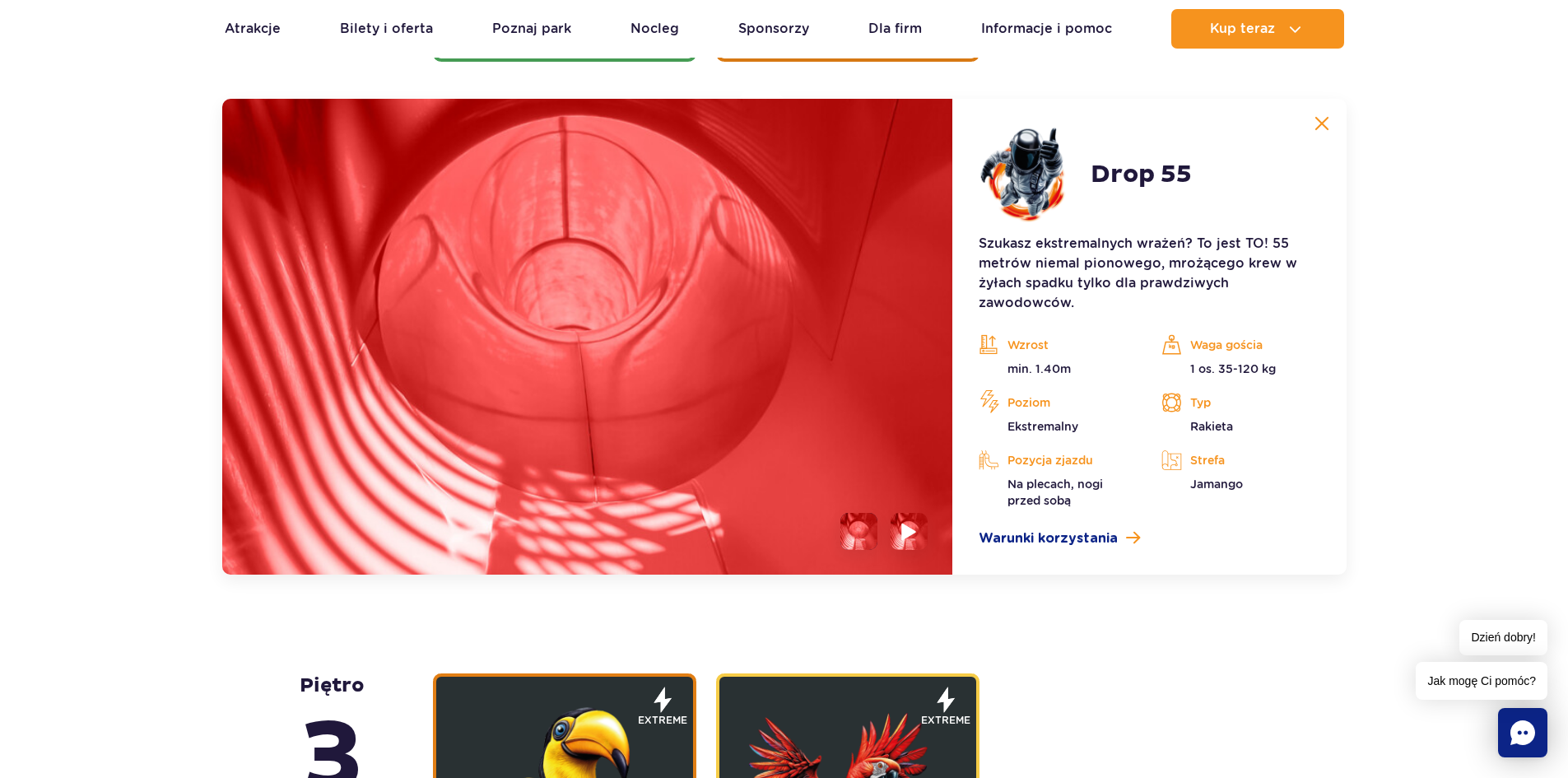 click at bounding box center (910, 531) 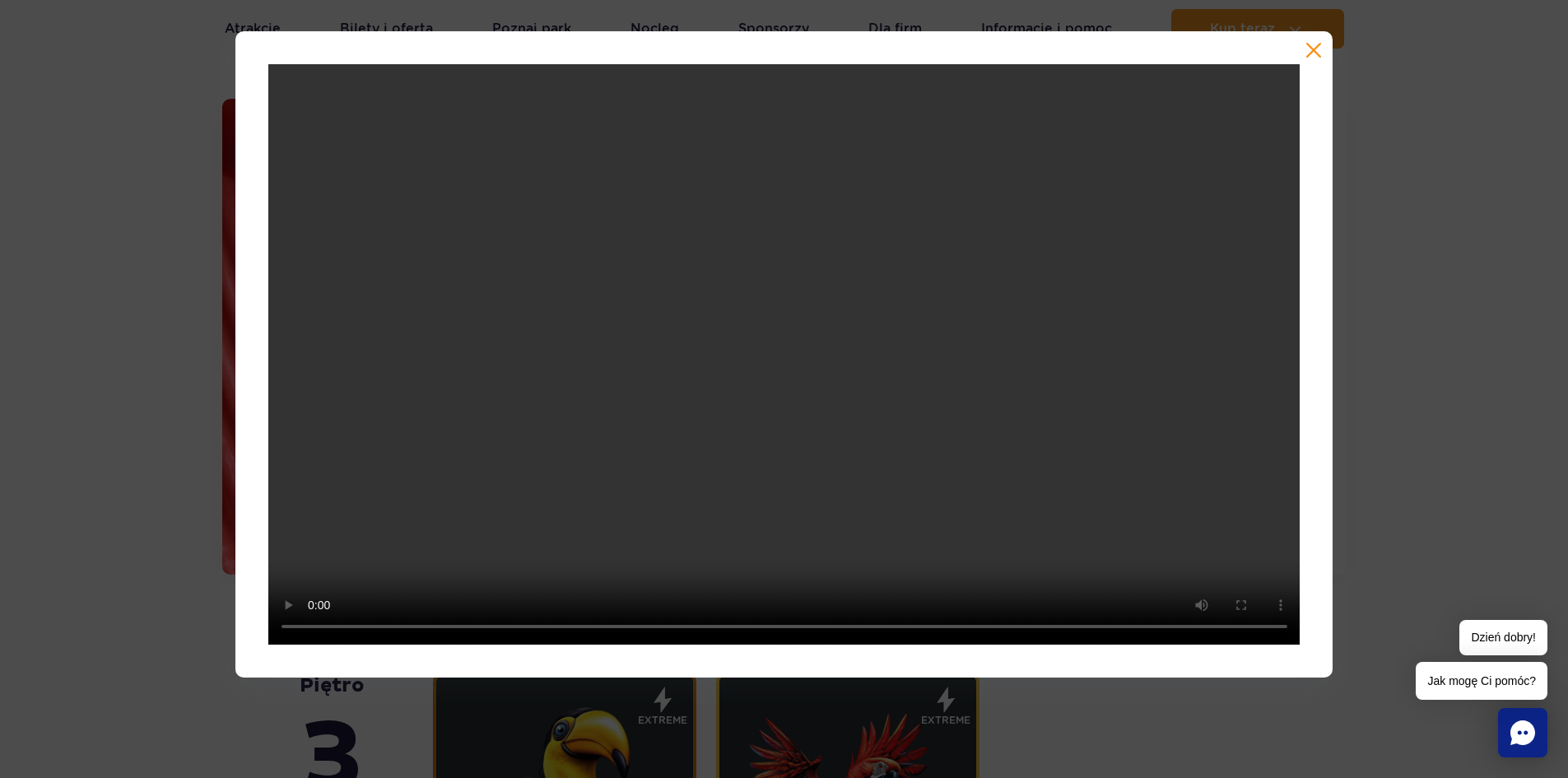 click at bounding box center [1314, 50] 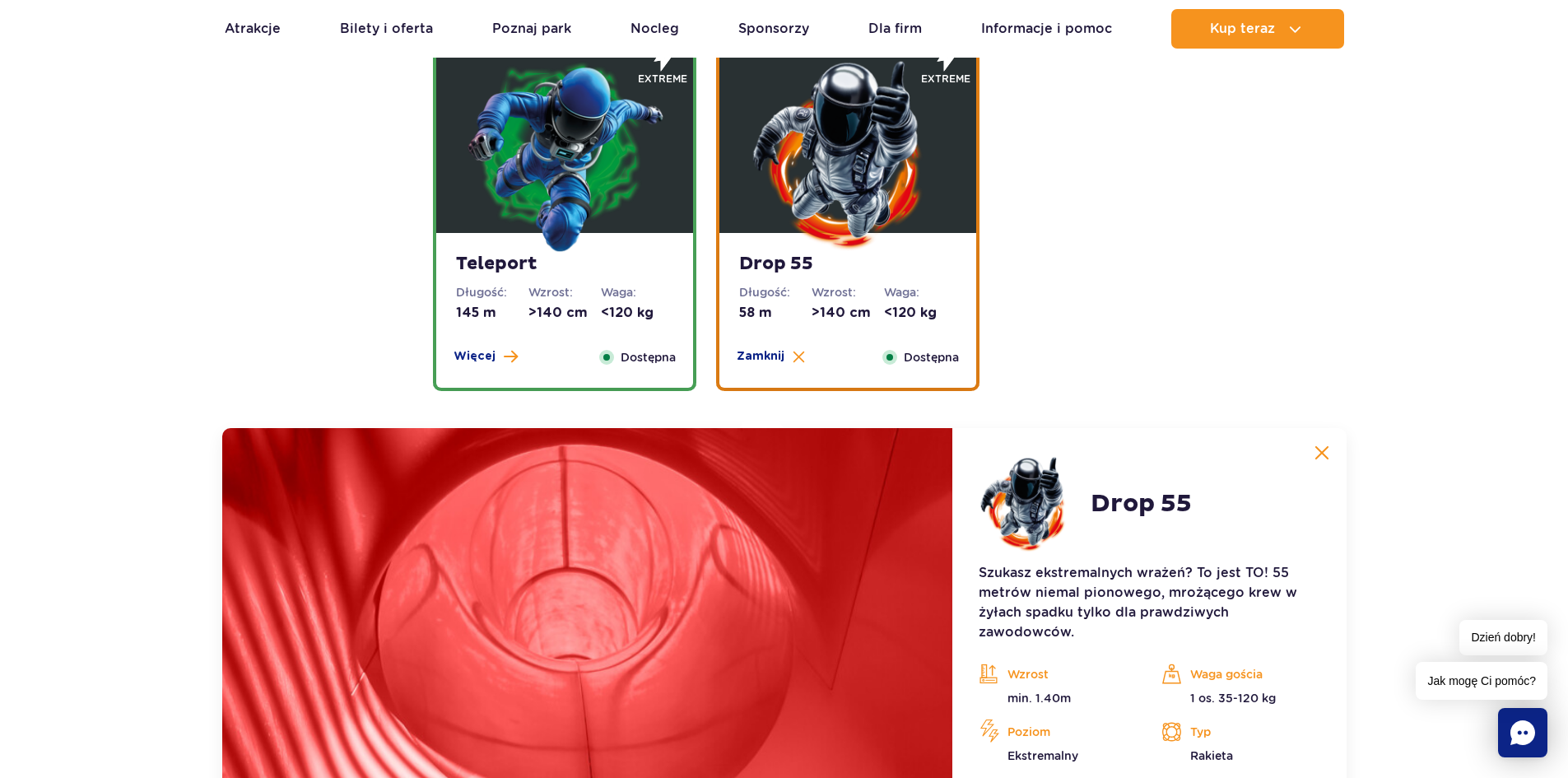 scroll, scrollTop: 1822, scrollLeft: 0, axis: vertical 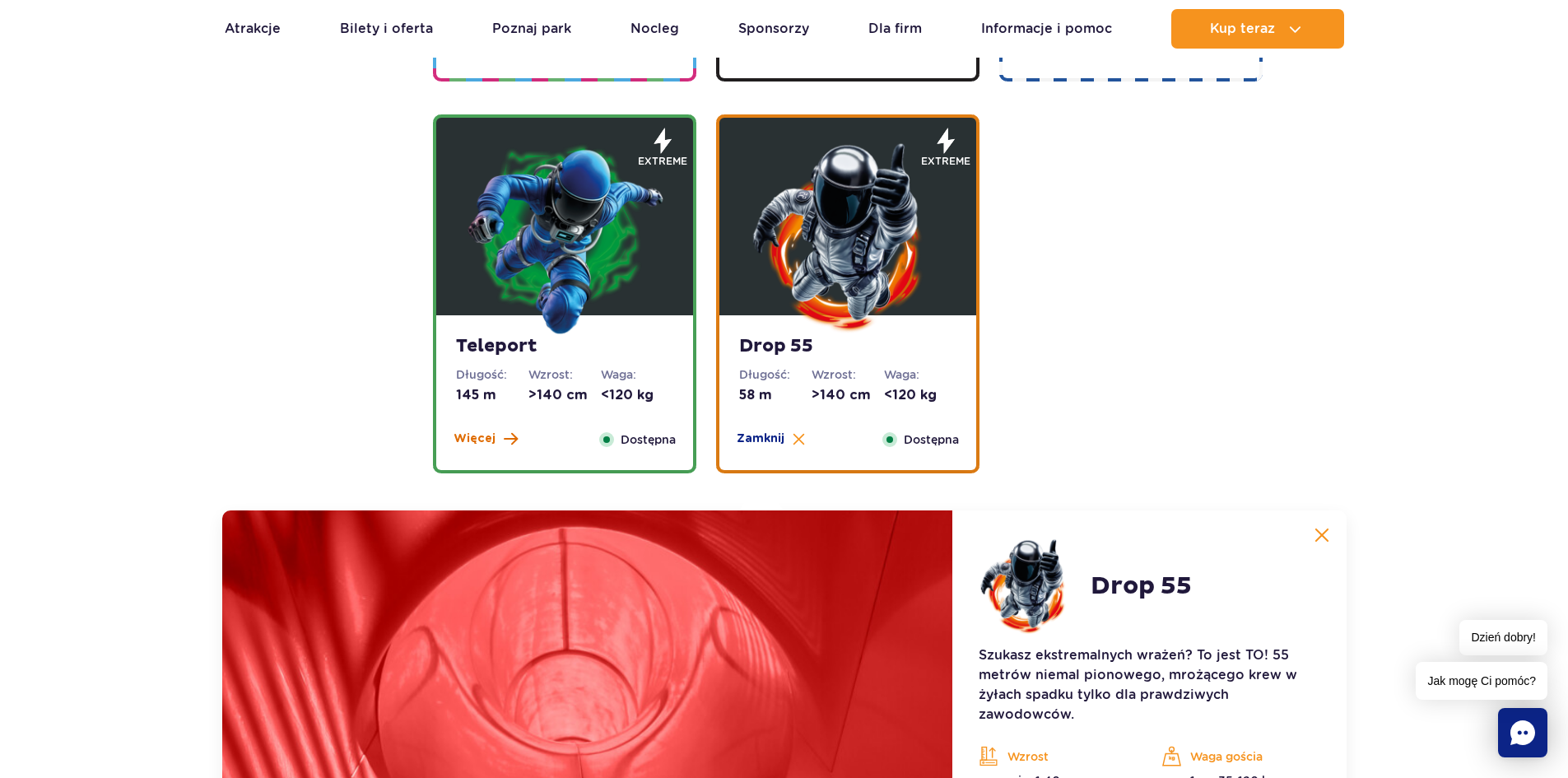 click on "Więcej" at bounding box center [474, 439] 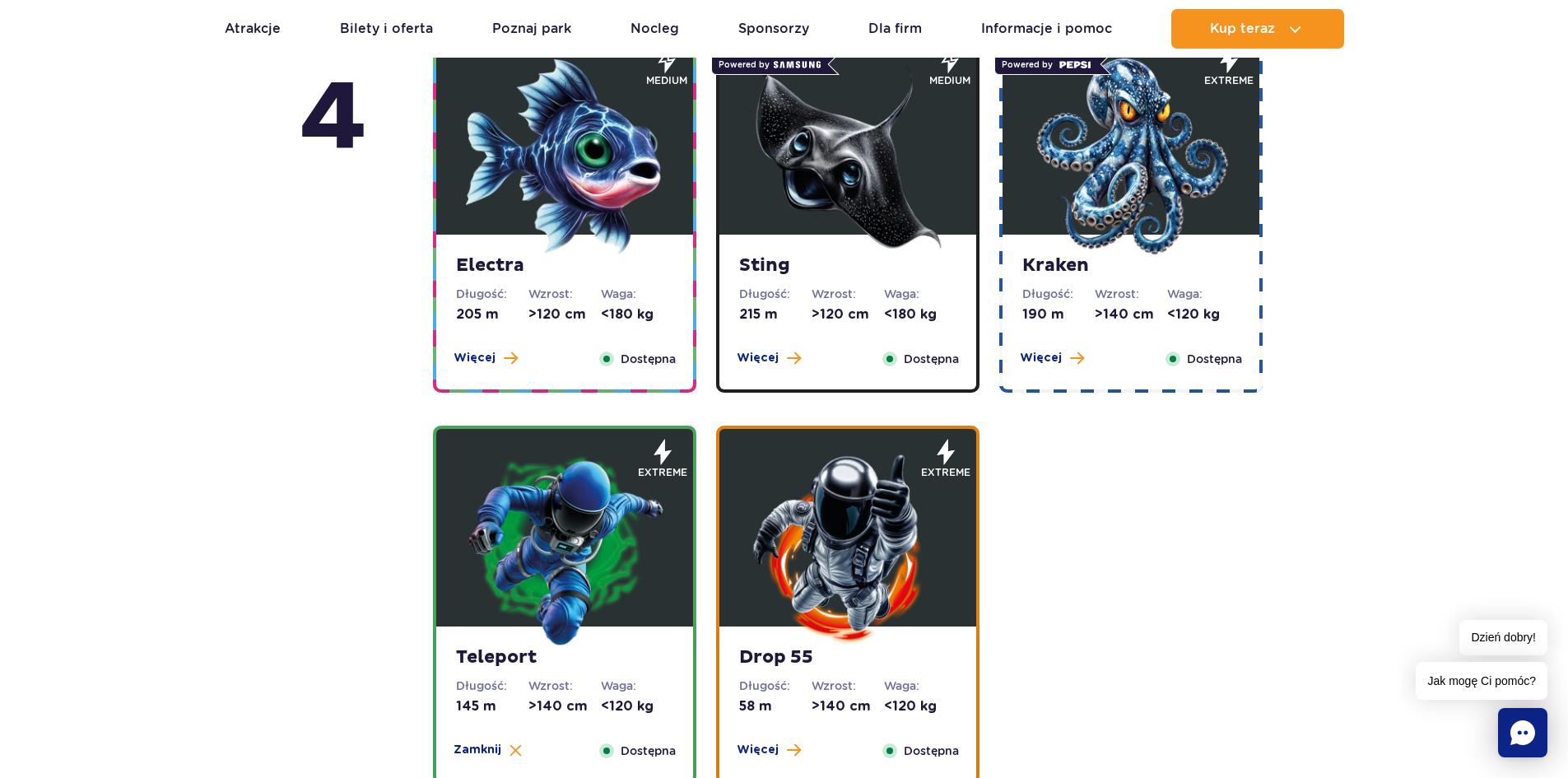 scroll, scrollTop: 1328, scrollLeft: 0, axis: vertical 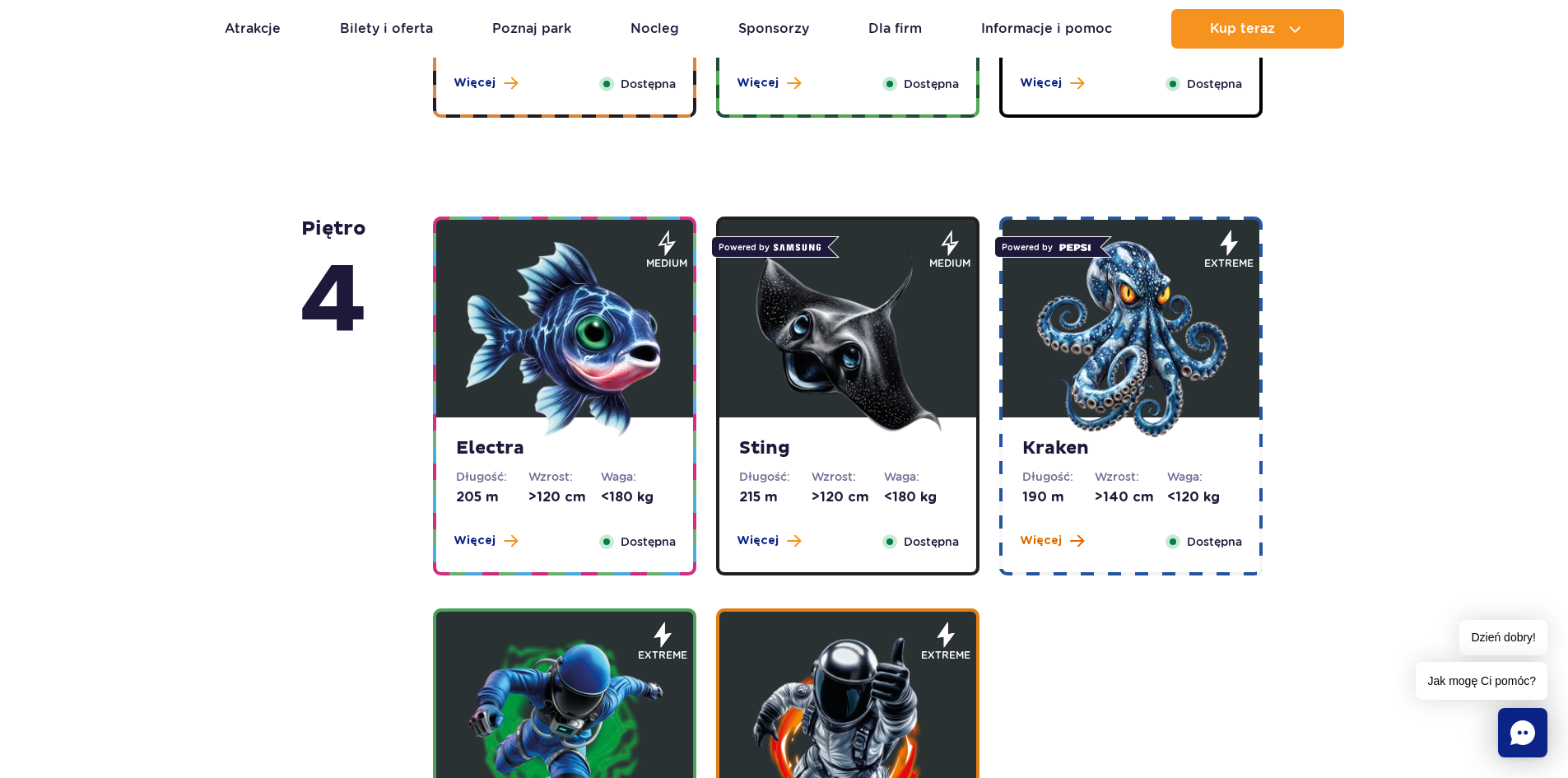 click on "Więcej" at bounding box center [1040, 541] 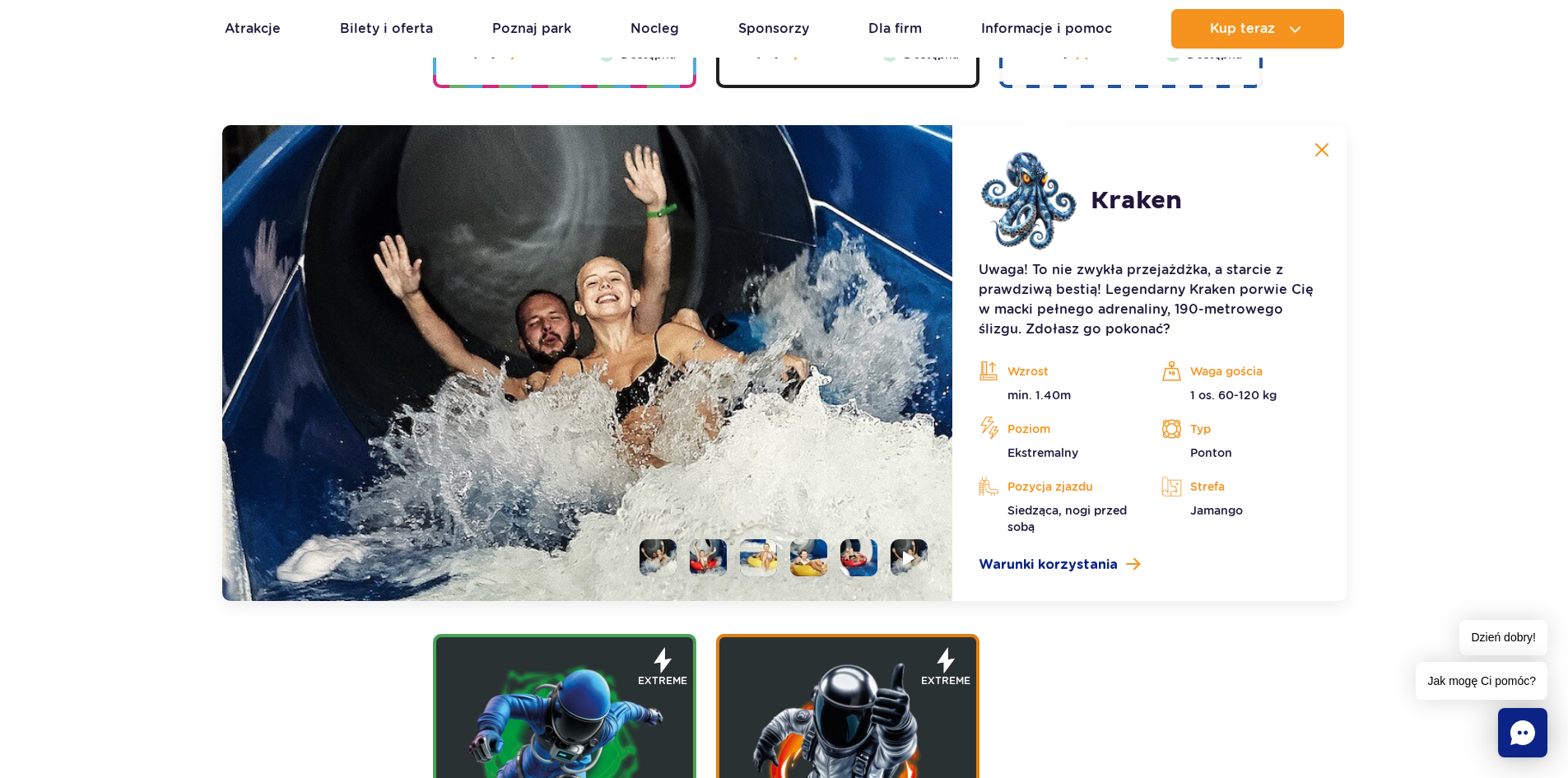 scroll, scrollTop: 1842, scrollLeft: 0, axis: vertical 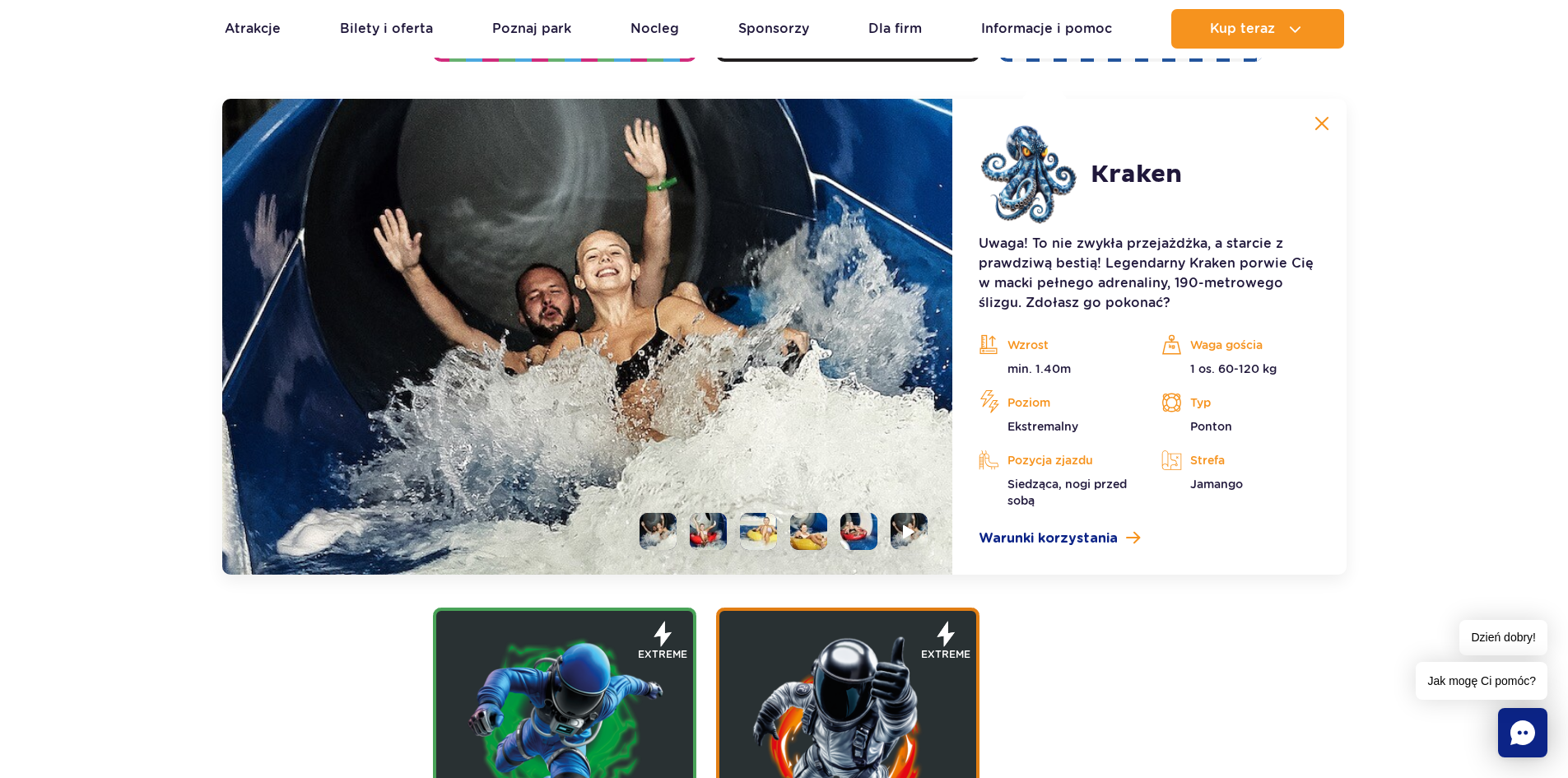 click at bounding box center (708, 531) 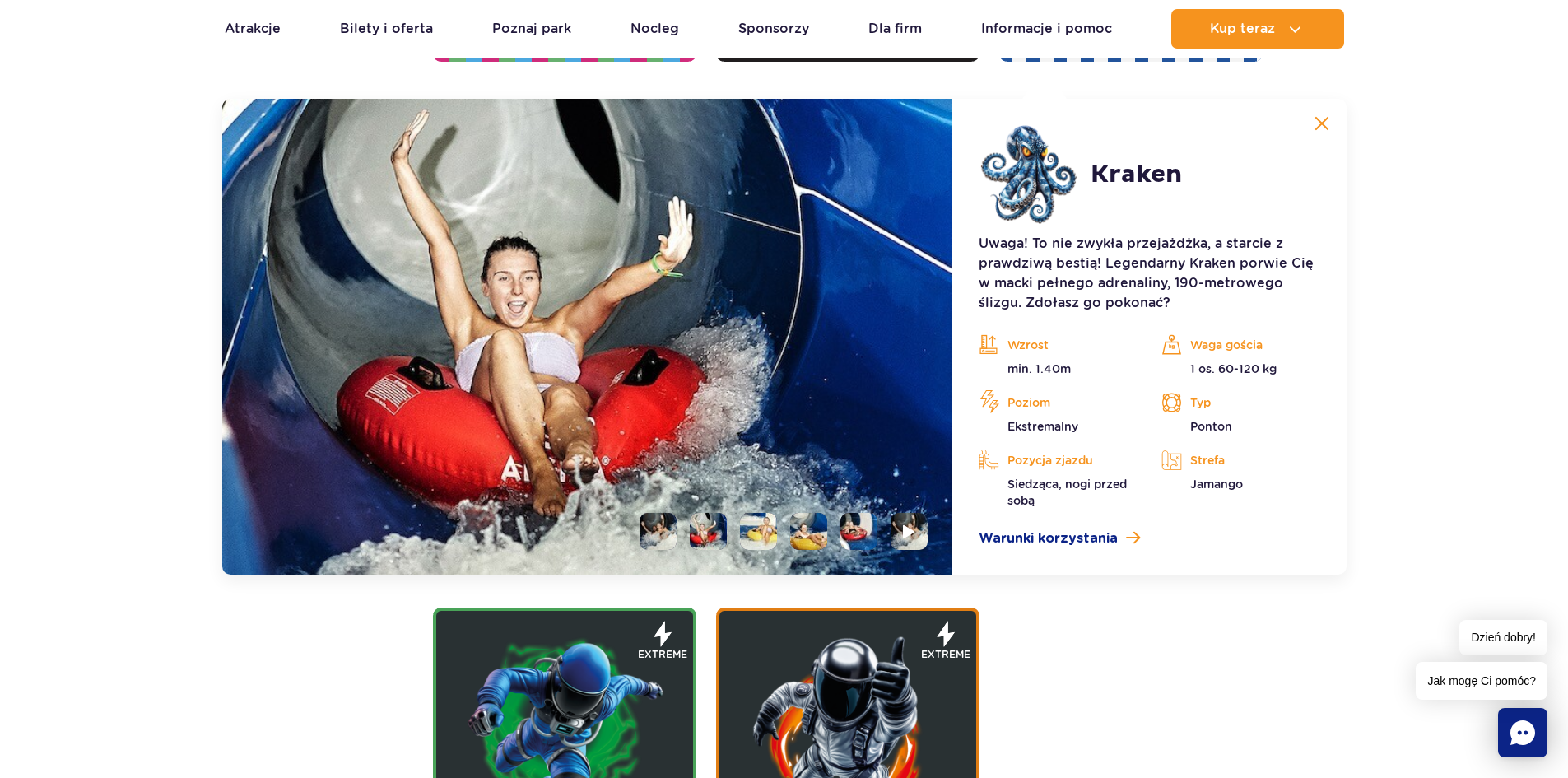 click at bounding box center (758, 531) 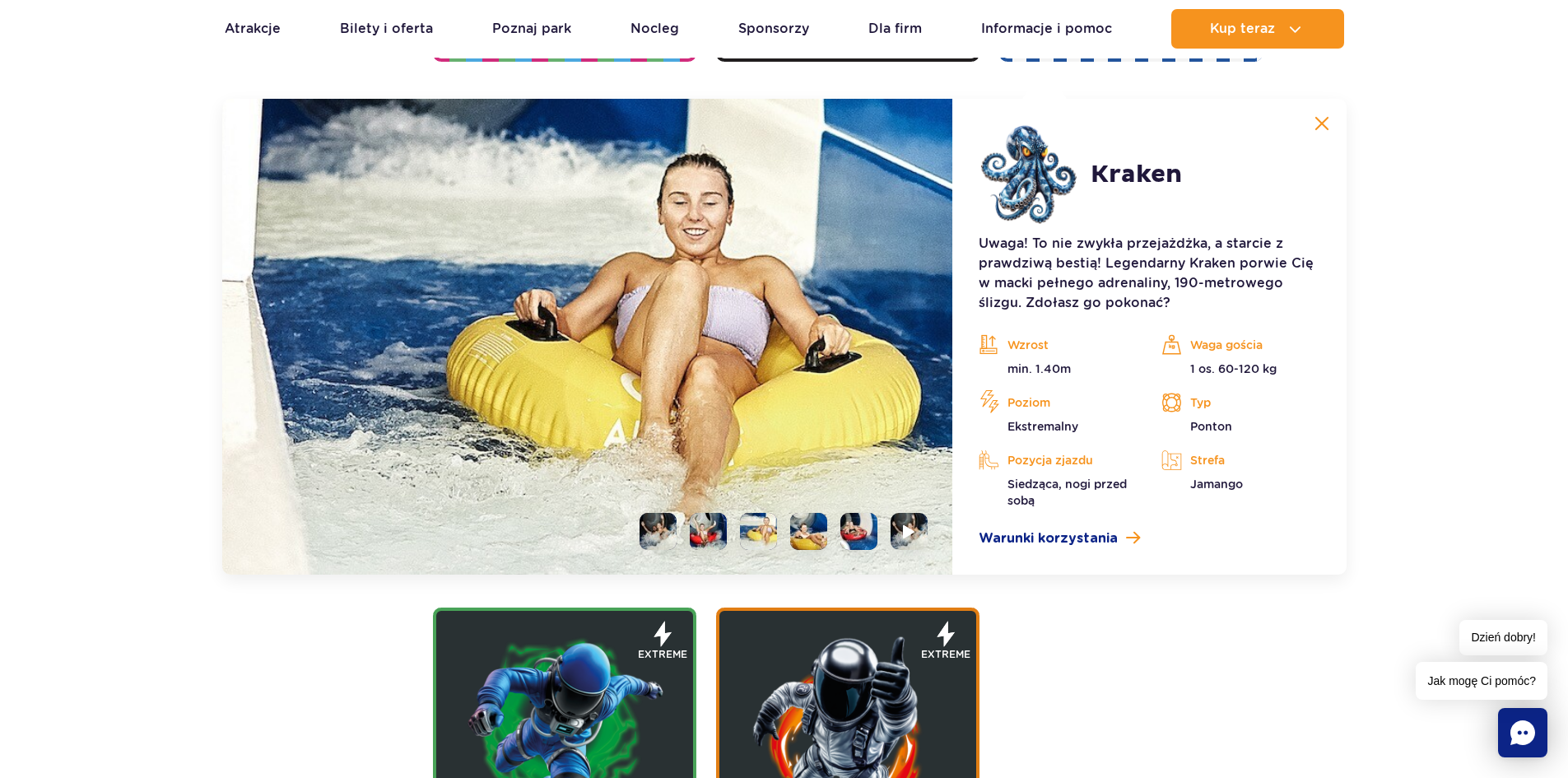 click at bounding box center [808, 531] 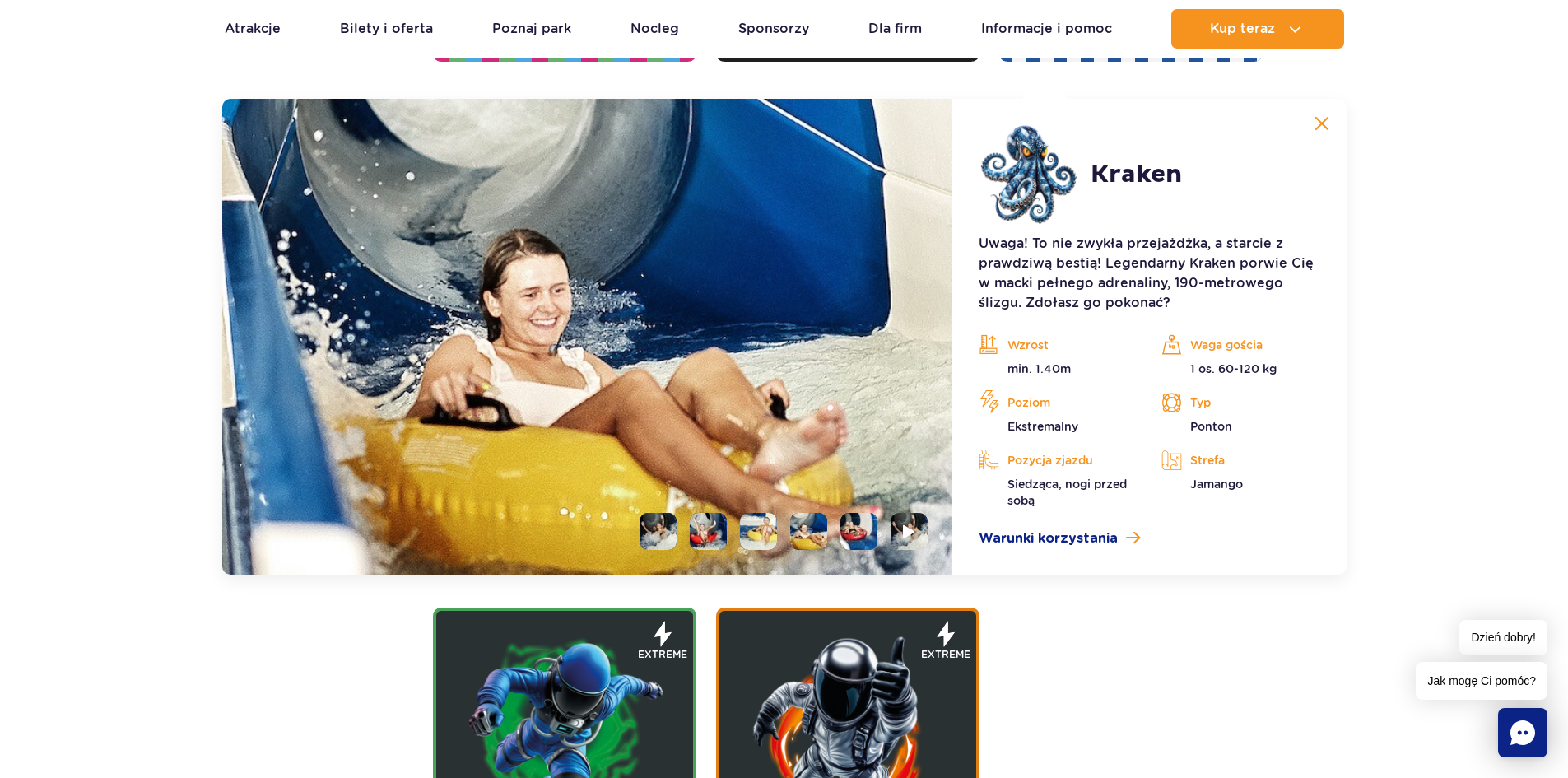 click at bounding box center (658, 531) 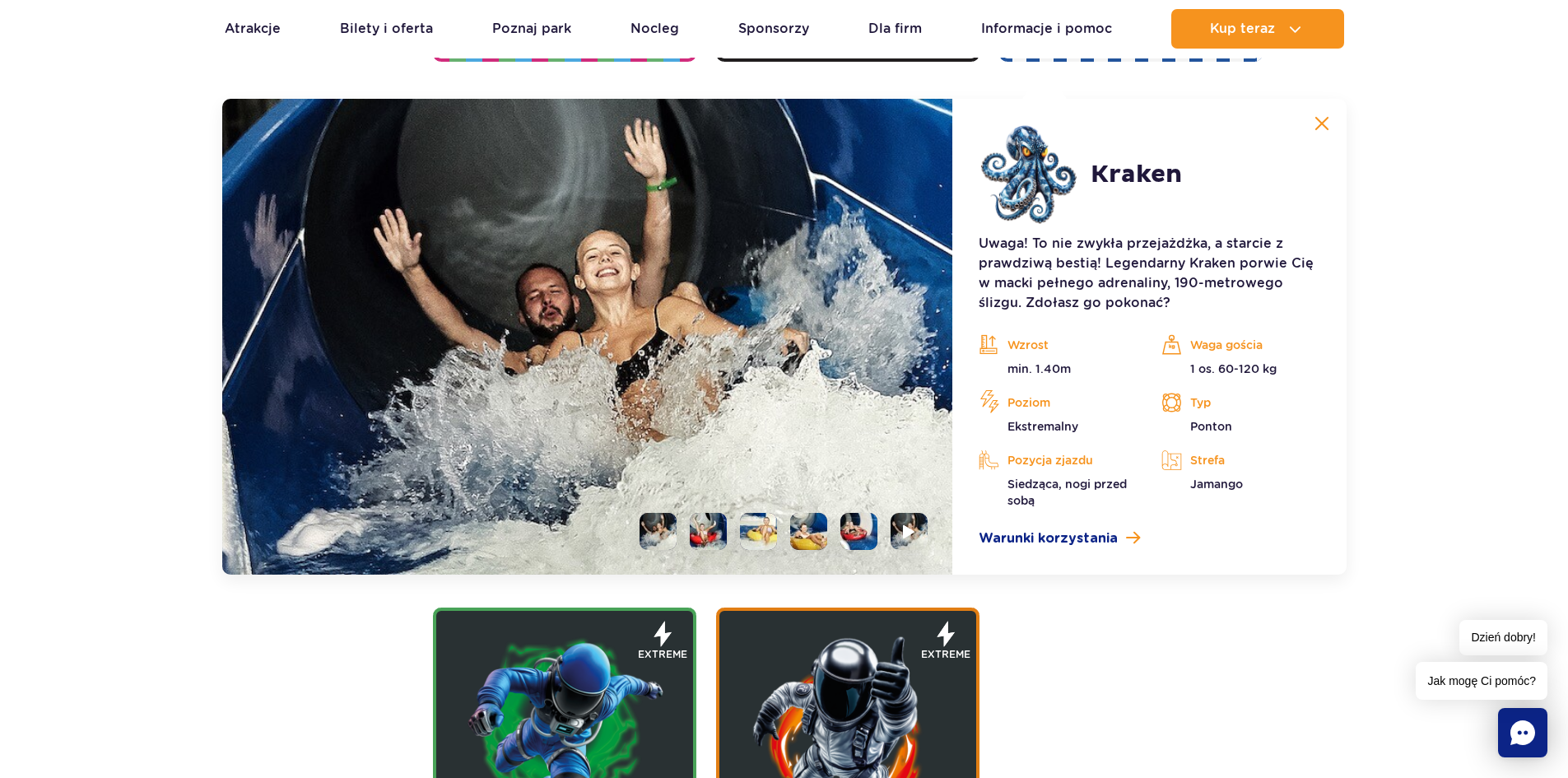 click at bounding box center (858, 531) 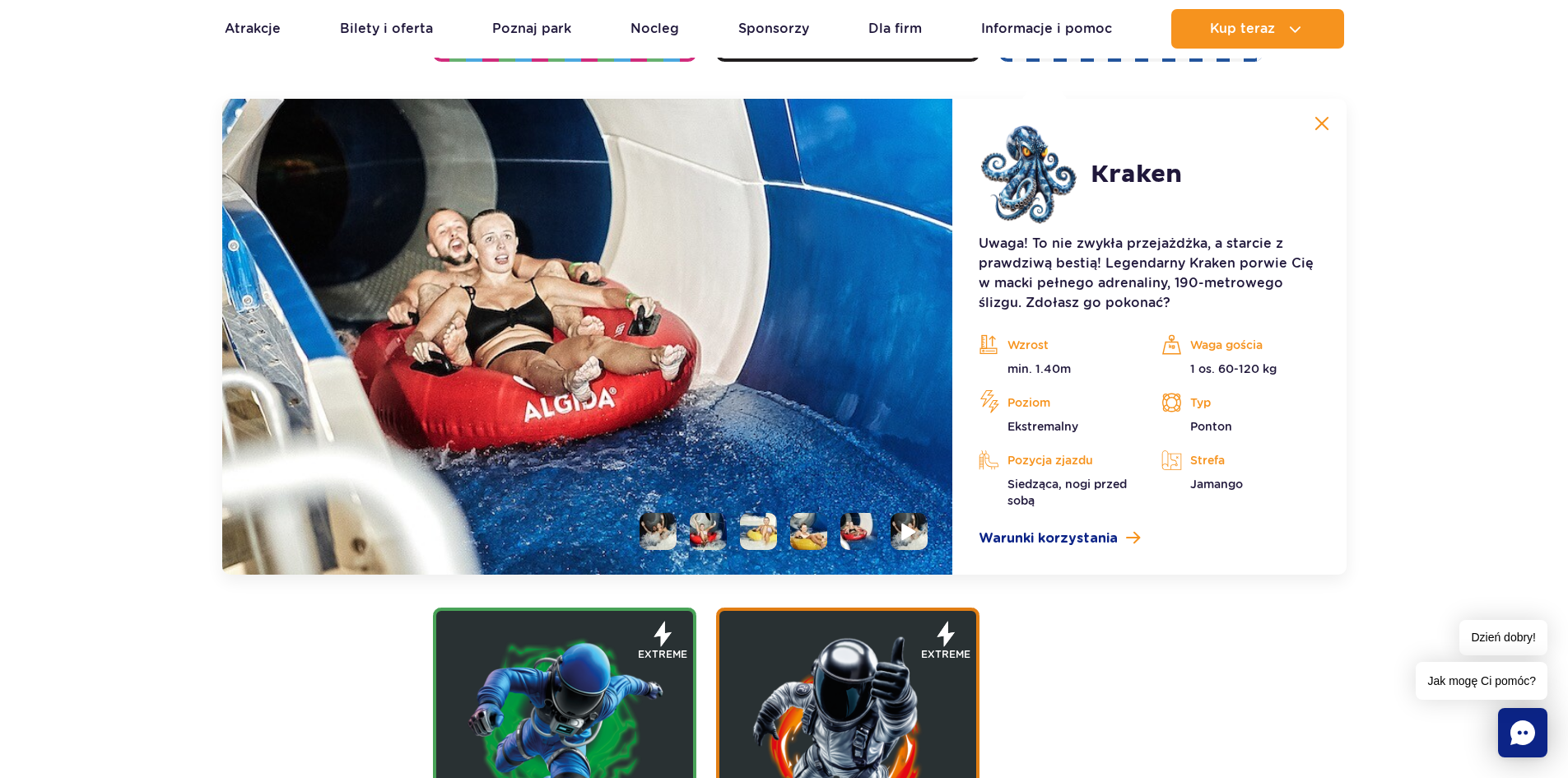 click at bounding box center [910, 531] 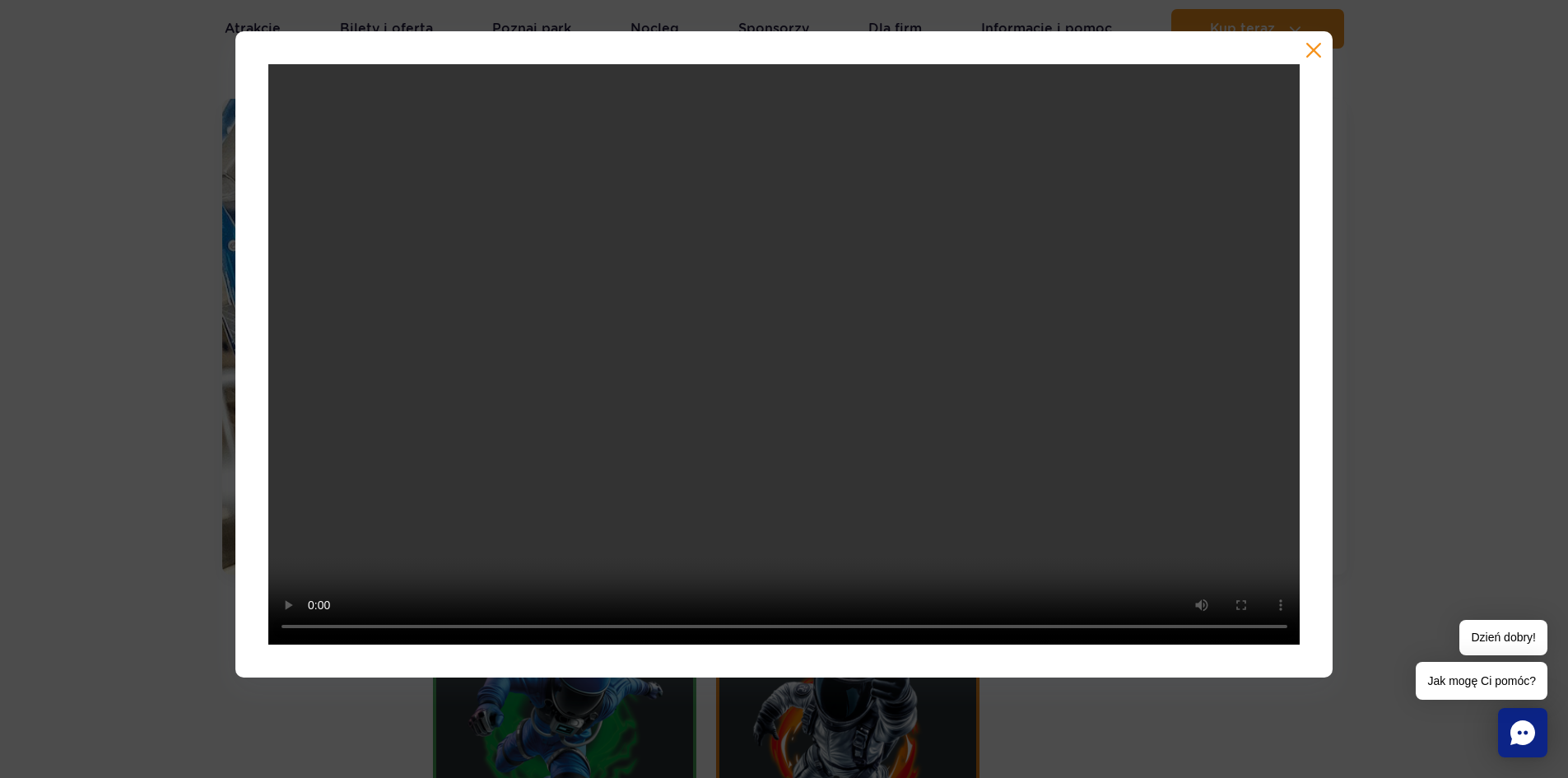 click at bounding box center (1314, 50) 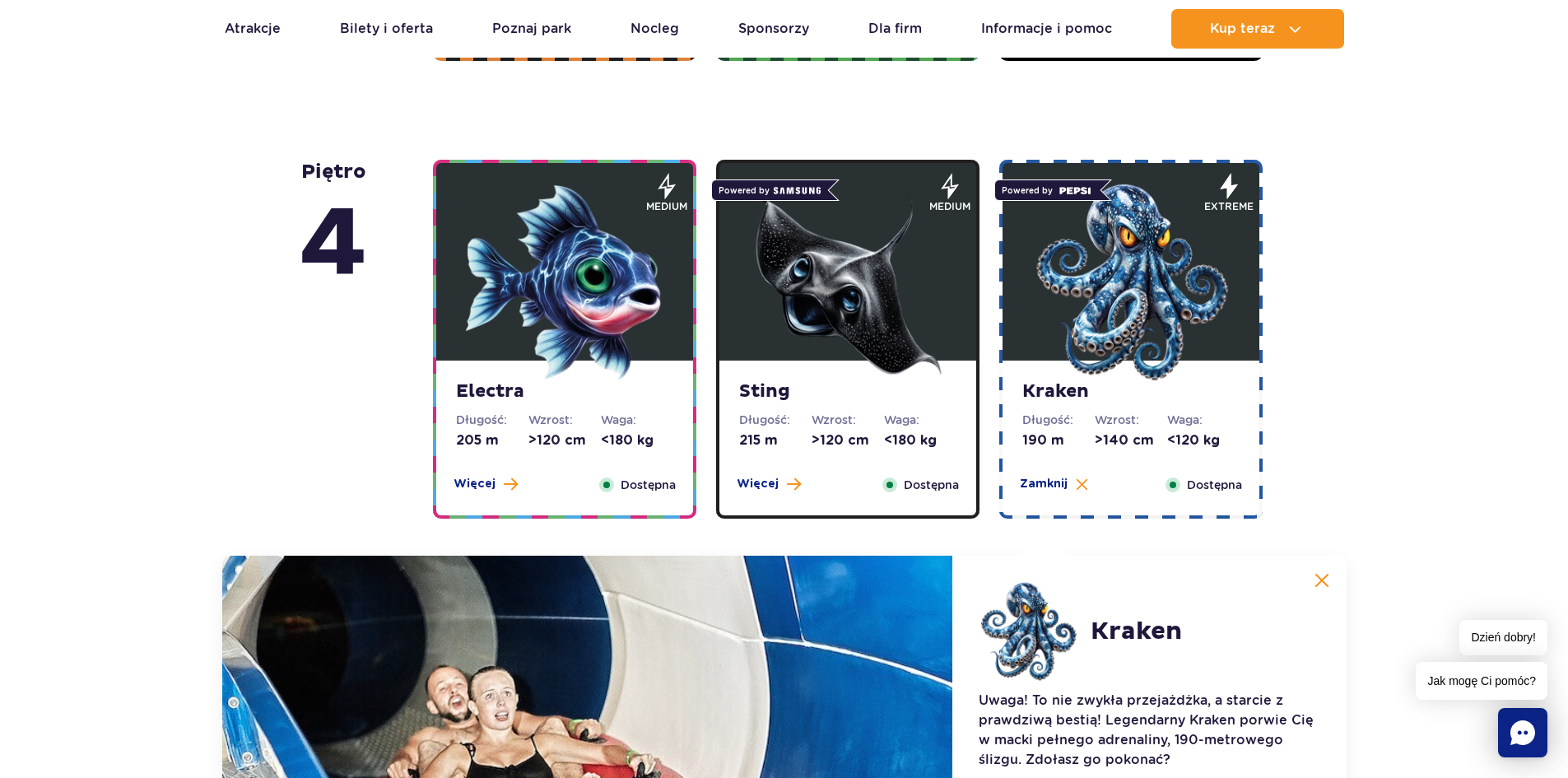 scroll, scrollTop: 1348, scrollLeft: 0, axis: vertical 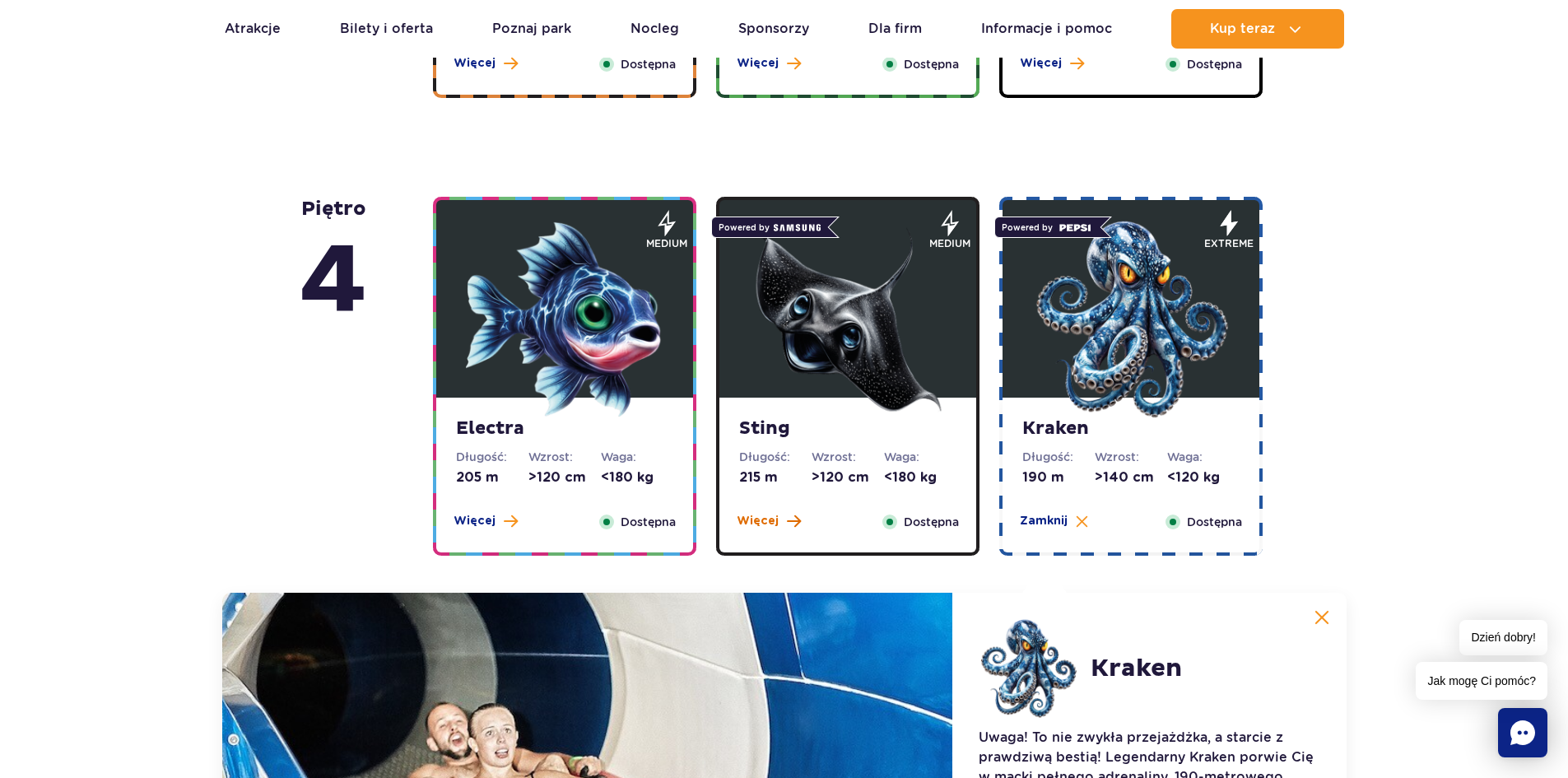 click on "Więcej" at bounding box center (757, 521) 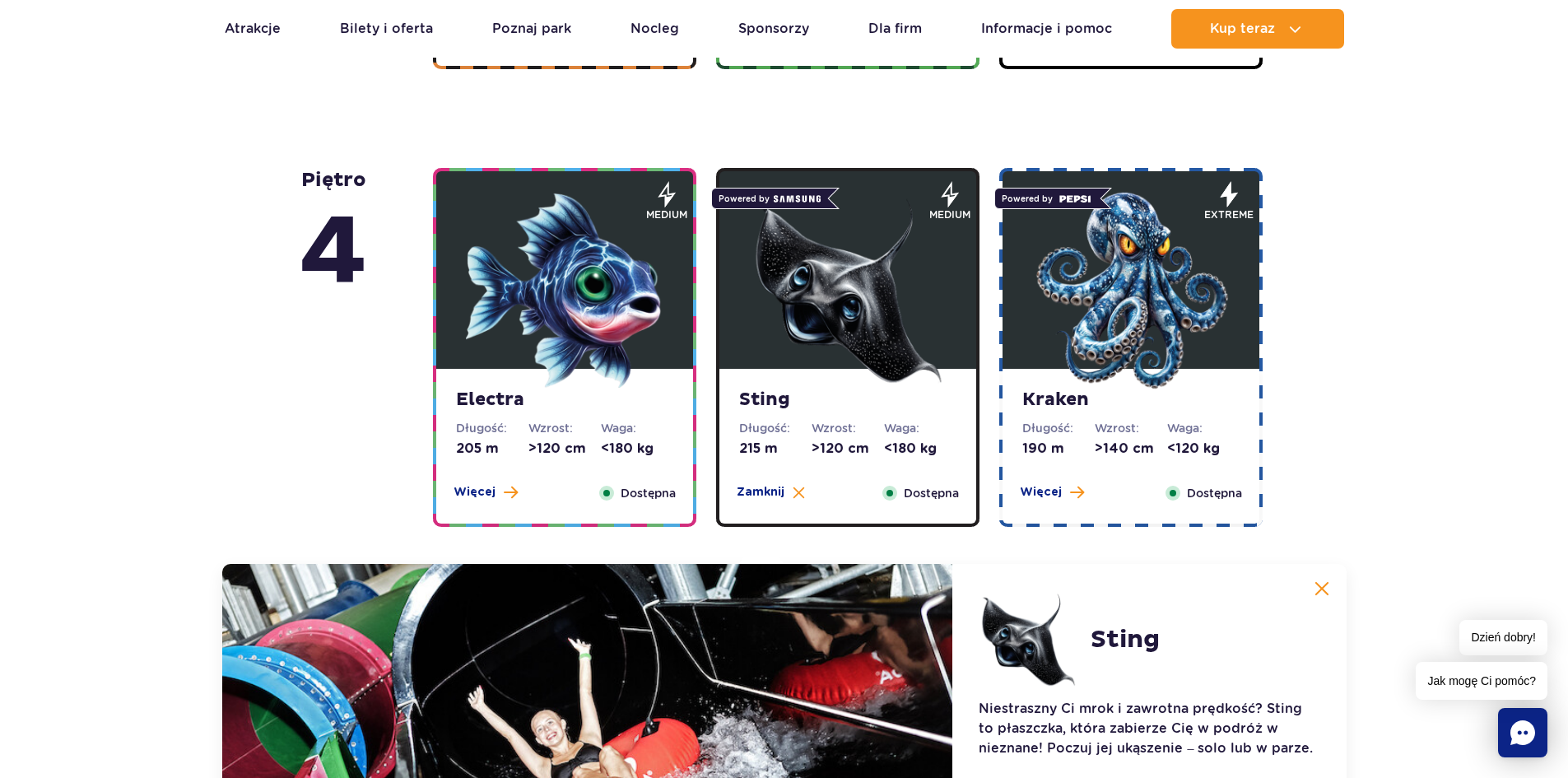 scroll, scrollTop: 1348, scrollLeft: 0, axis: vertical 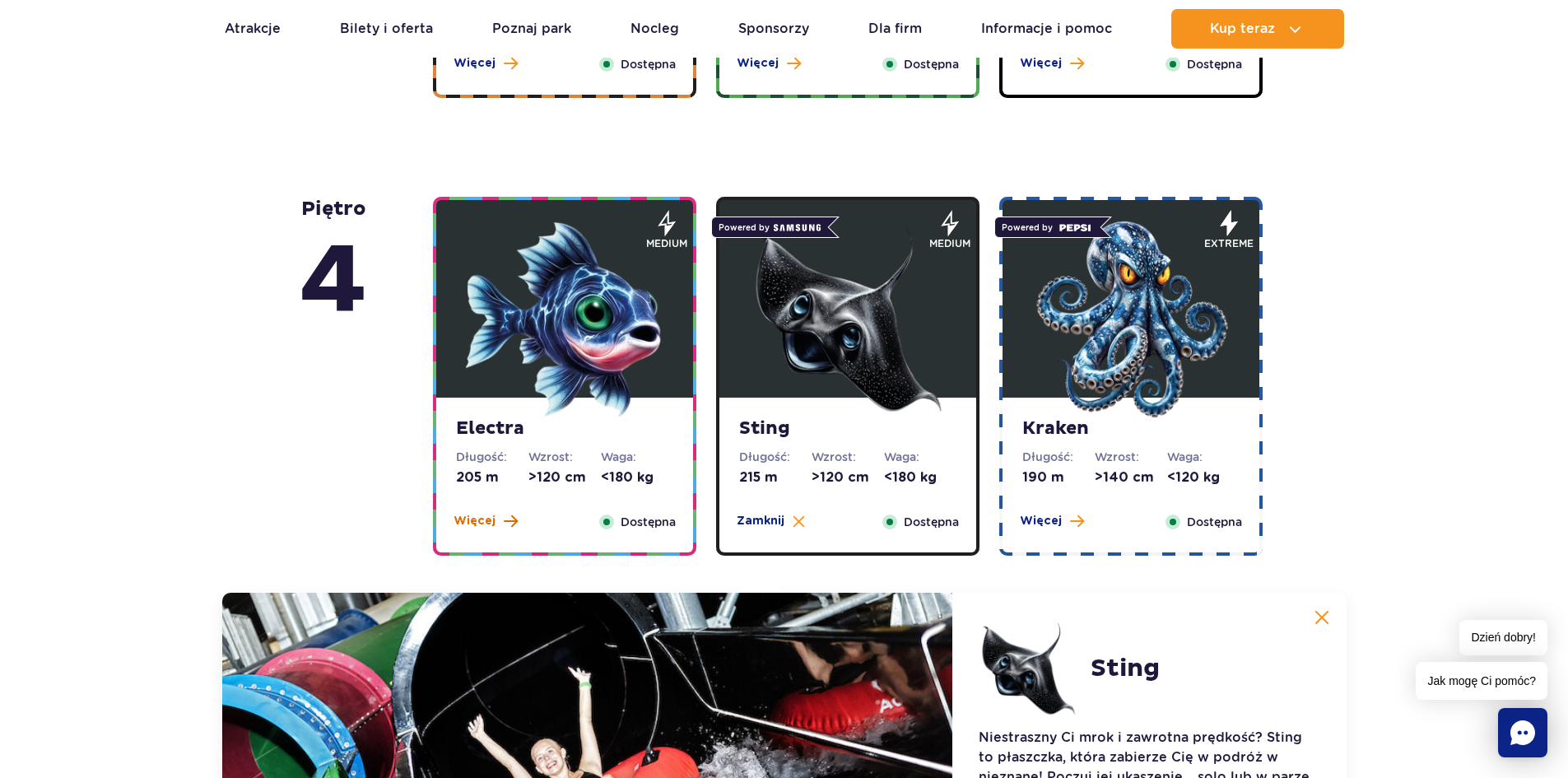 click on "Więcej" at bounding box center (474, 521) 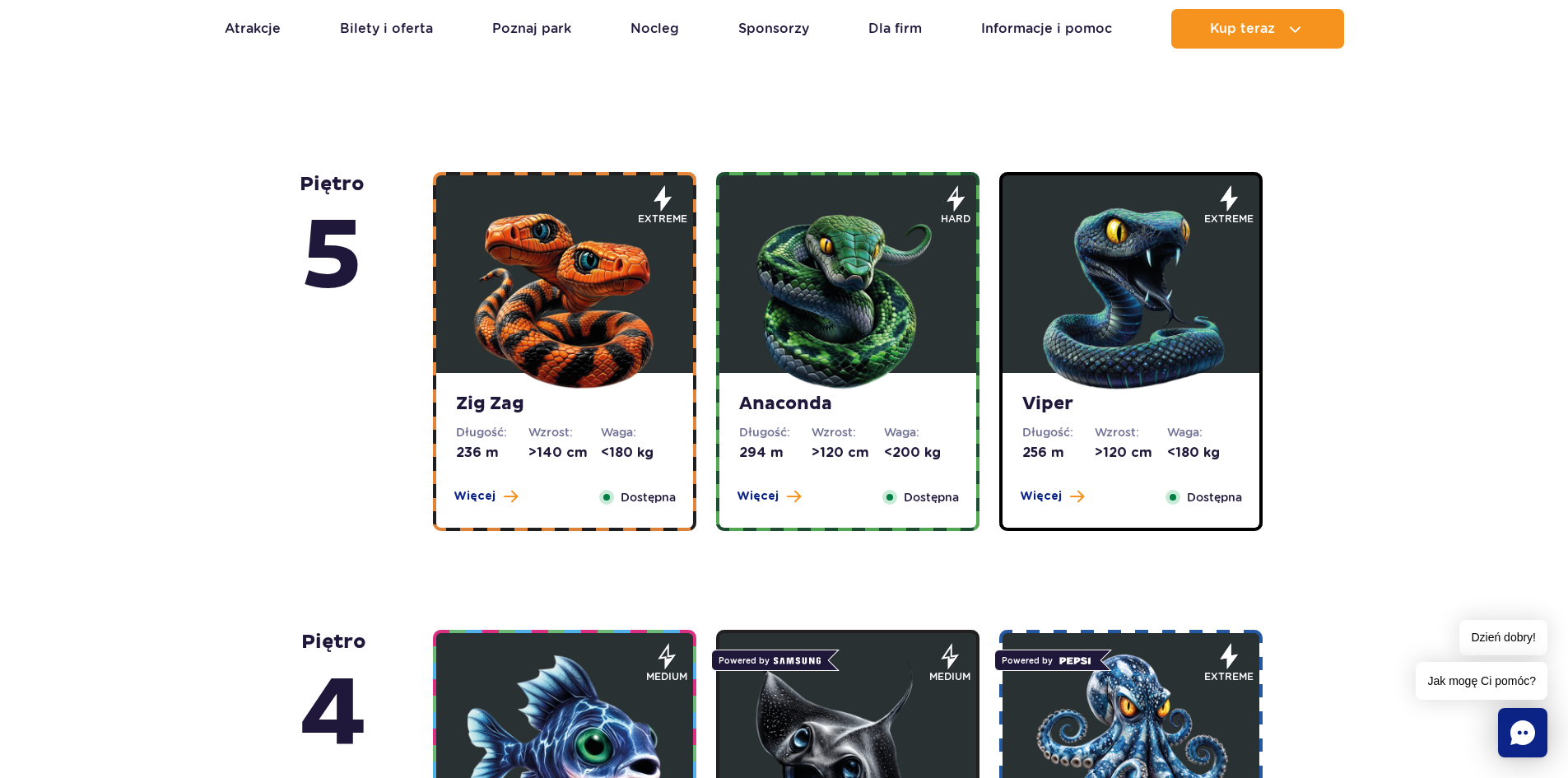 scroll, scrollTop: 1018, scrollLeft: 0, axis: vertical 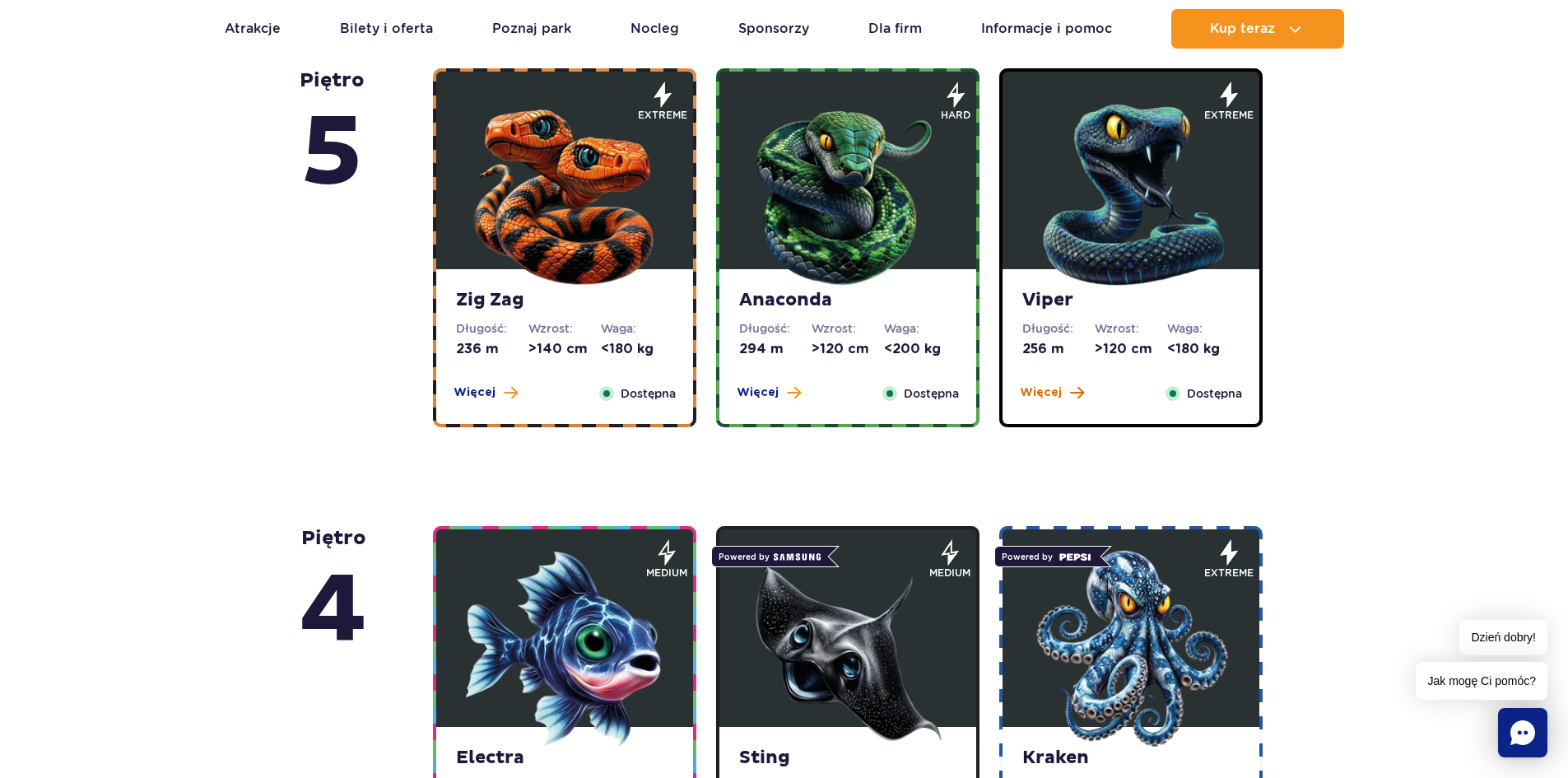 click on "Więcej" at bounding box center (1040, 393) 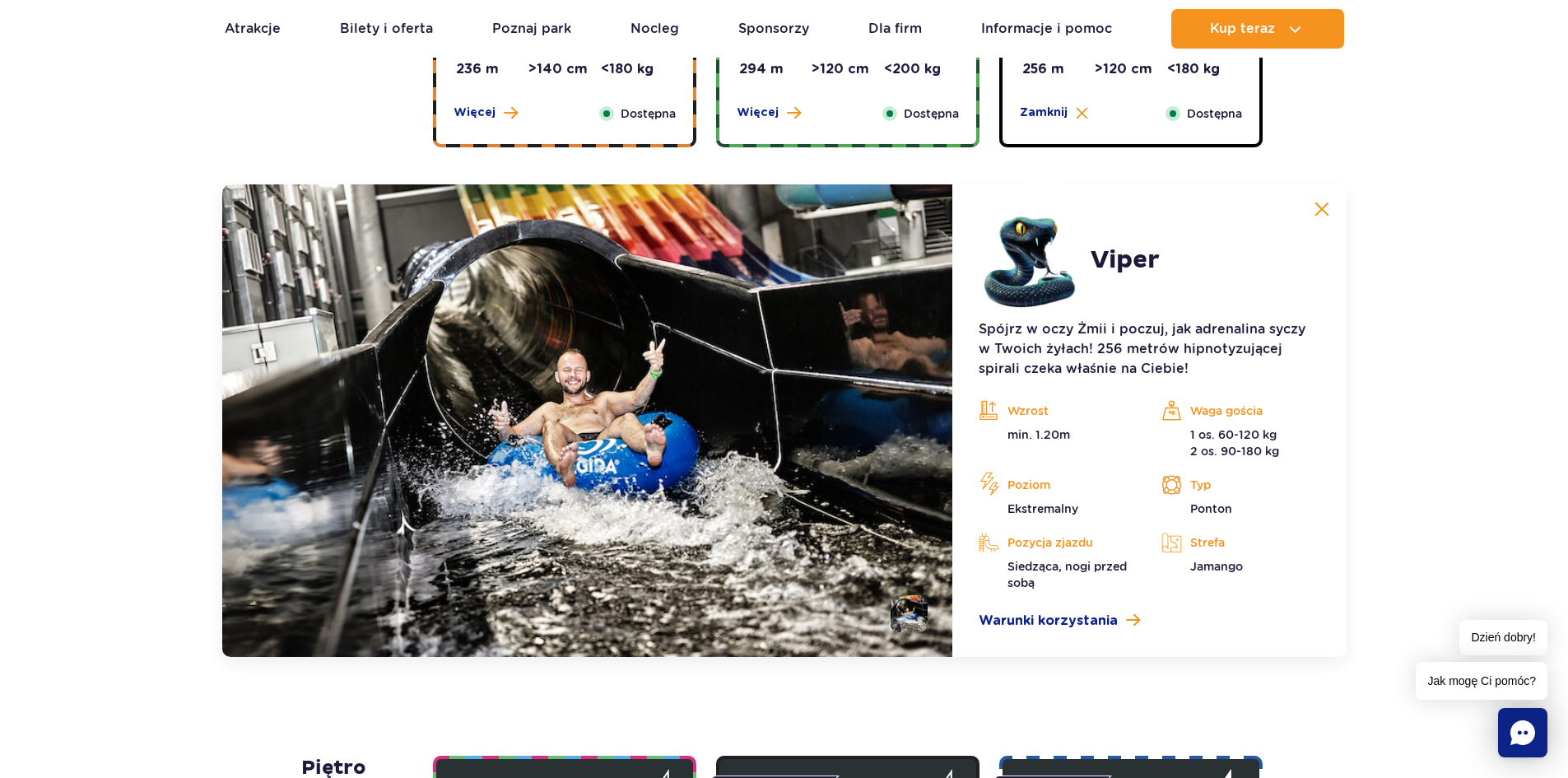 scroll, scrollTop: 1384, scrollLeft: 0, axis: vertical 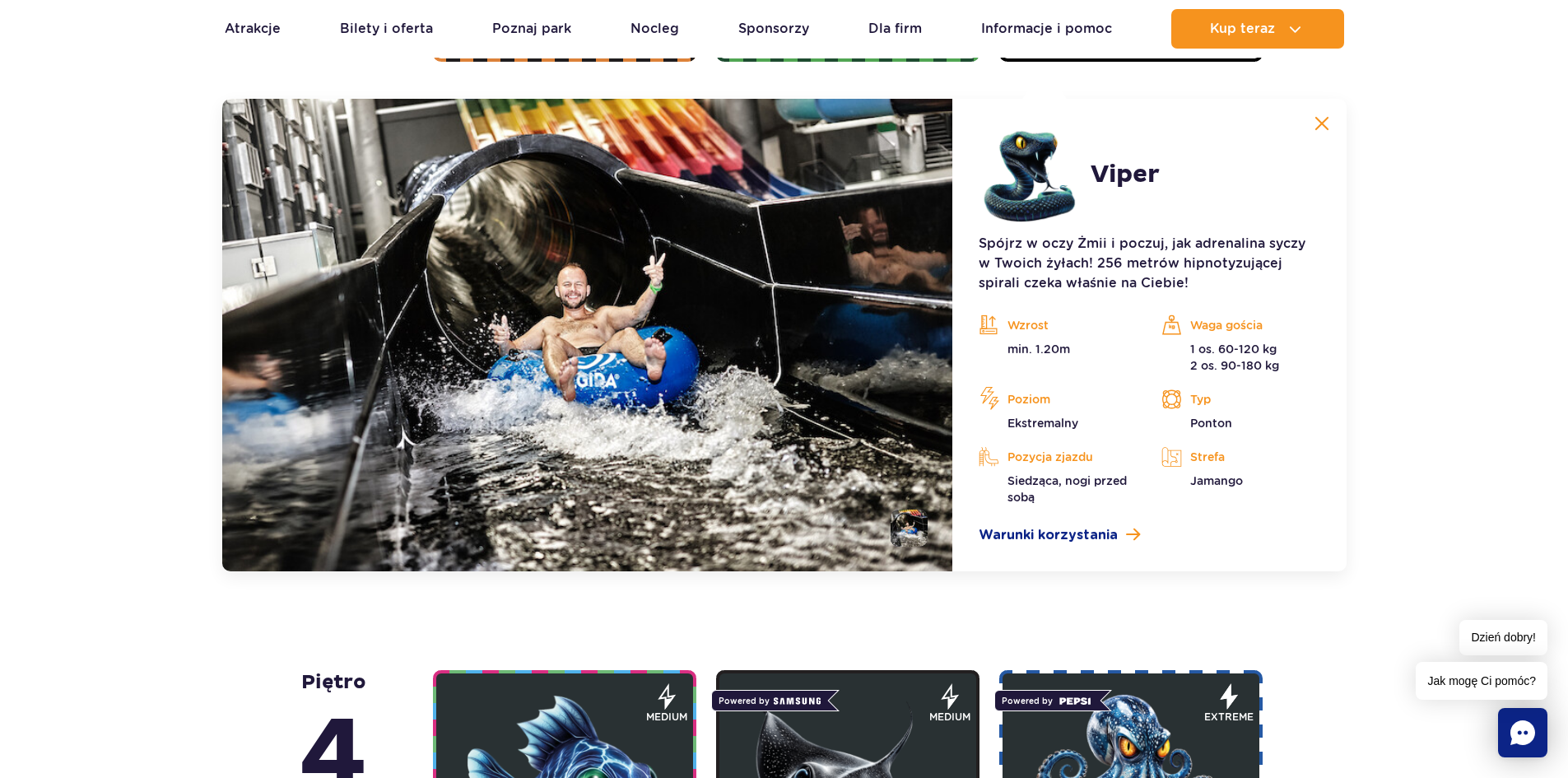 click at bounding box center [909, 528] 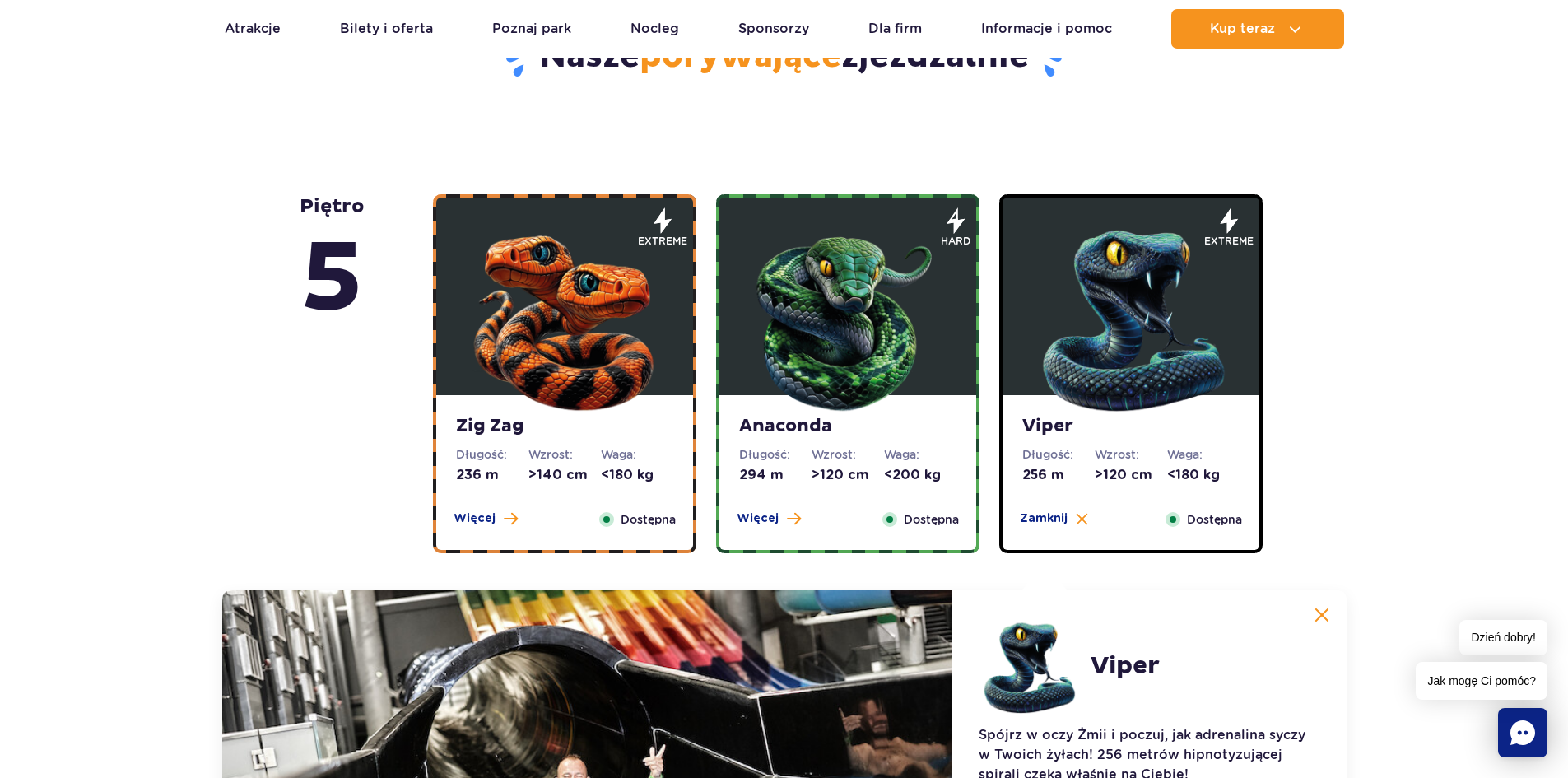 scroll, scrollTop: 890, scrollLeft: 0, axis: vertical 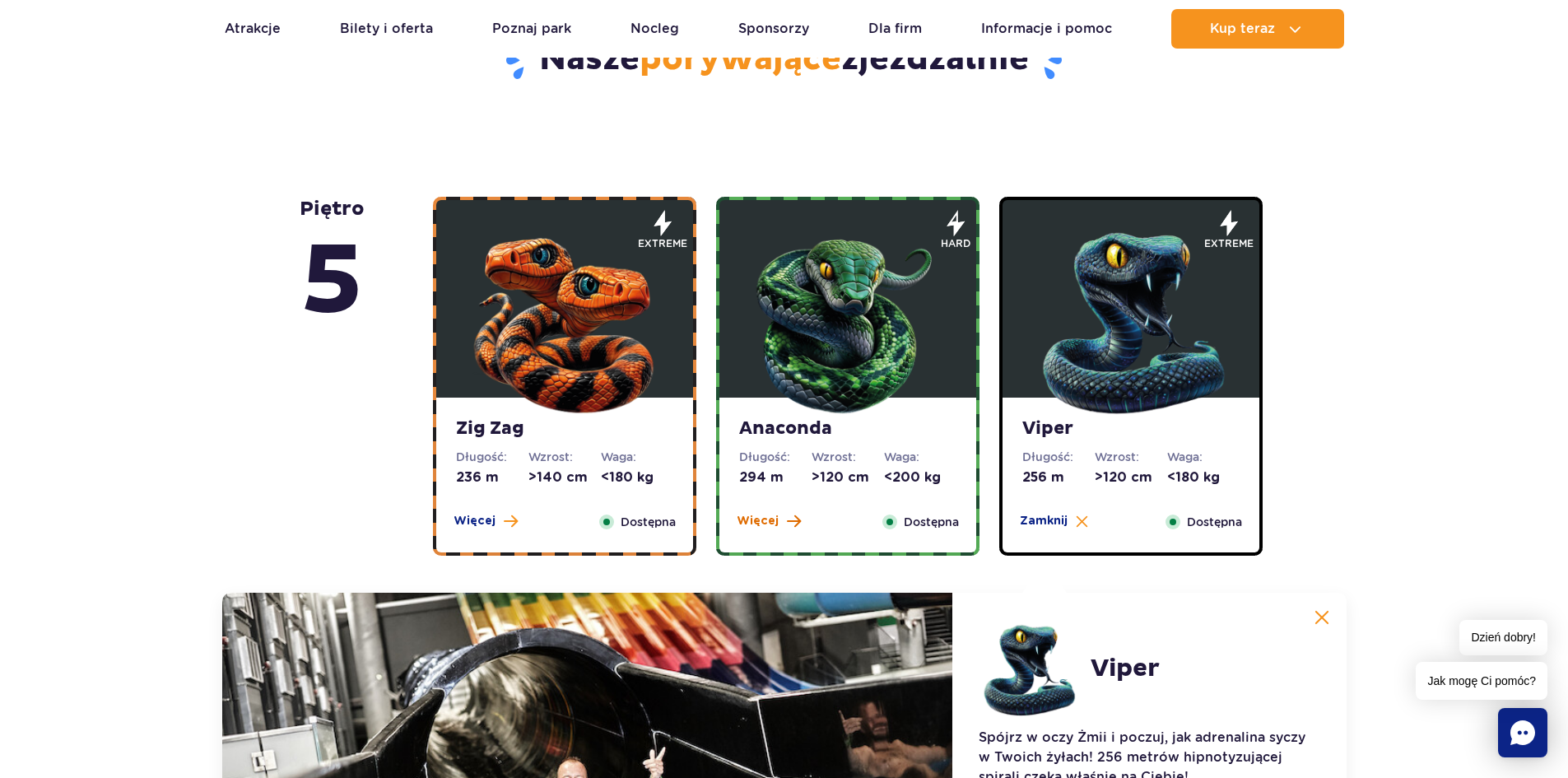 click on "Więcej" at bounding box center (757, 521) 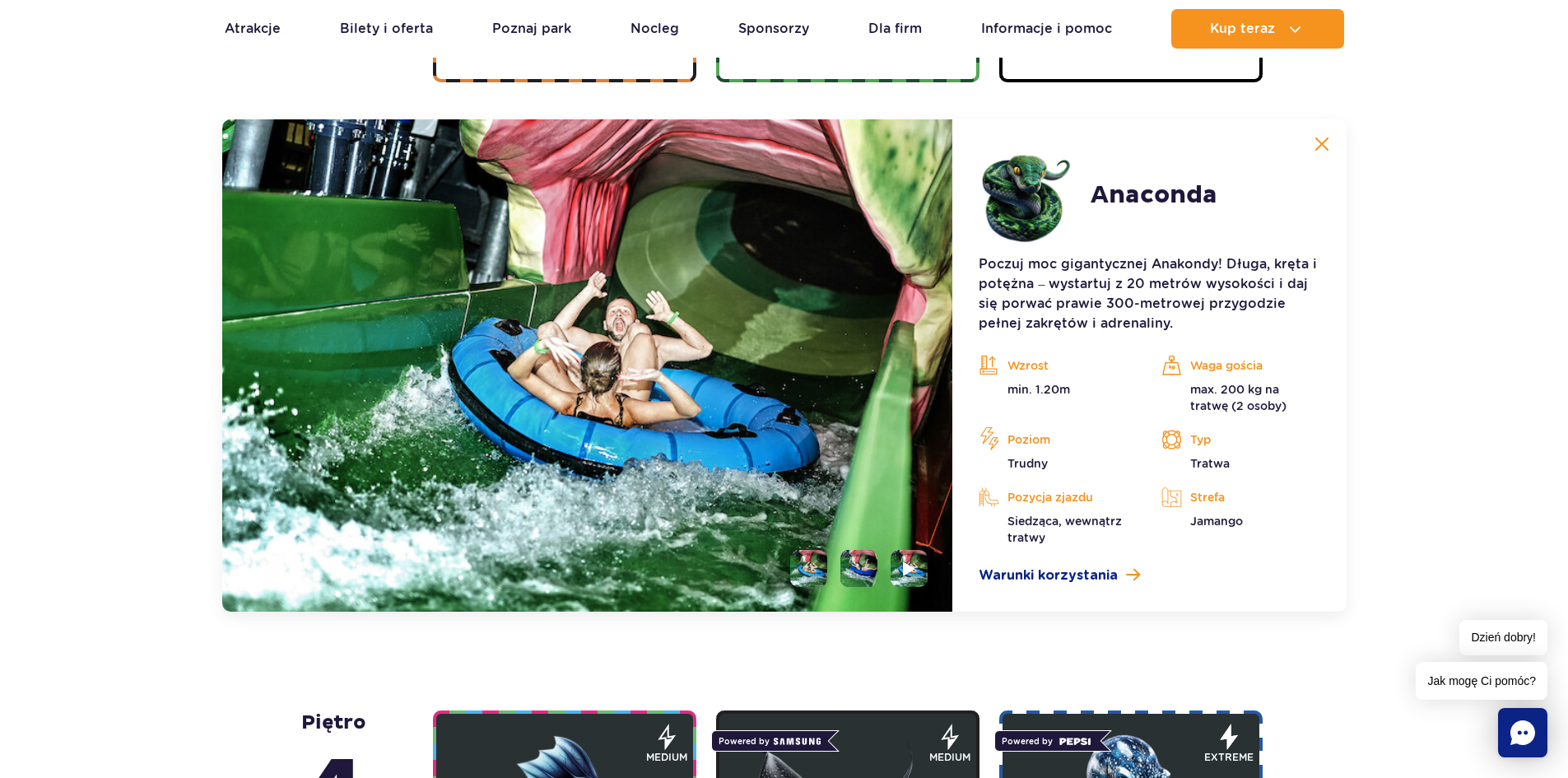 scroll, scrollTop: 1384, scrollLeft: 0, axis: vertical 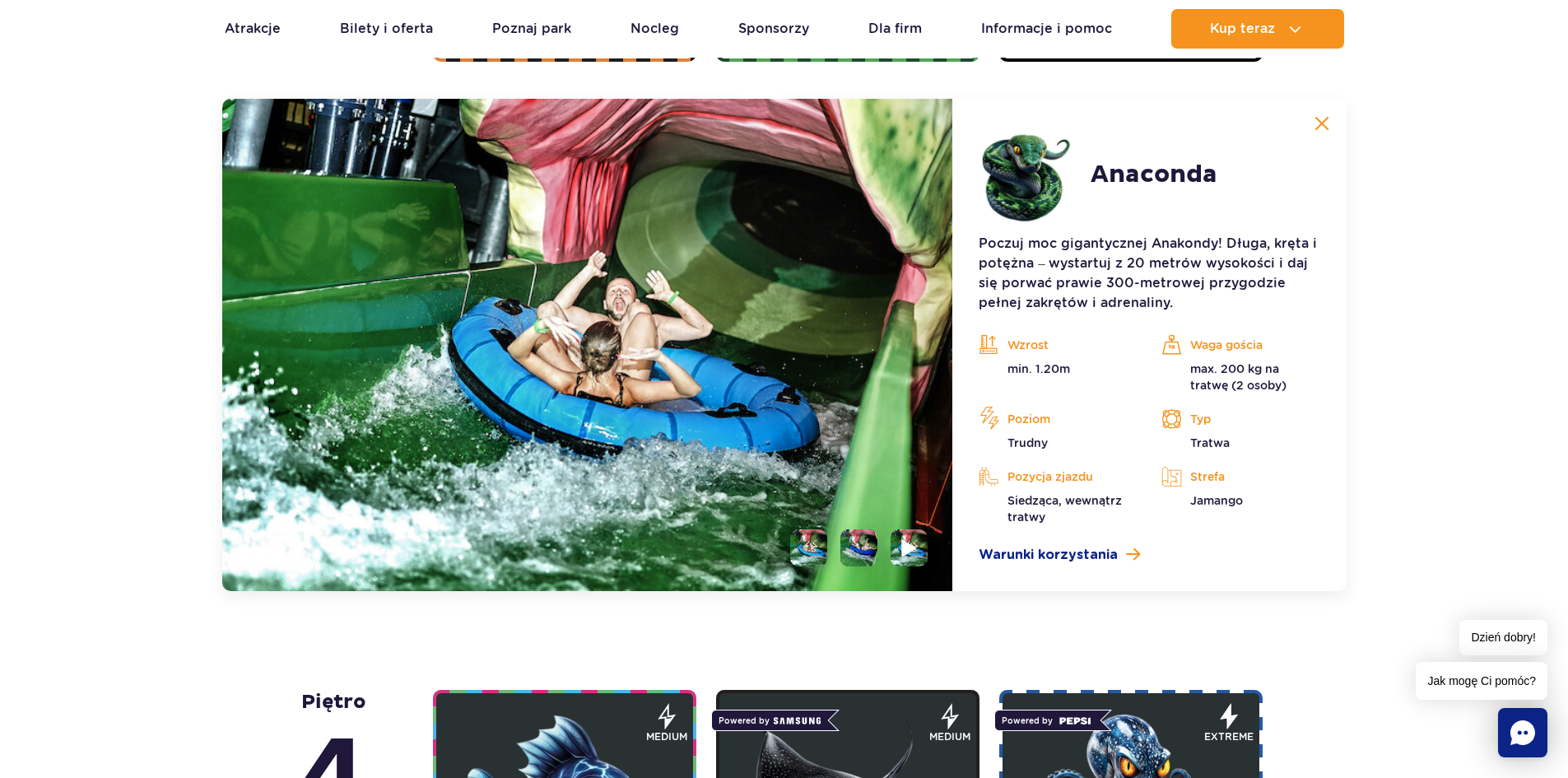 click at bounding box center (910, 547) 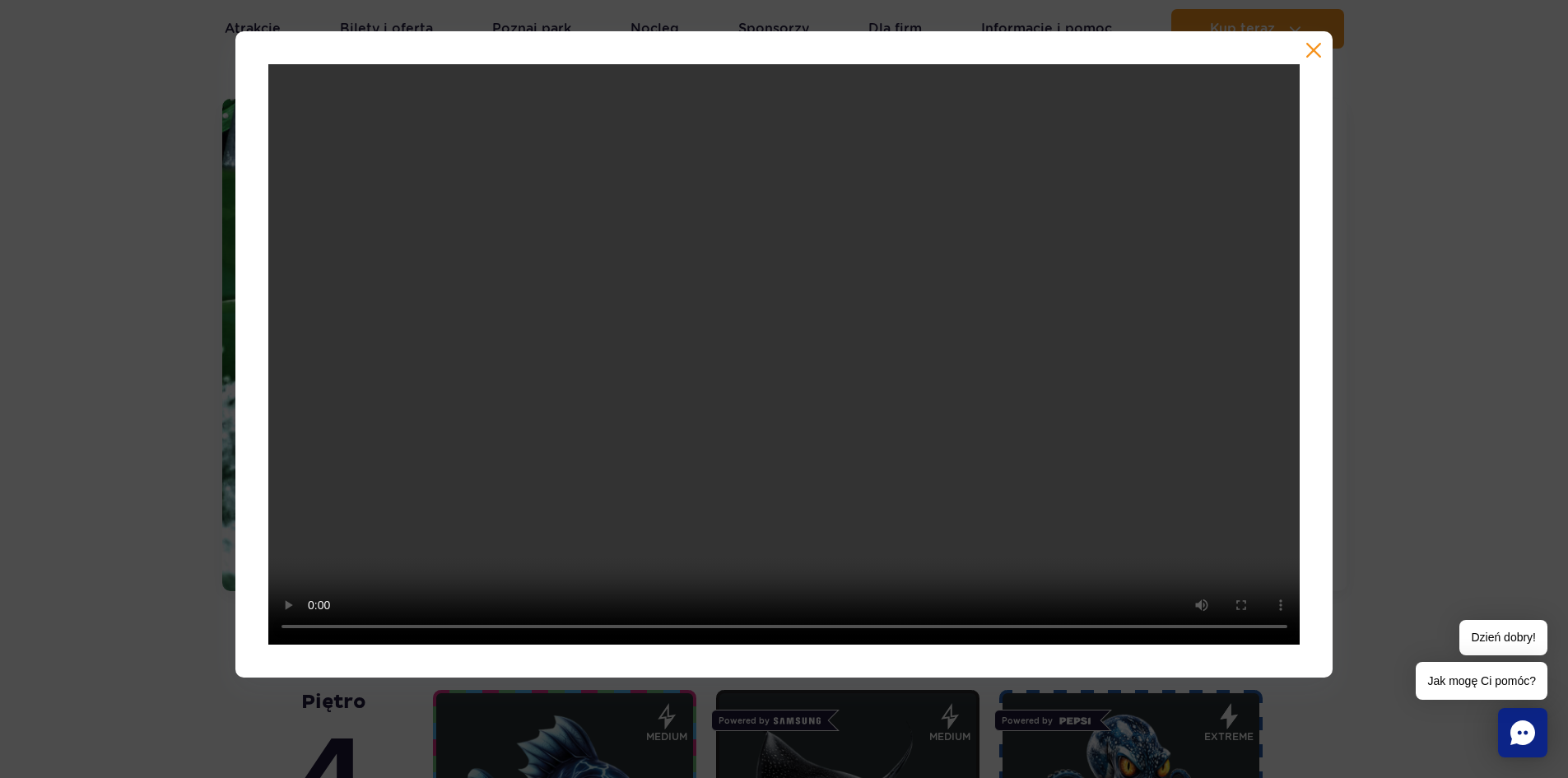 click at bounding box center (1314, 50) 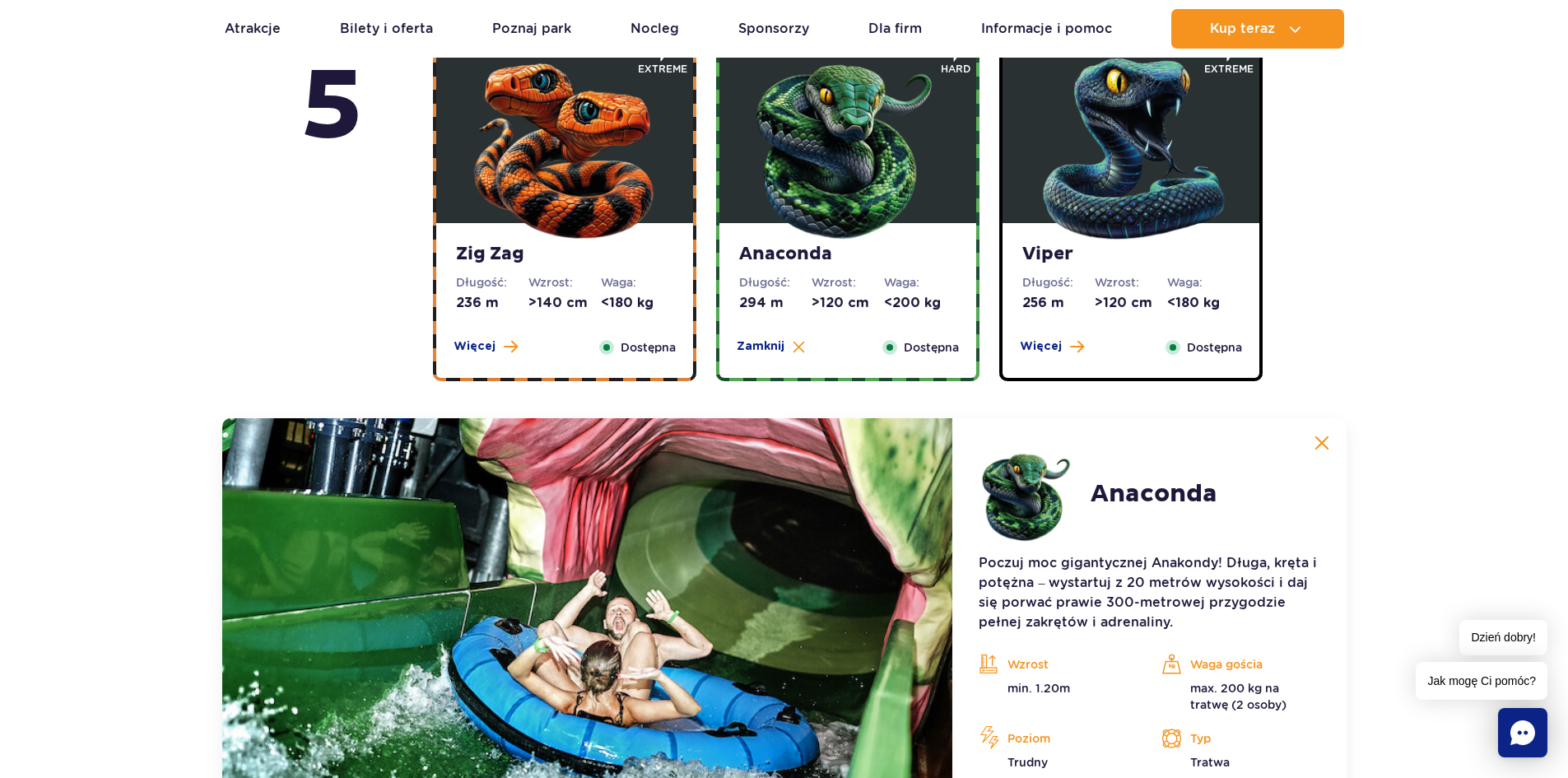 scroll, scrollTop: 972, scrollLeft: 0, axis: vertical 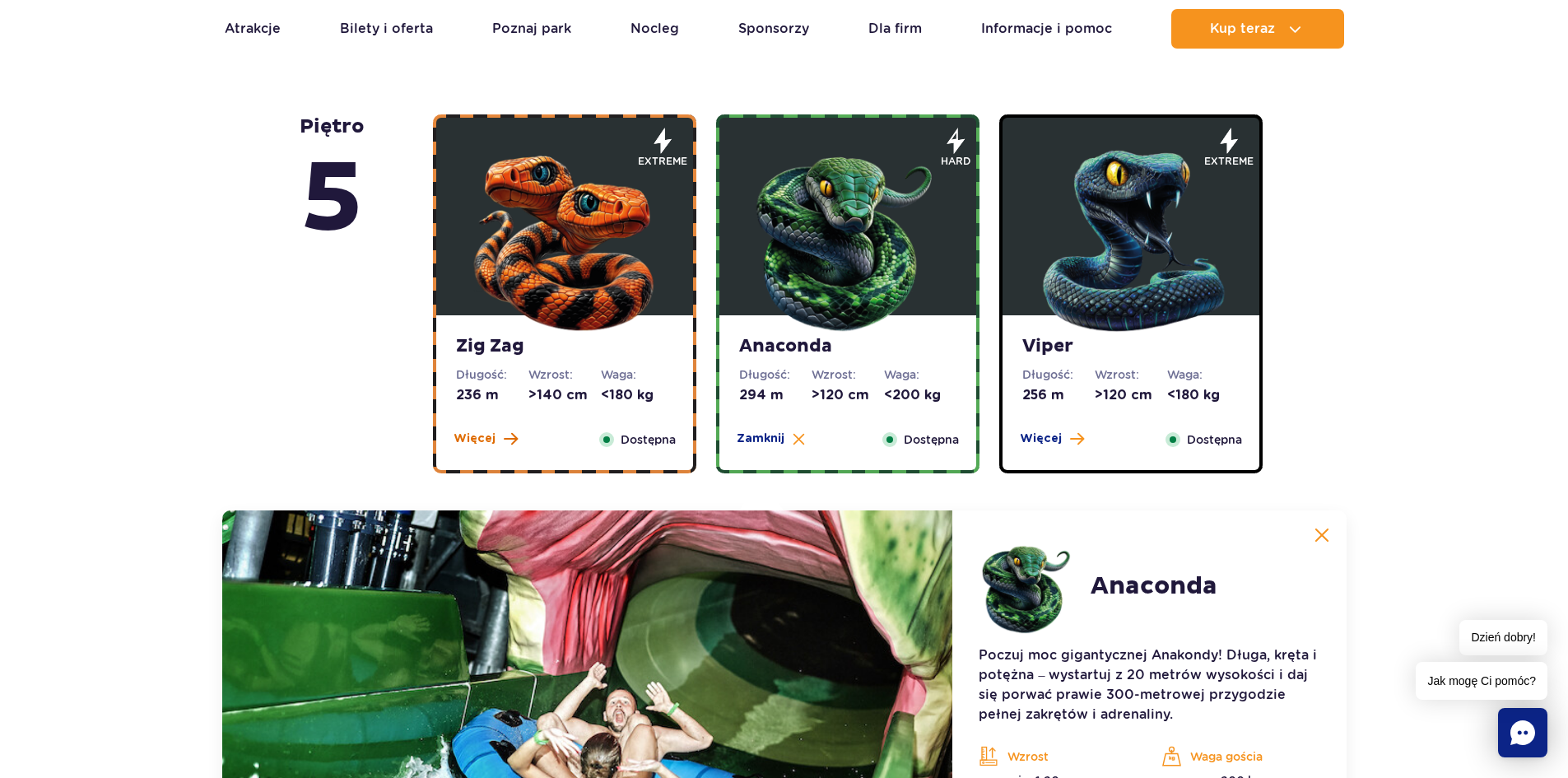 click on "Więcej" at bounding box center (474, 439) 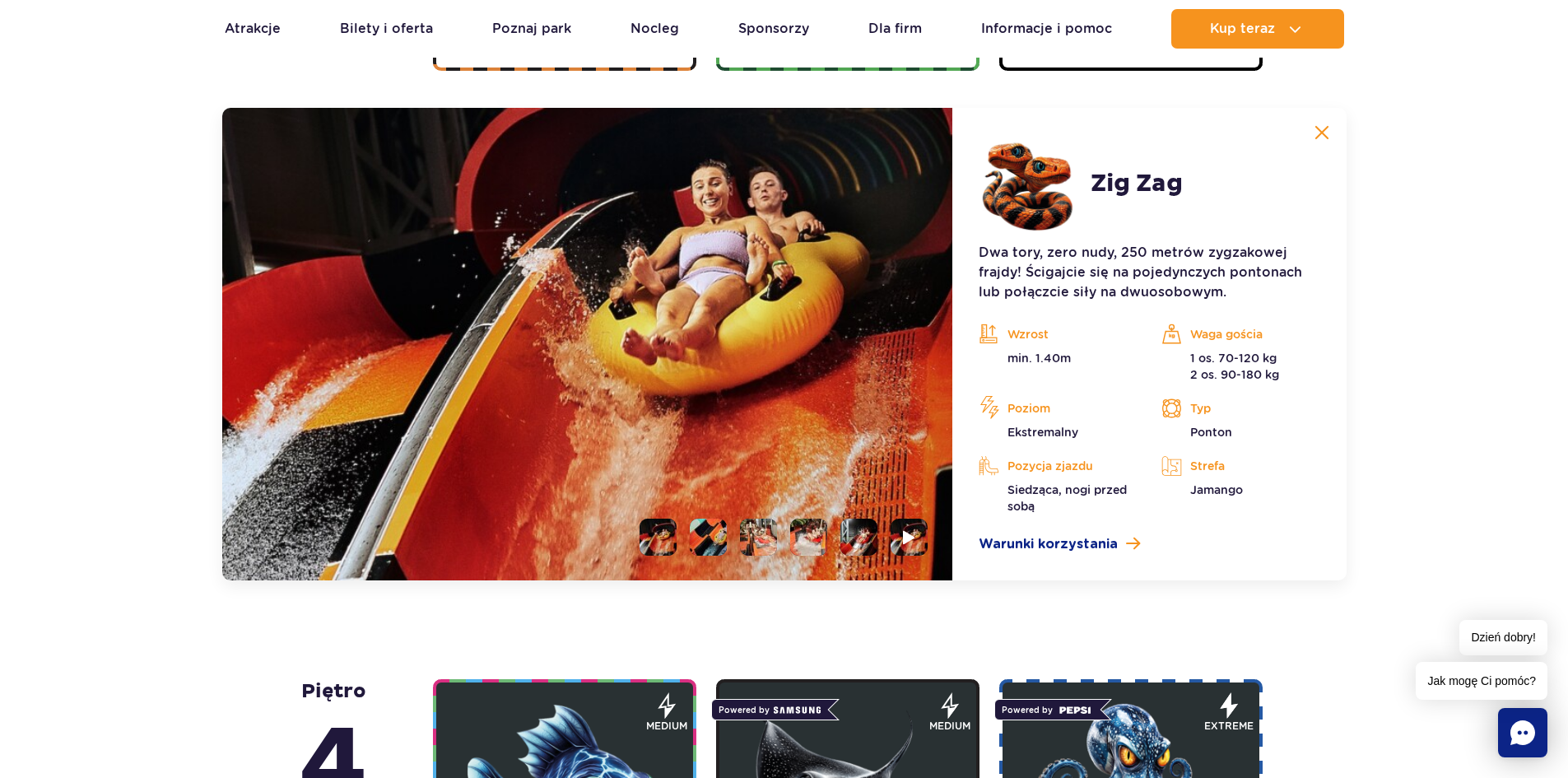 scroll, scrollTop: 1384, scrollLeft: 0, axis: vertical 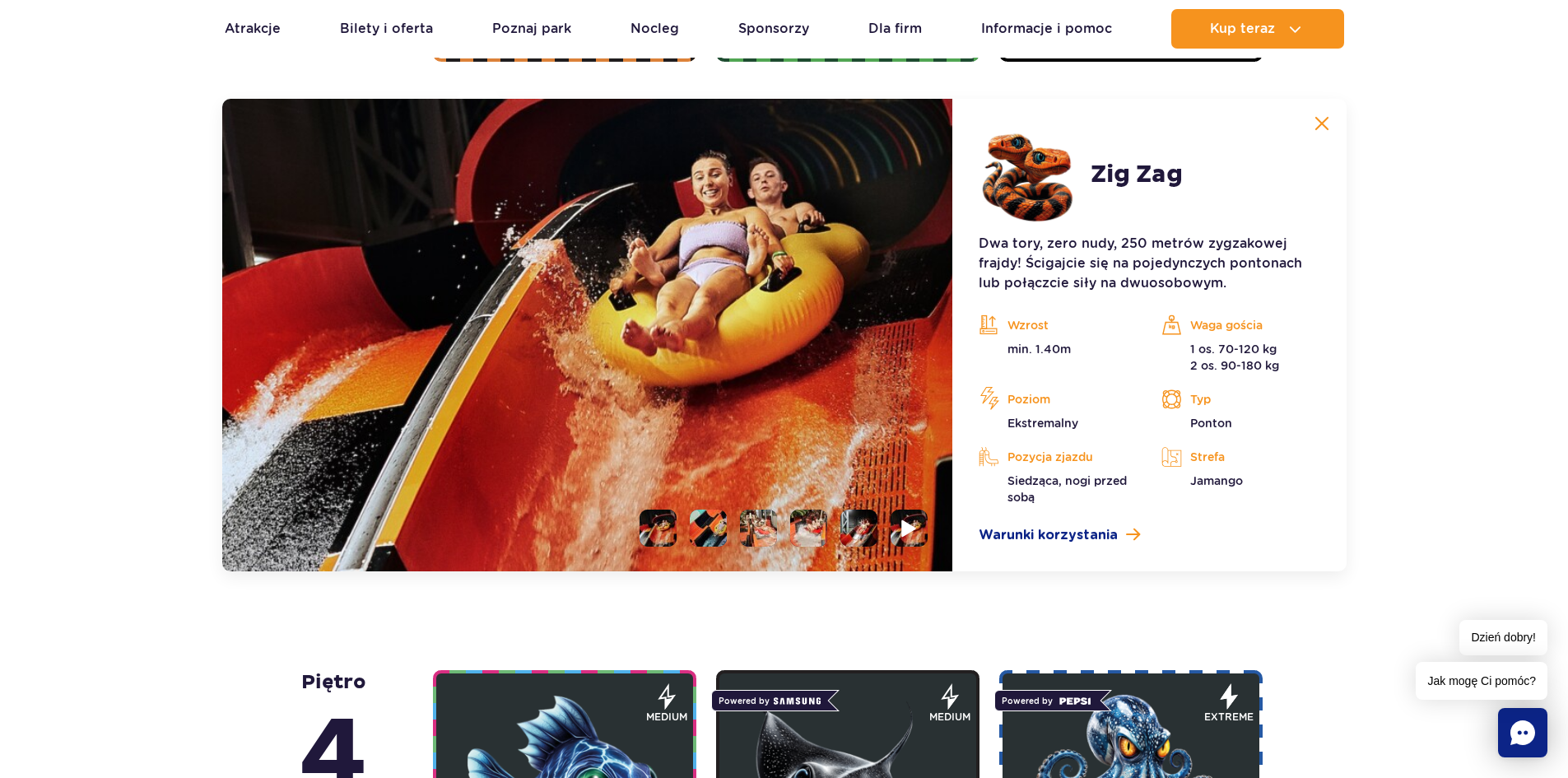 click at bounding box center (909, 528) 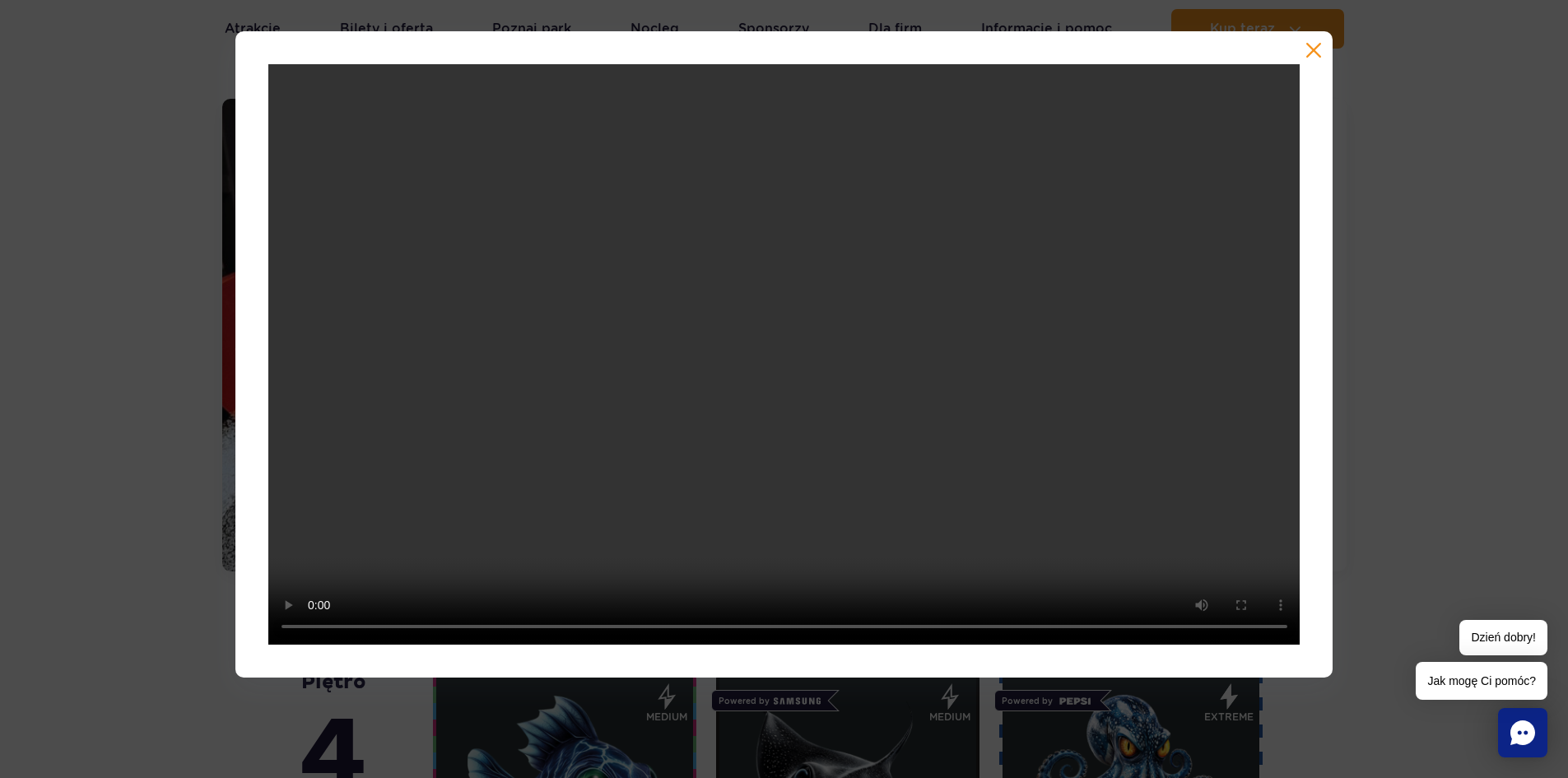 click at bounding box center [1314, 50] 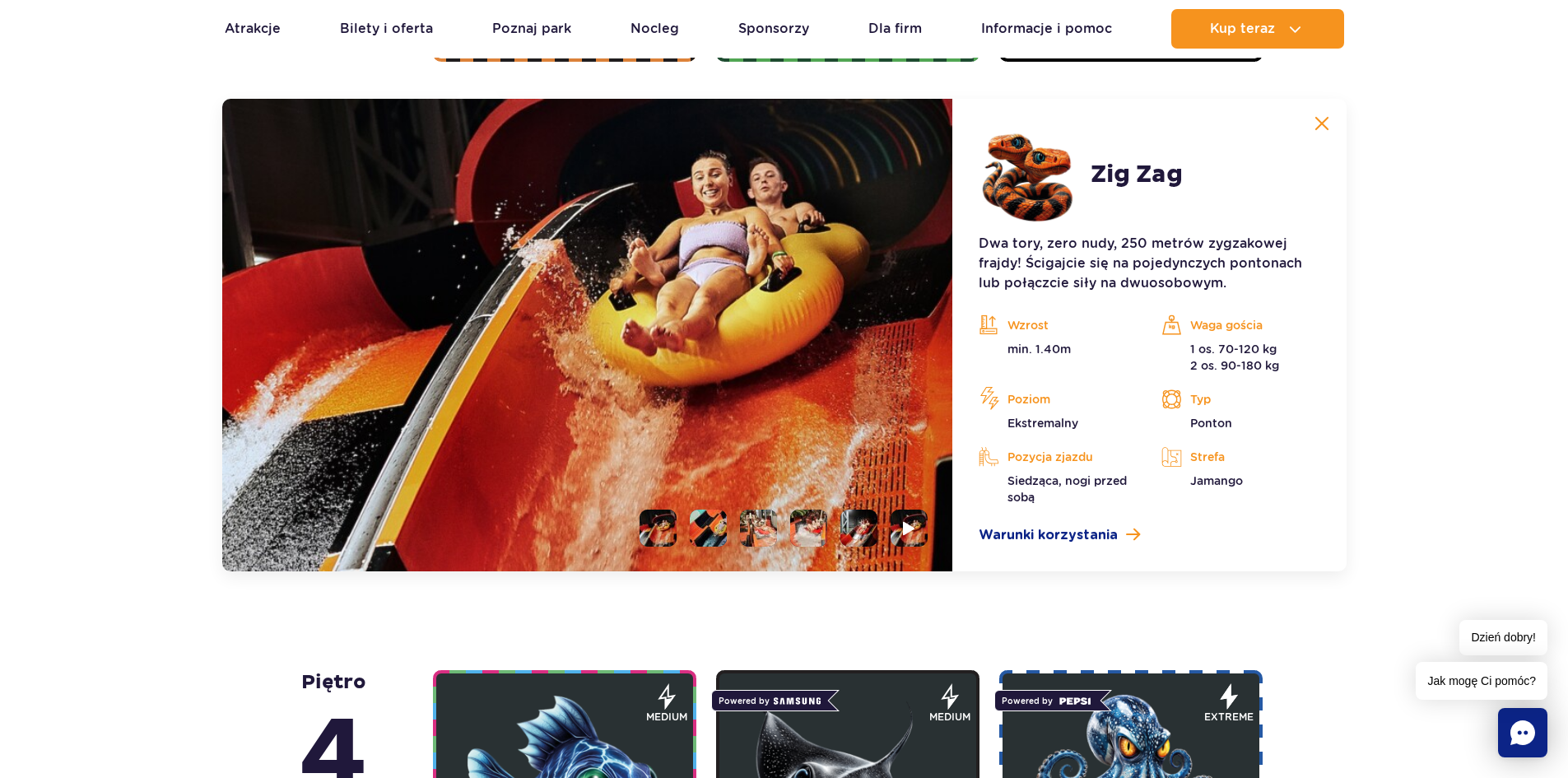 click at bounding box center [708, 528] 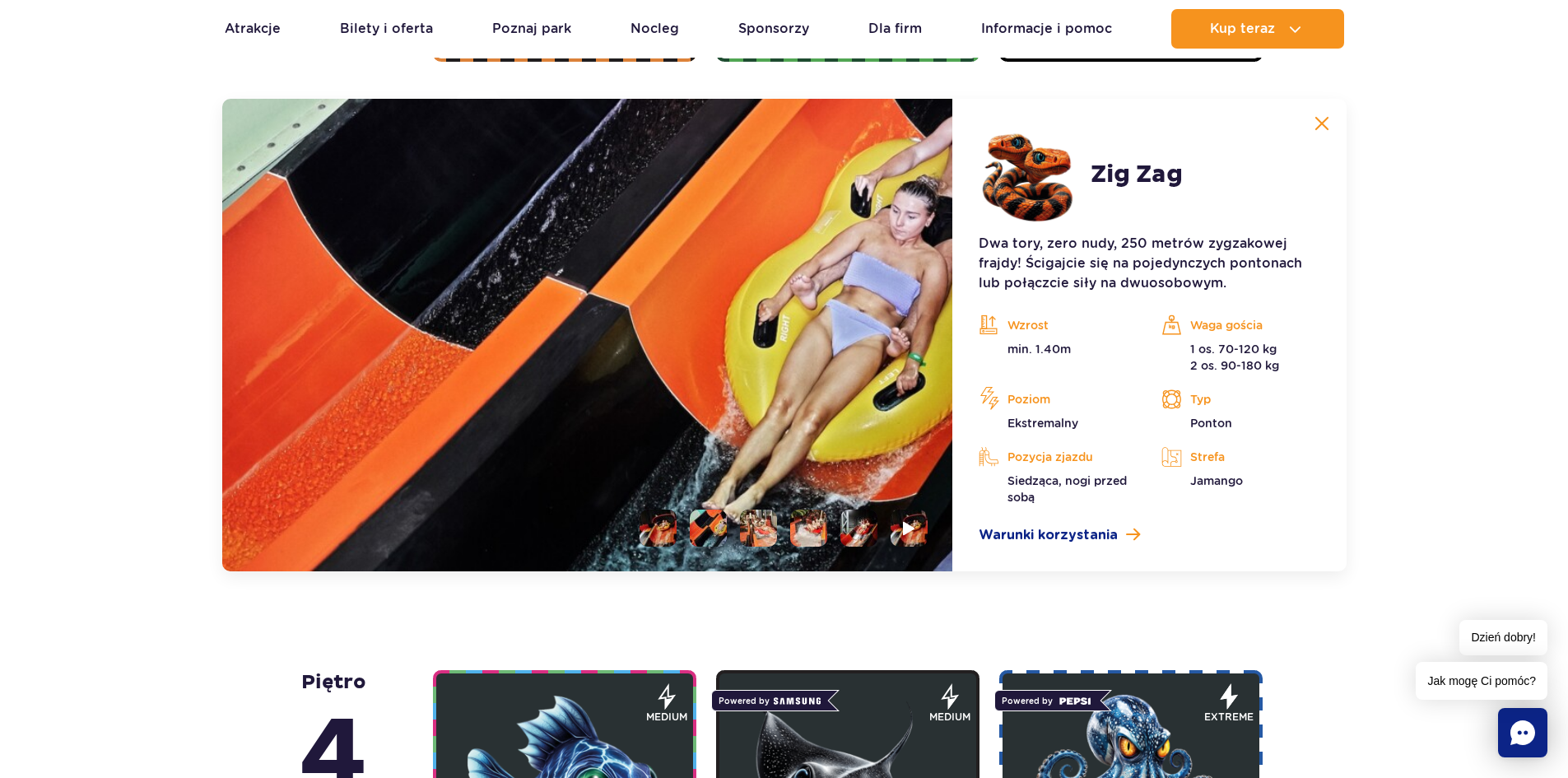 click at bounding box center (758, 528) 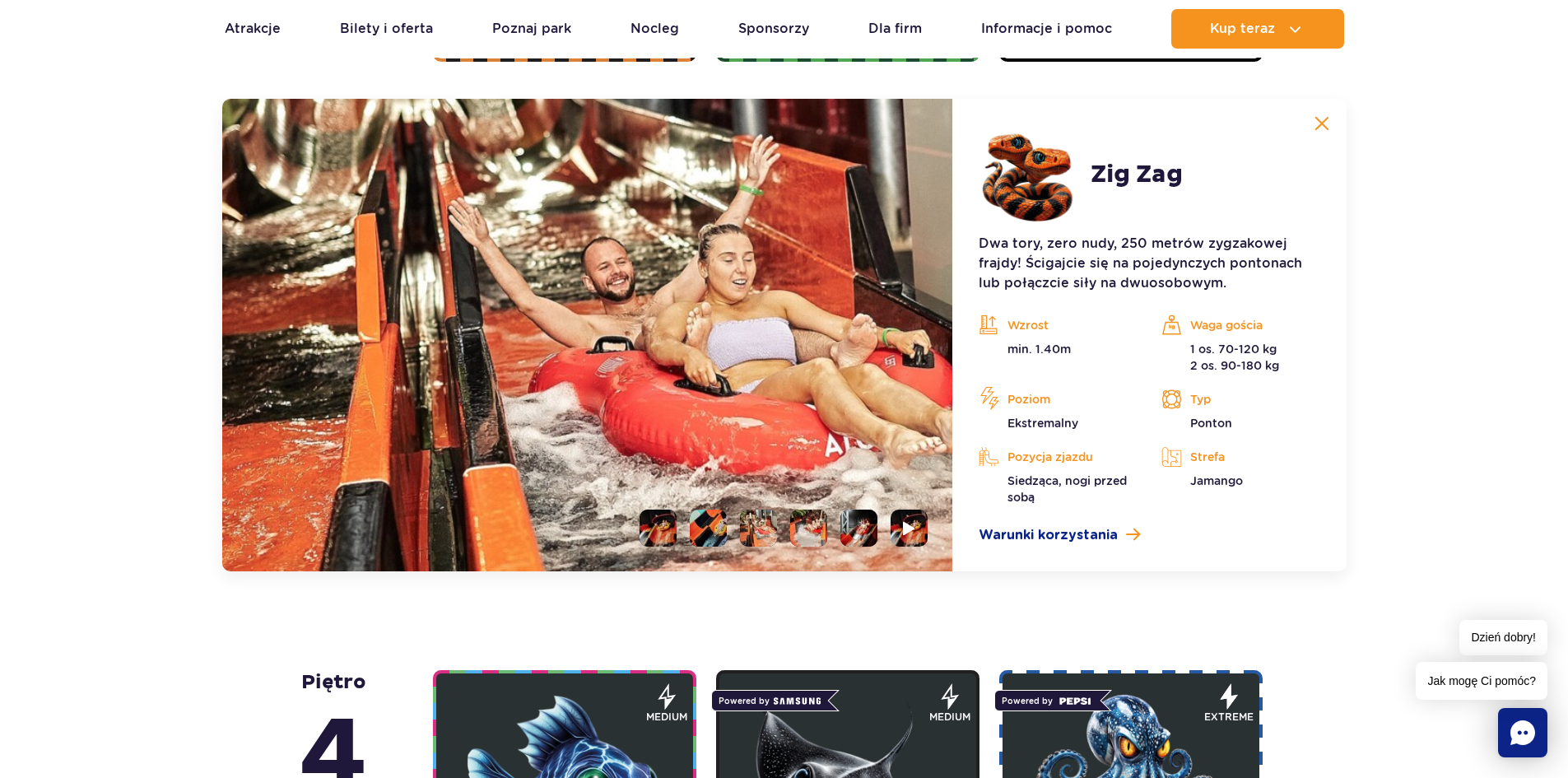click at bounding box center [808, 528] 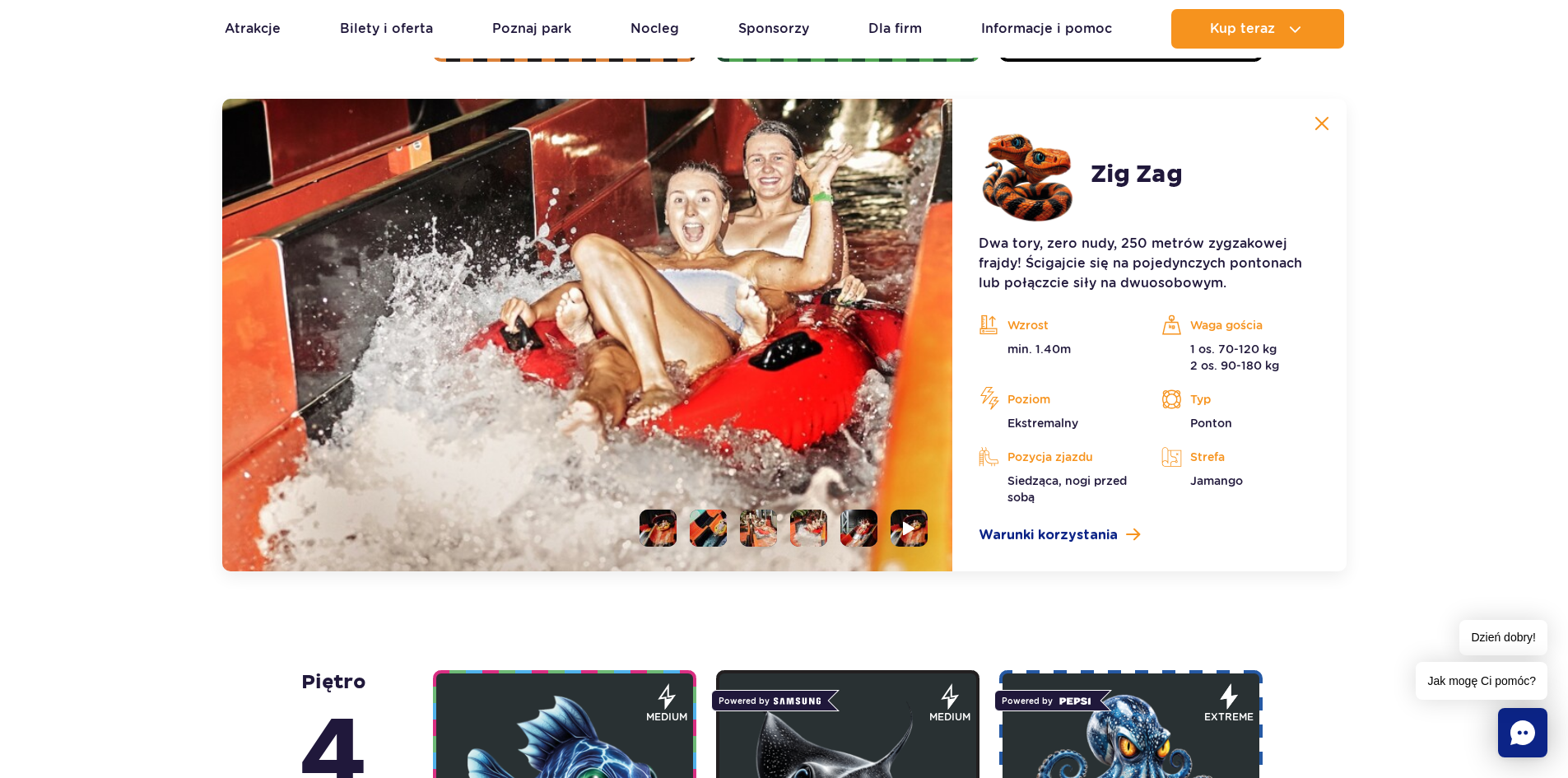 click at bounding box center [858, 528] 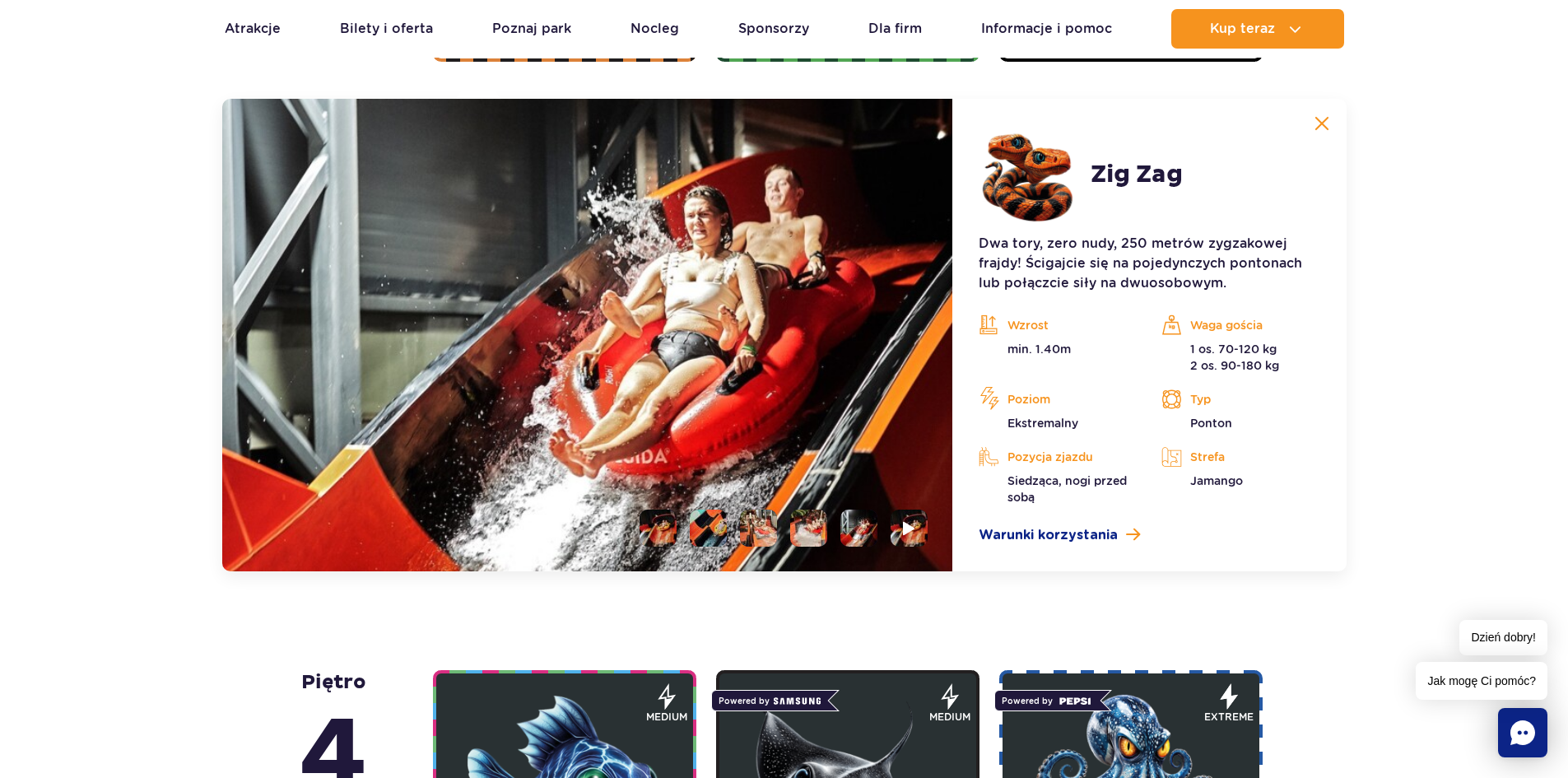 click at bounding box center (1322, 123) 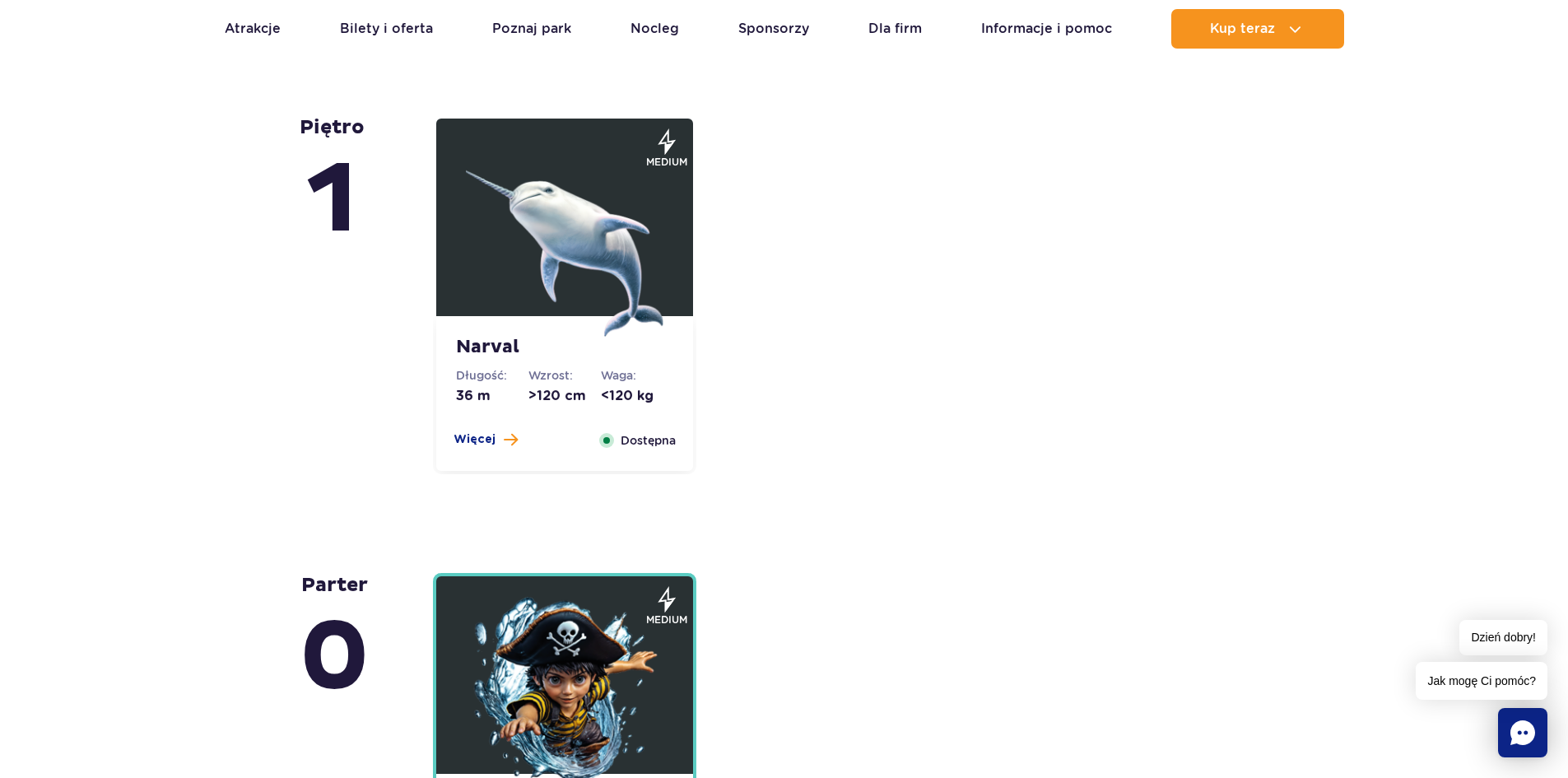 scroll, scrollTop: 3360, scrollLeft: 0, axis: vertical 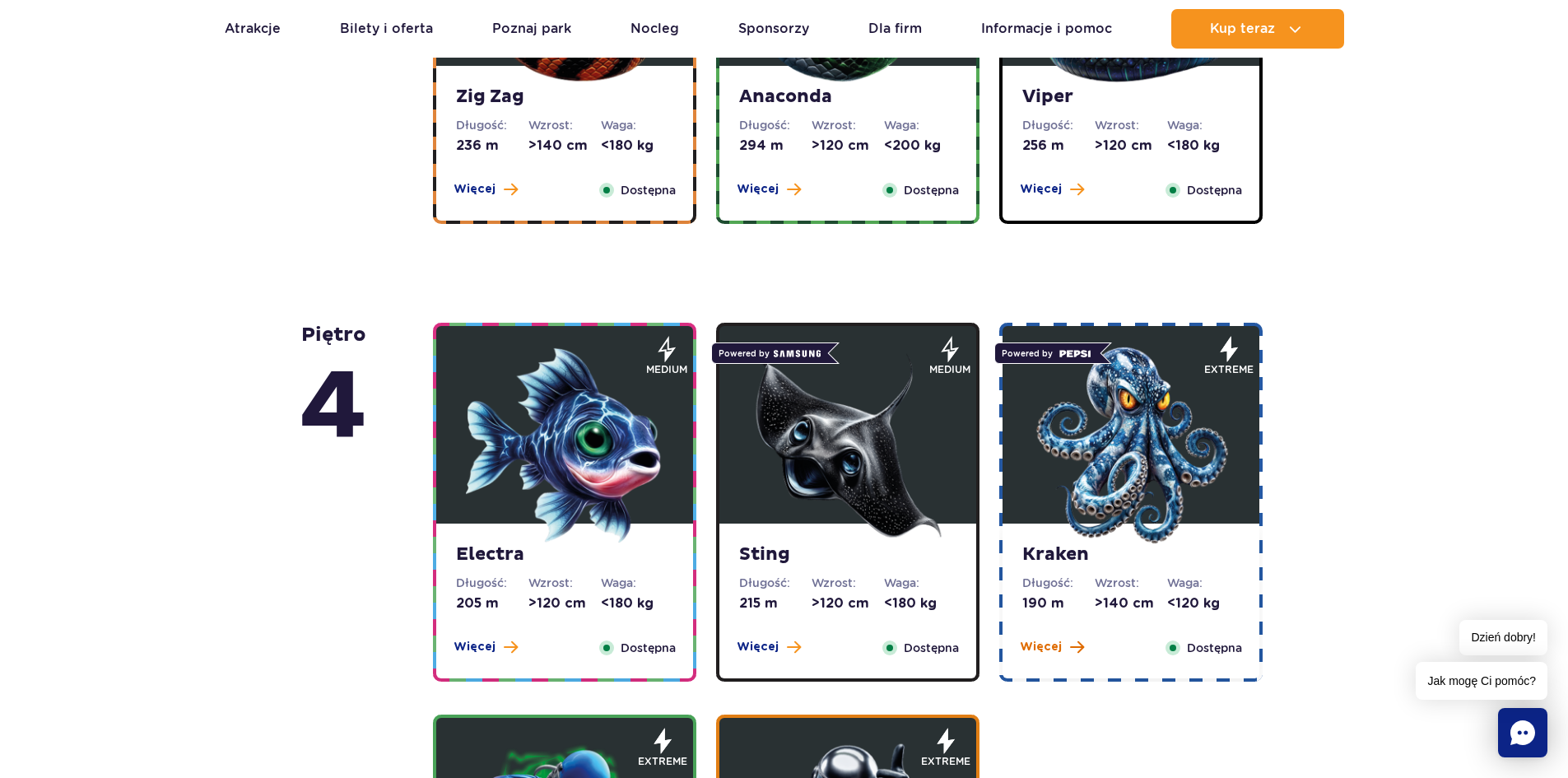 click on "Więcej" at bounding box center (1040, 647) 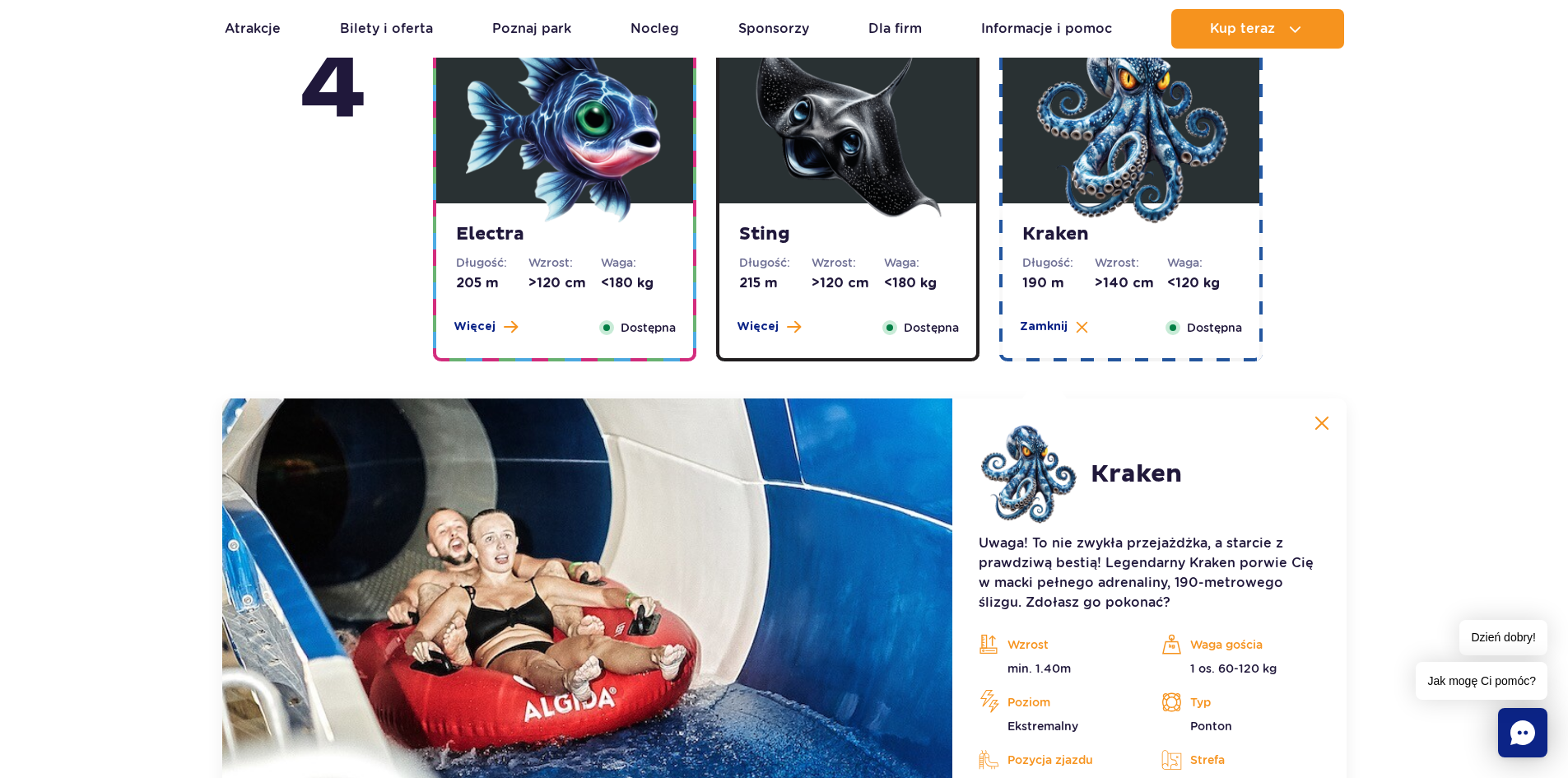 scroll, scrollTop: 1842, scrollLeft: 0, axis: vertical 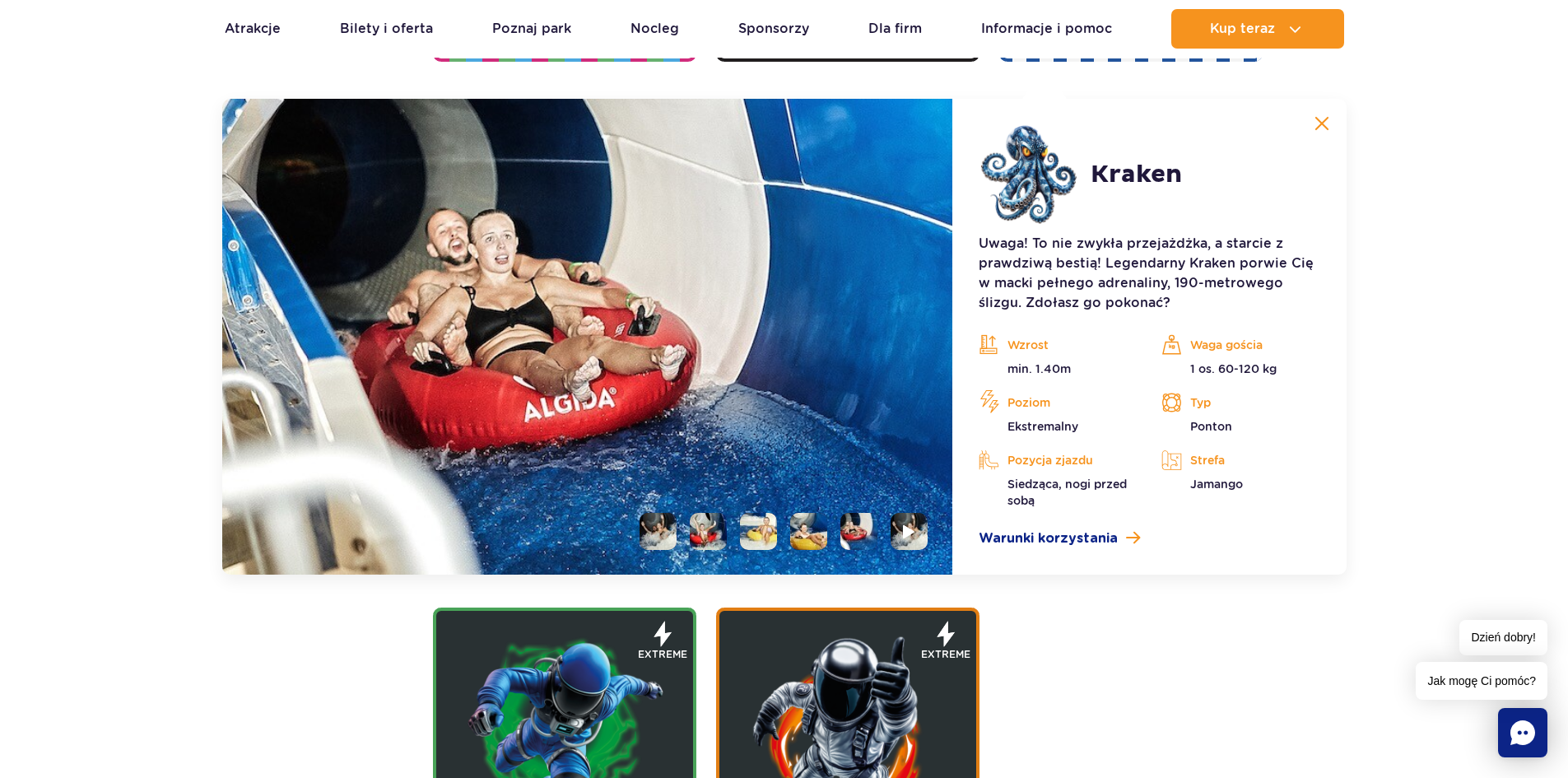 click on "piętro  5
Zig Zag
Długość:
236 m
Wzrost:
>140 cm
Waga:
<180 kg
Więcej
Zamknij
Dostępna
extreme
Zobacz galerię" at bounding box center (784, 1184) 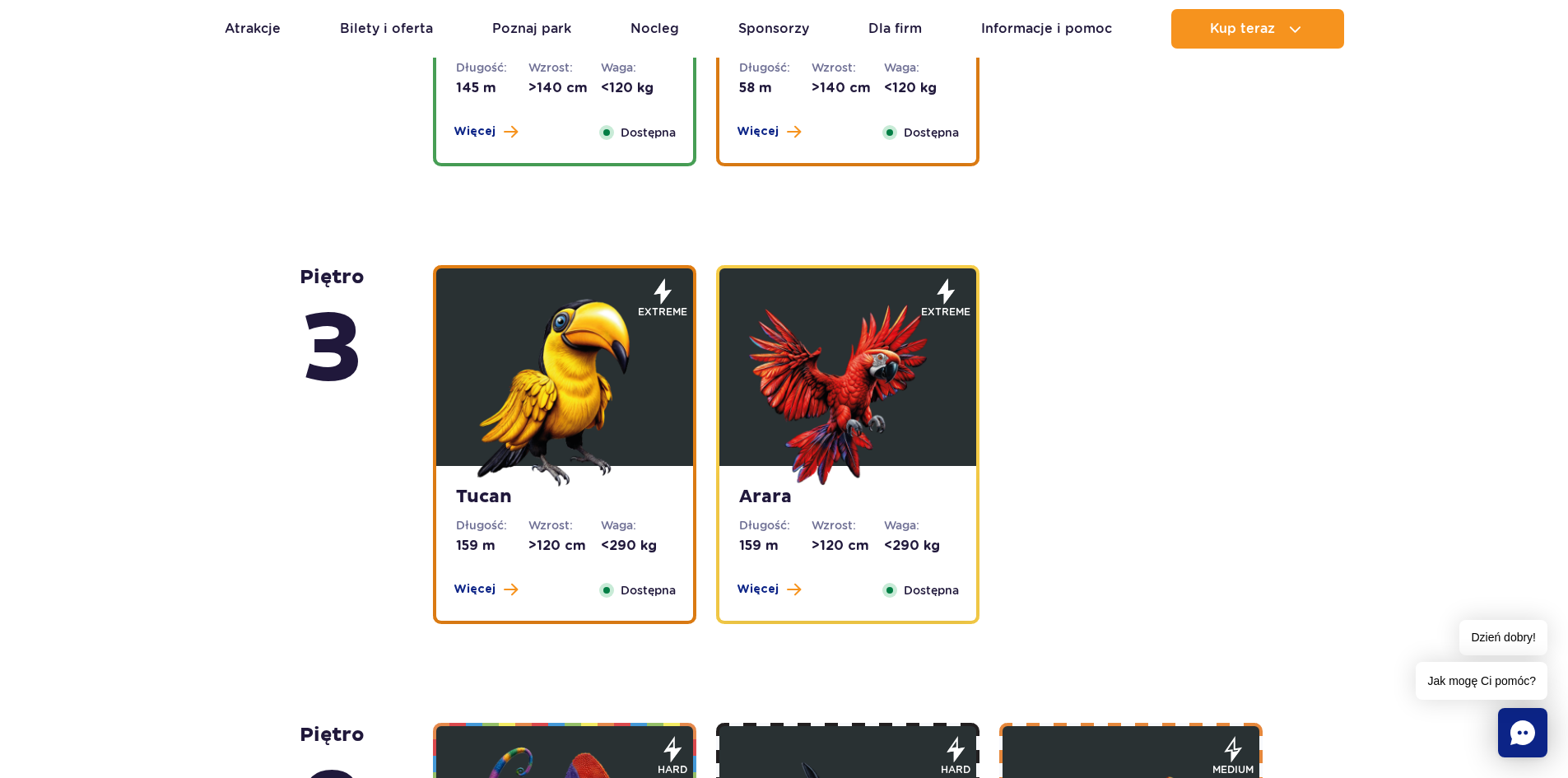 scroll, scrollTop: 2171, scrollLeft: 0, axis: vertical 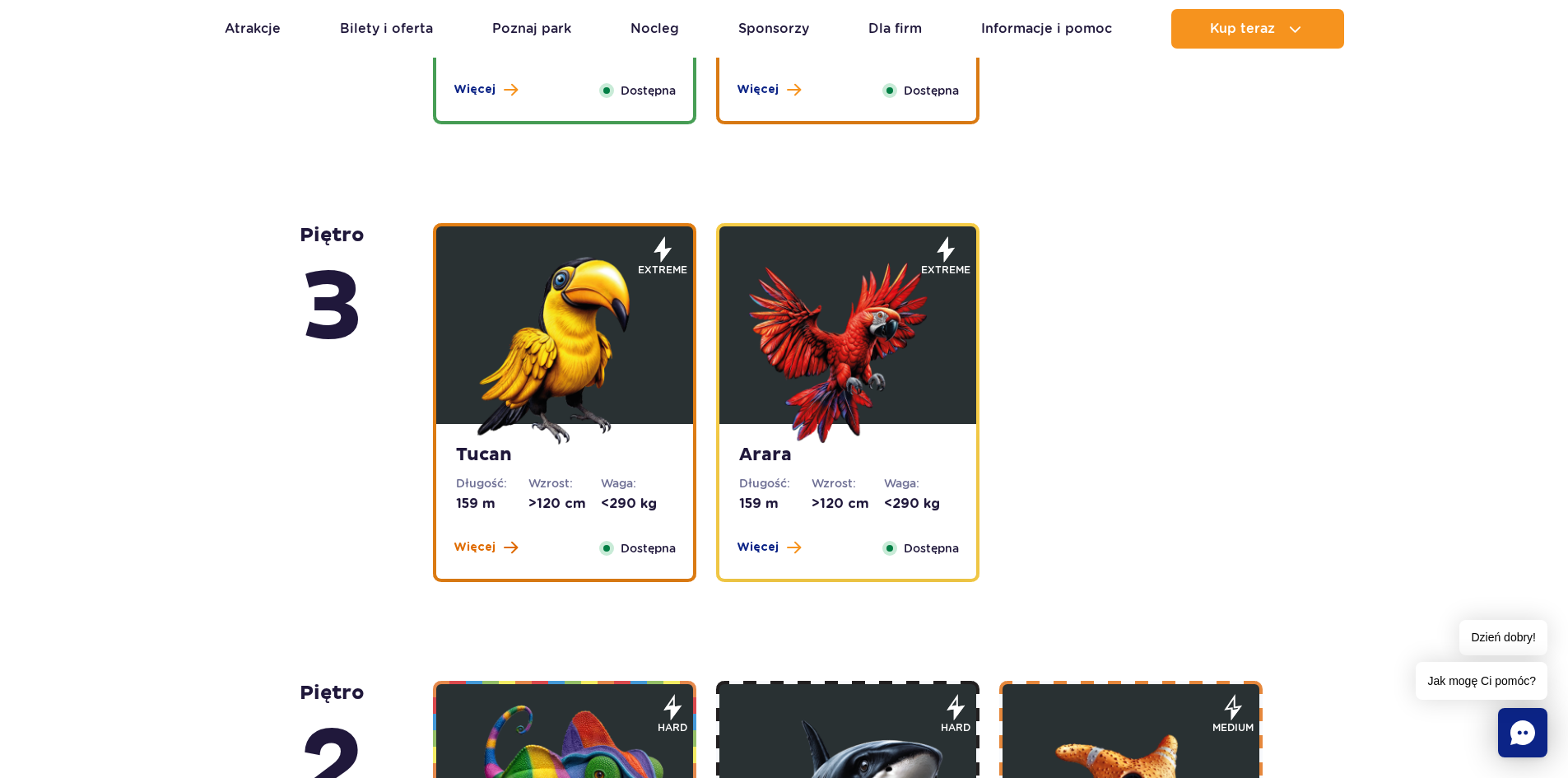 click on "Więcej" at bounding box center [474, 547] 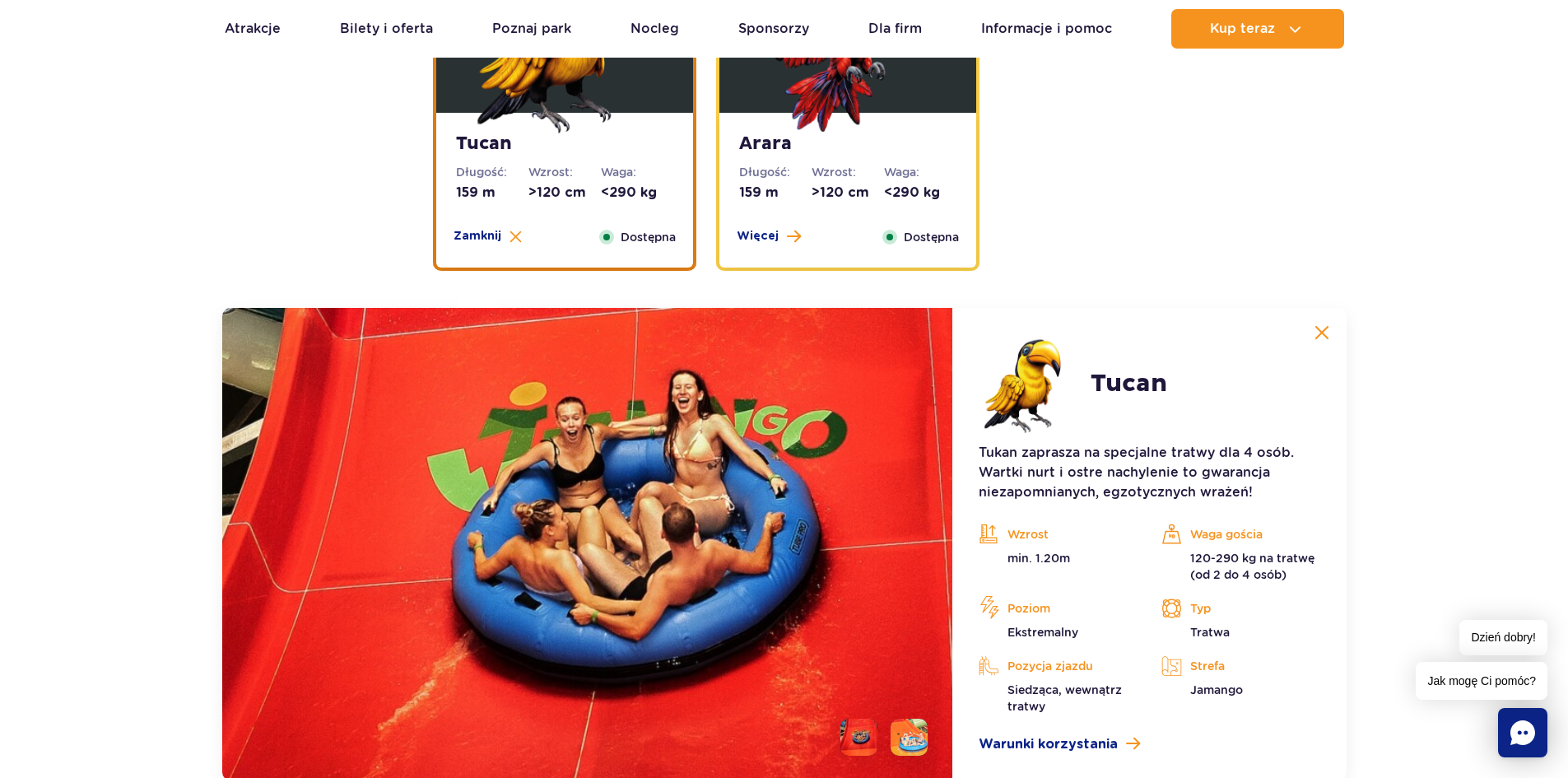 scroll, scrollTop: 2691, scrollLeft: 0, axis: vertical 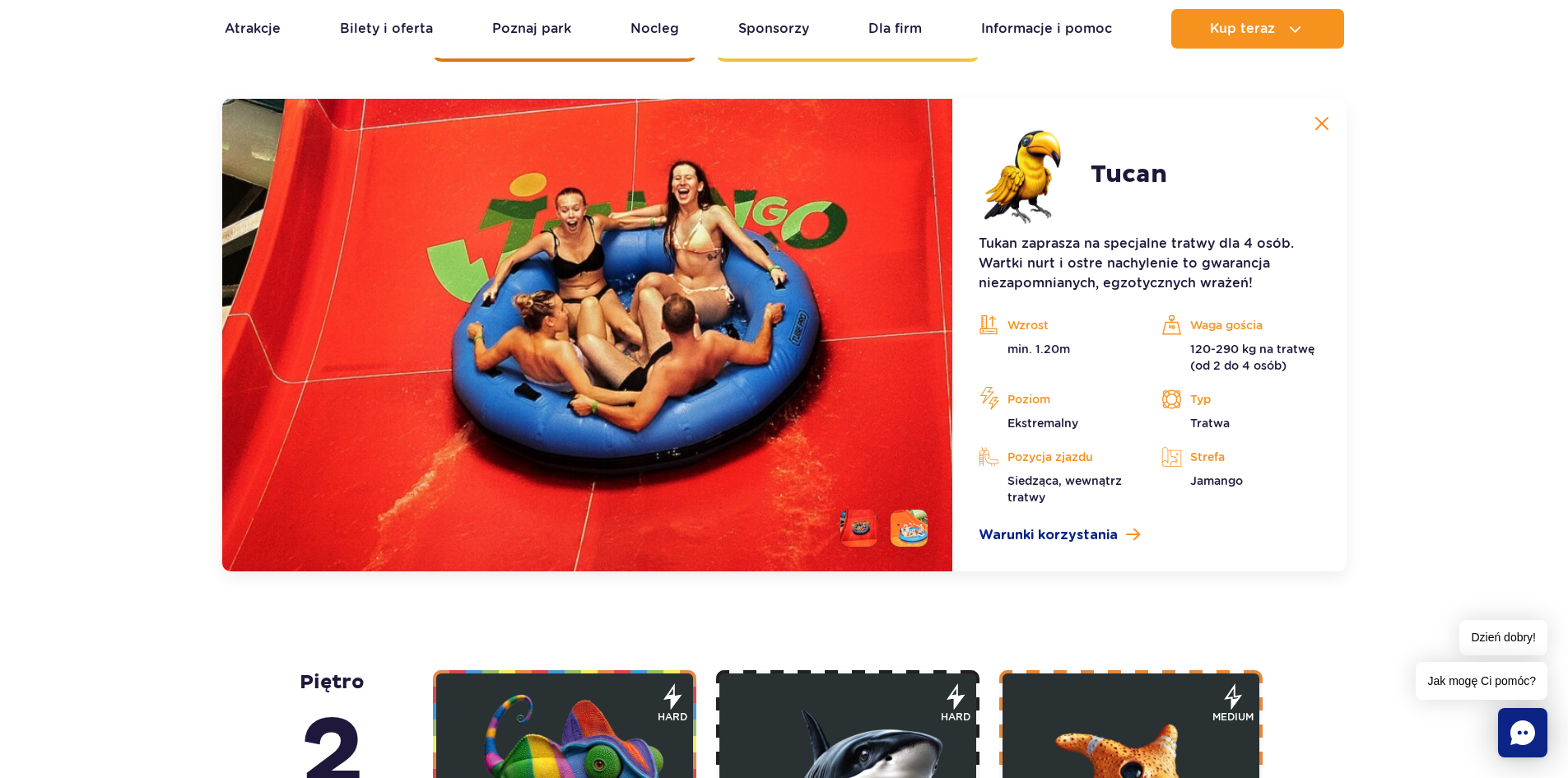 click at bounding box center [1322, 123] 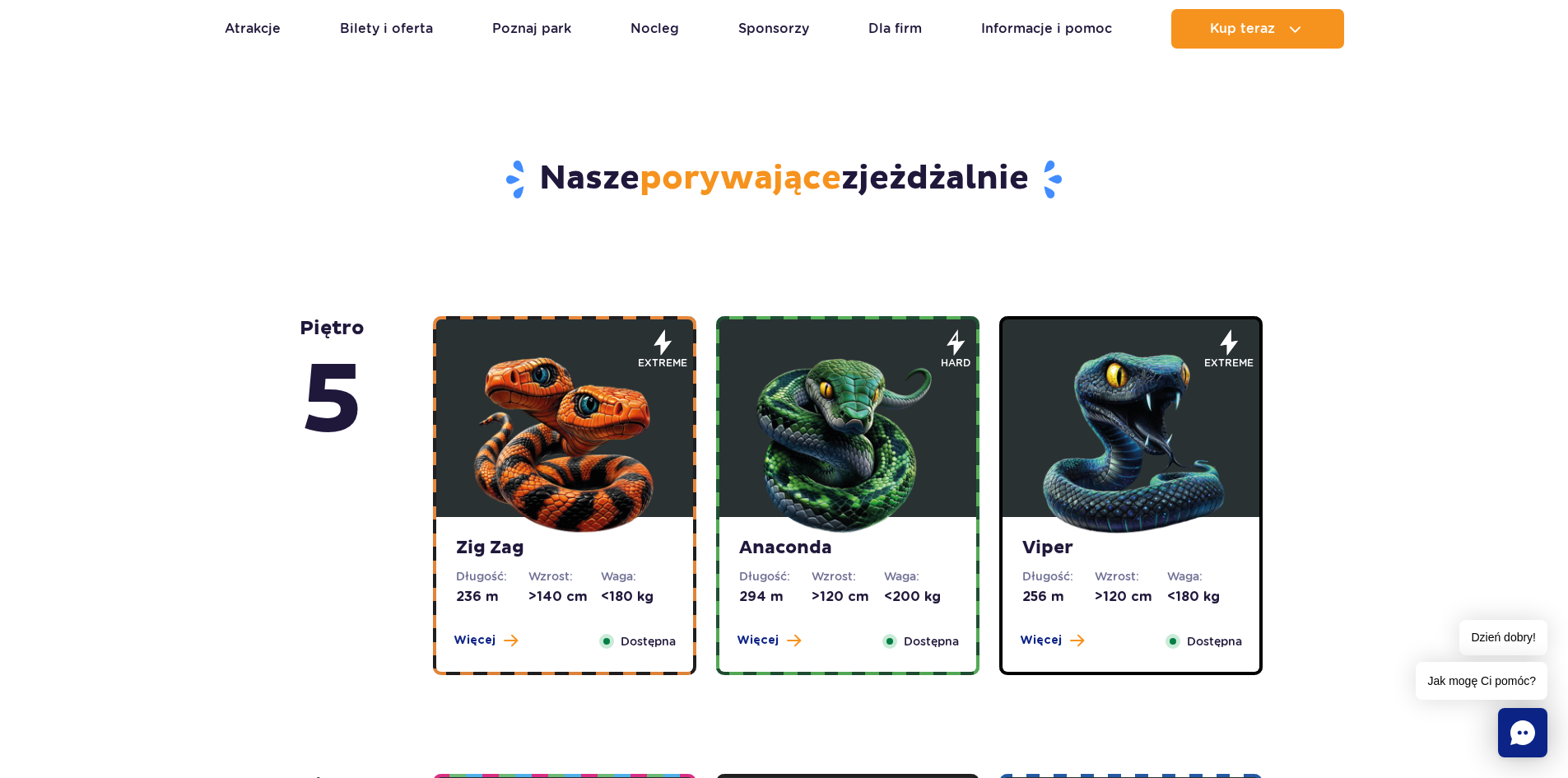scroll, scrollTop: 715, scrollLeft: 0, axis: vertical 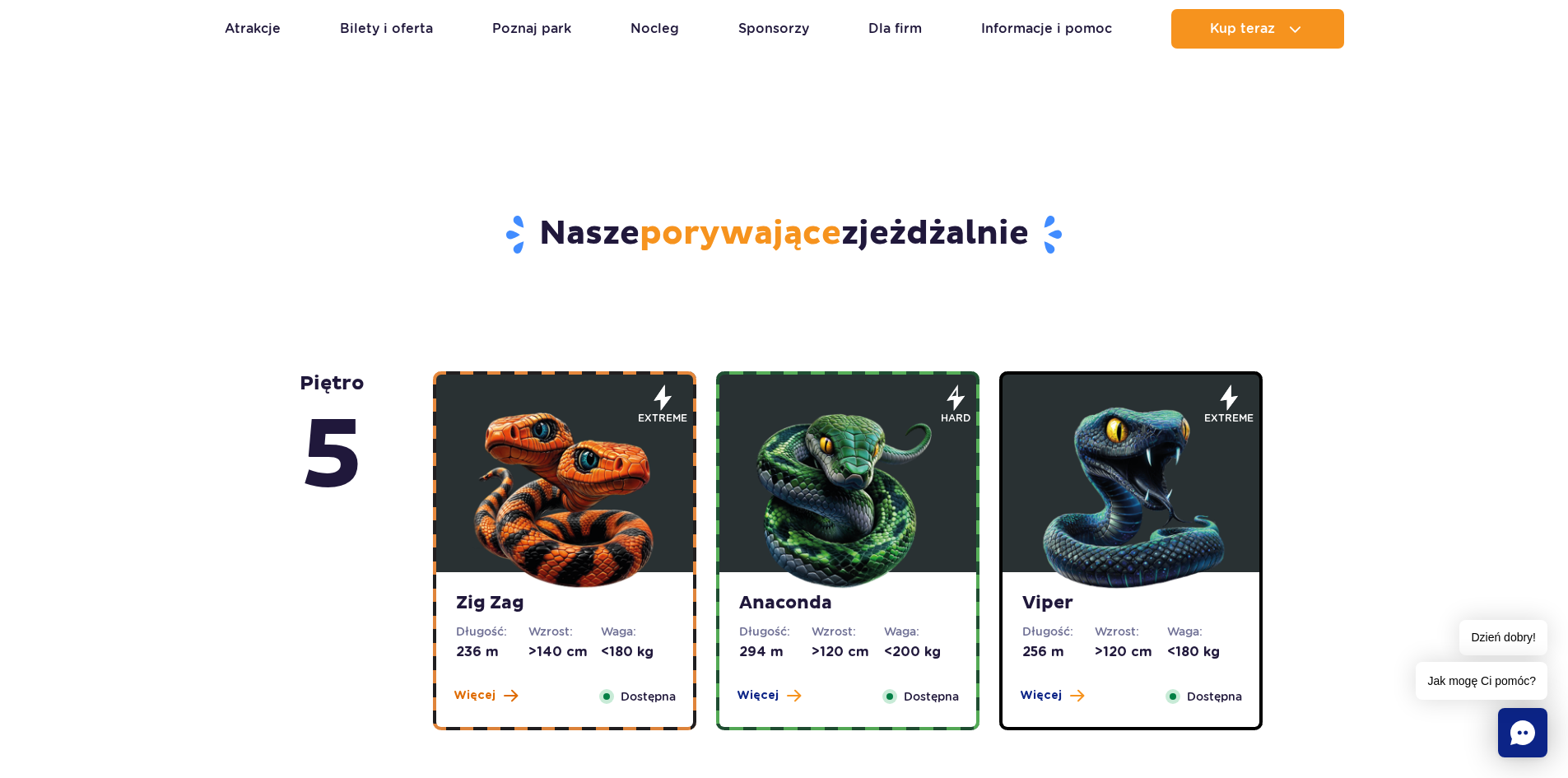 click on "Więcej" at bounding box center [474, 696] 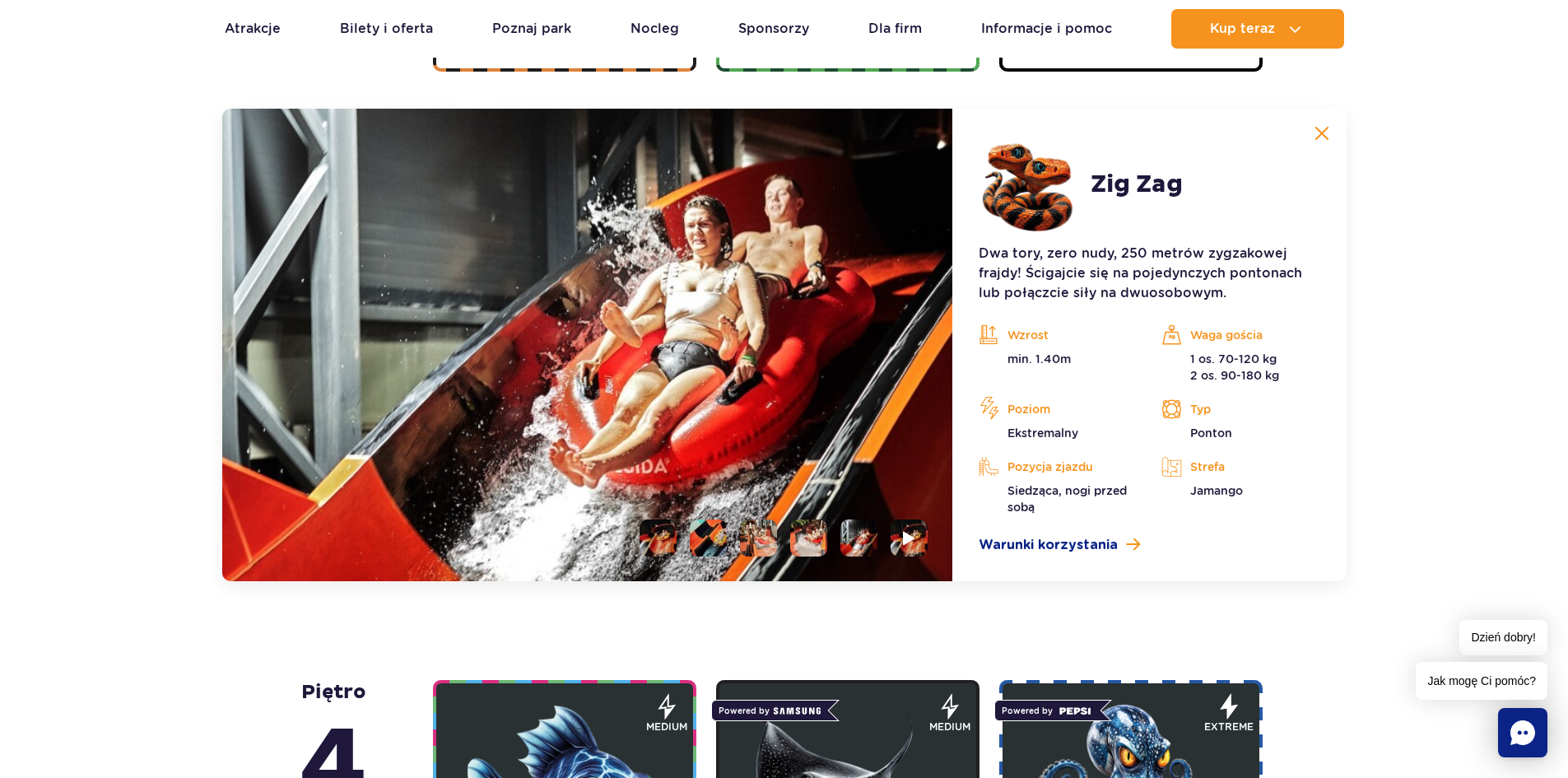 scroll, scrollTop: 1384, scrollLeft: 0, axis: vertical 